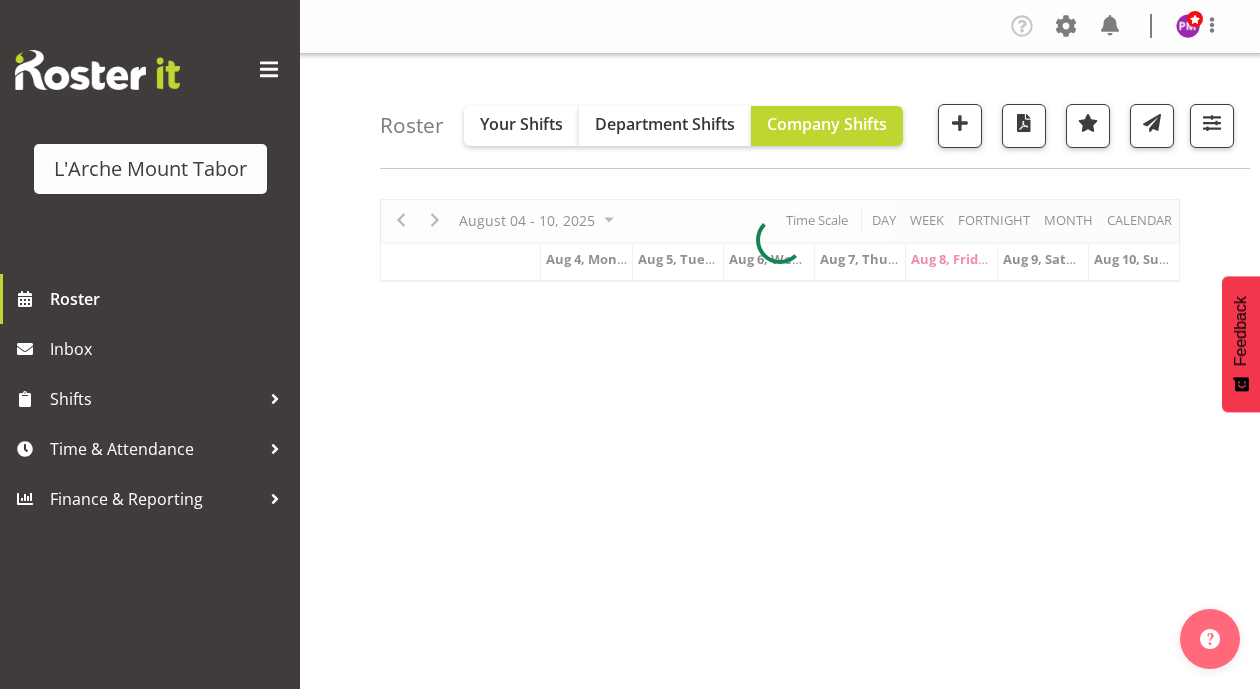 scroll, scrollTop: 0, scrollLeft: 0, axis: both 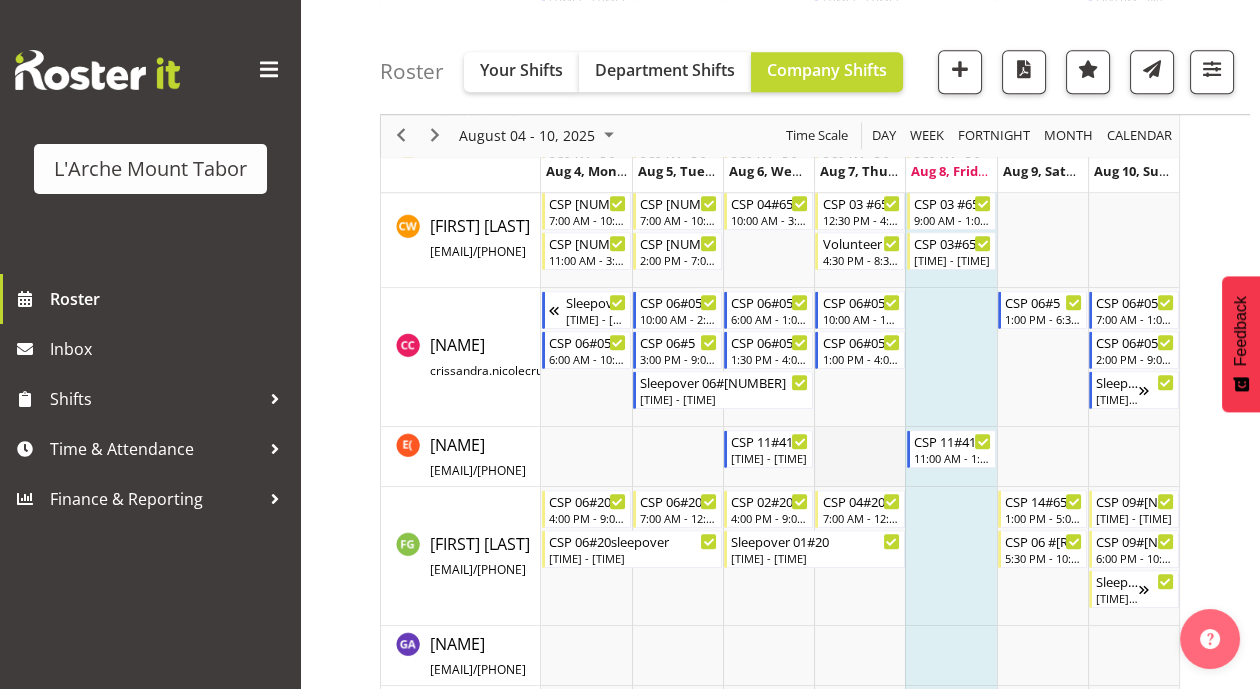 click at bounding box center (859, 457) 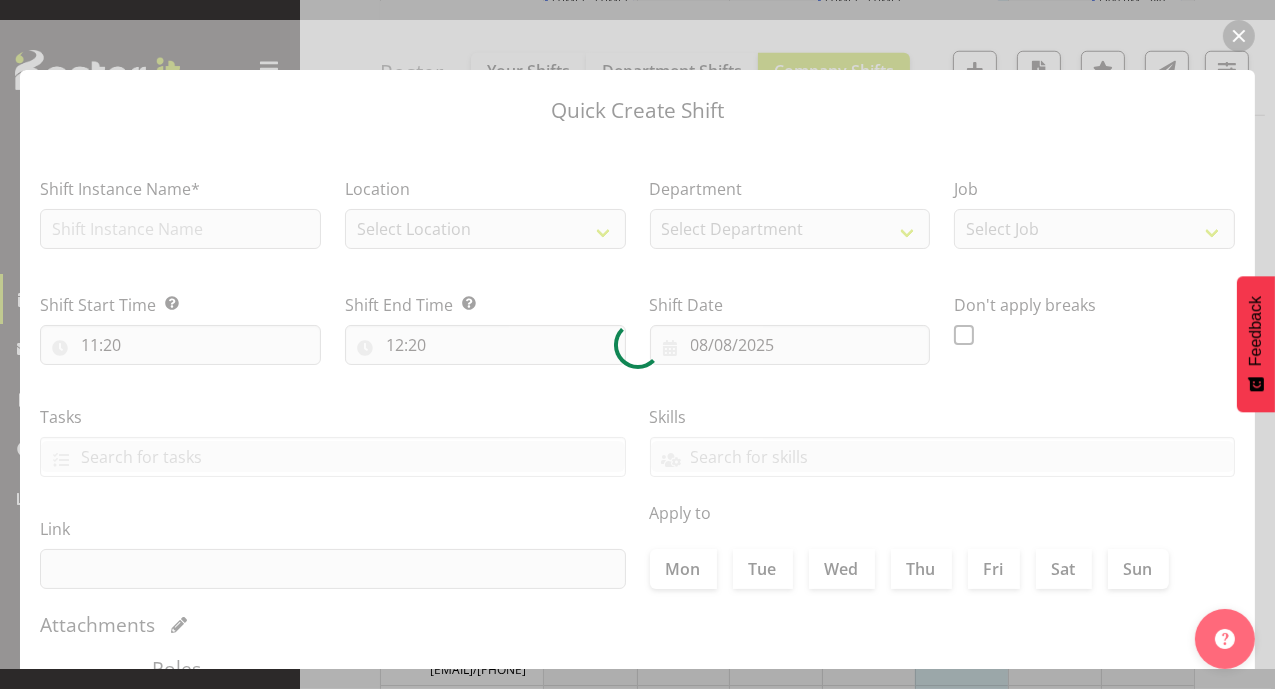 type on "[DATE]" 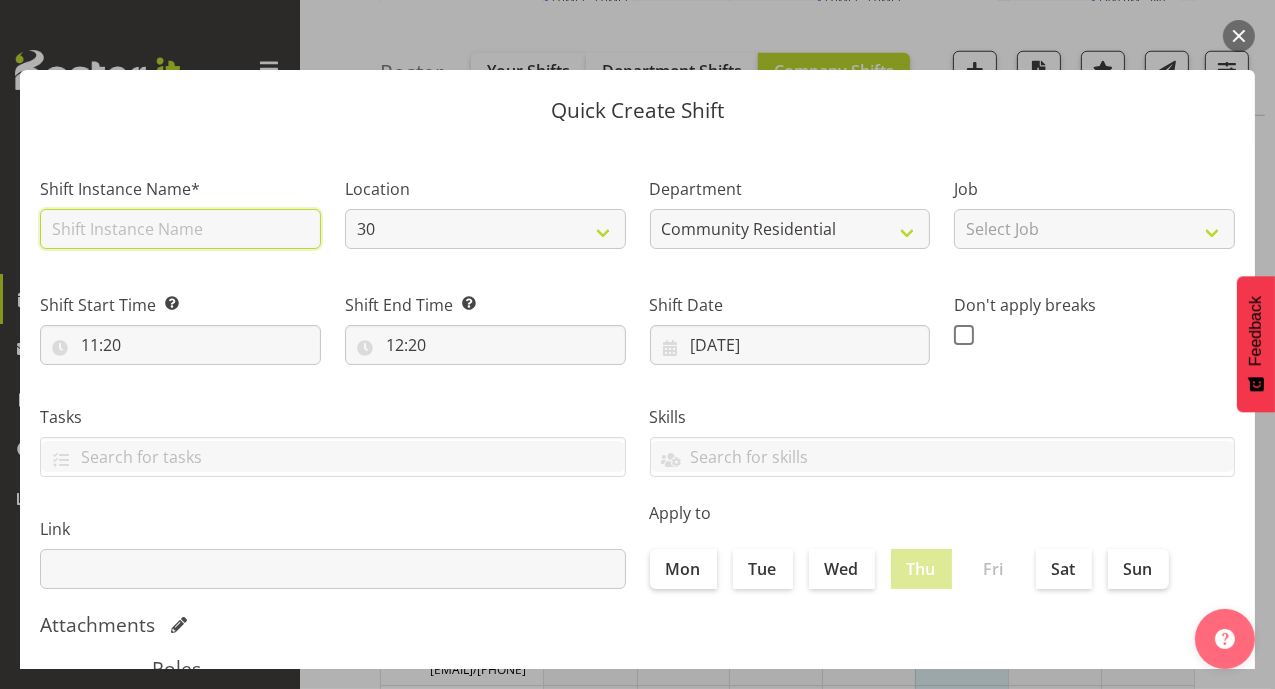 click at bounding box center (180, 229) 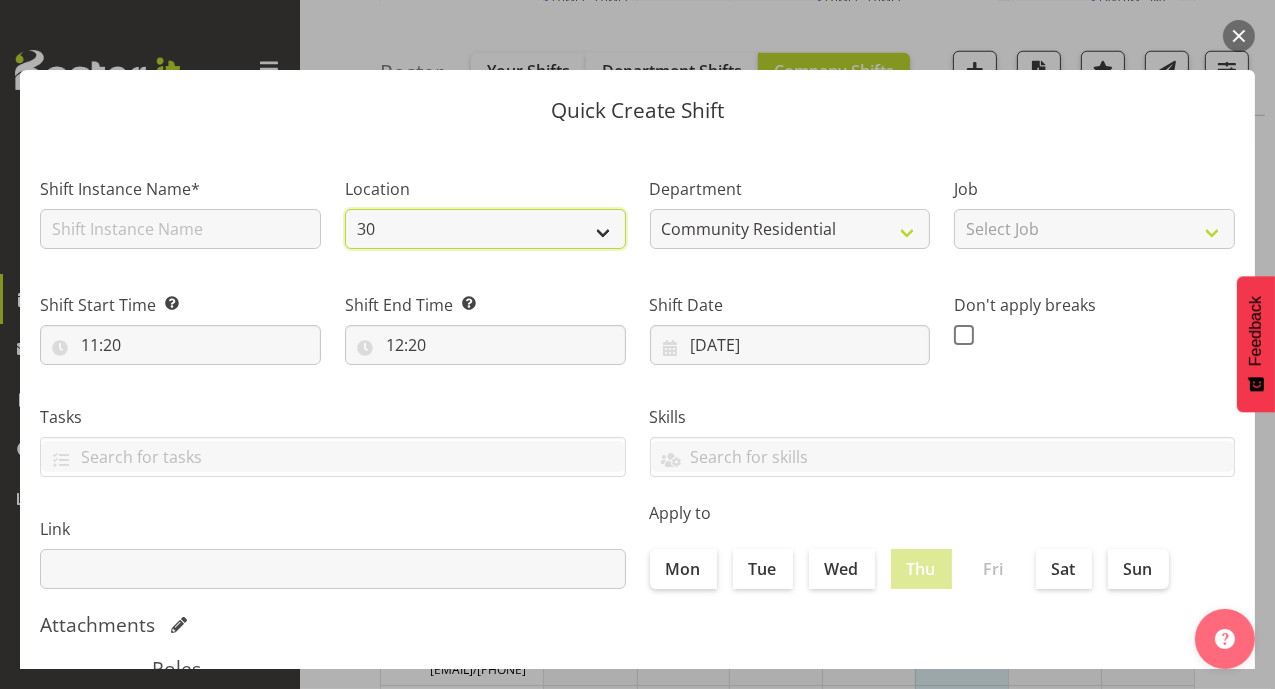 click on "30
41
56b
65a" at bounding box center (485, 229) 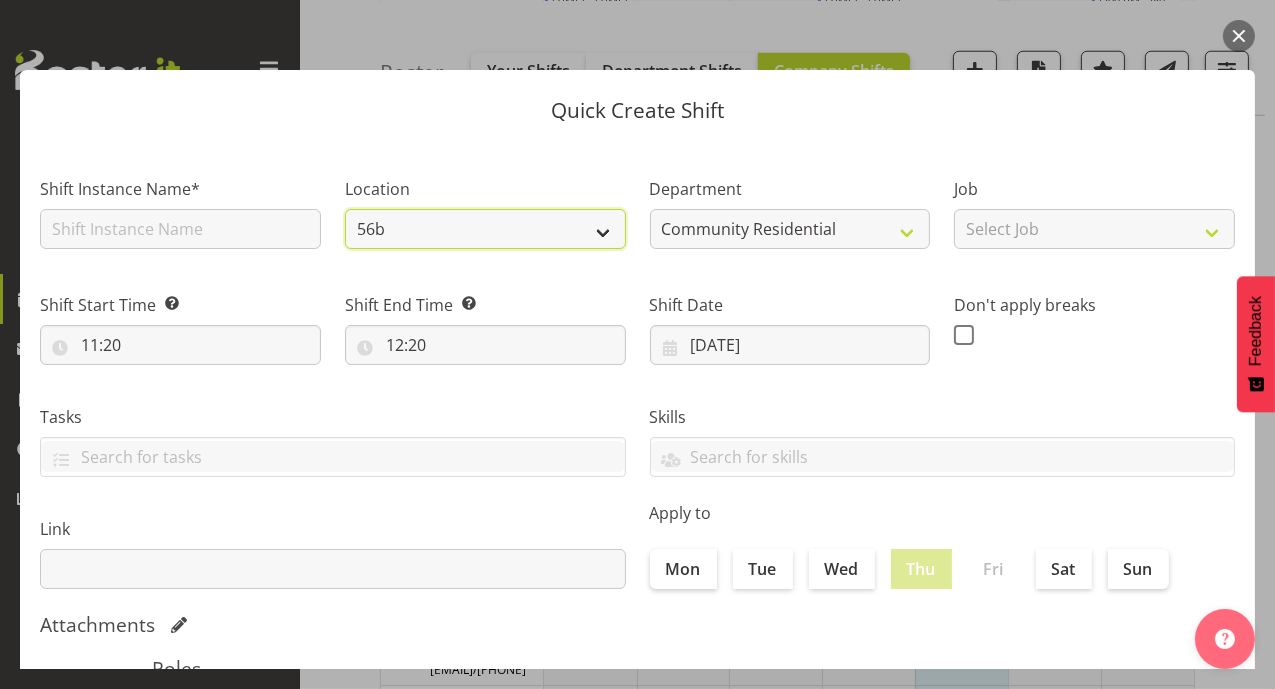 click on "30
41
56b
65a" at bounding box center [485, 229] 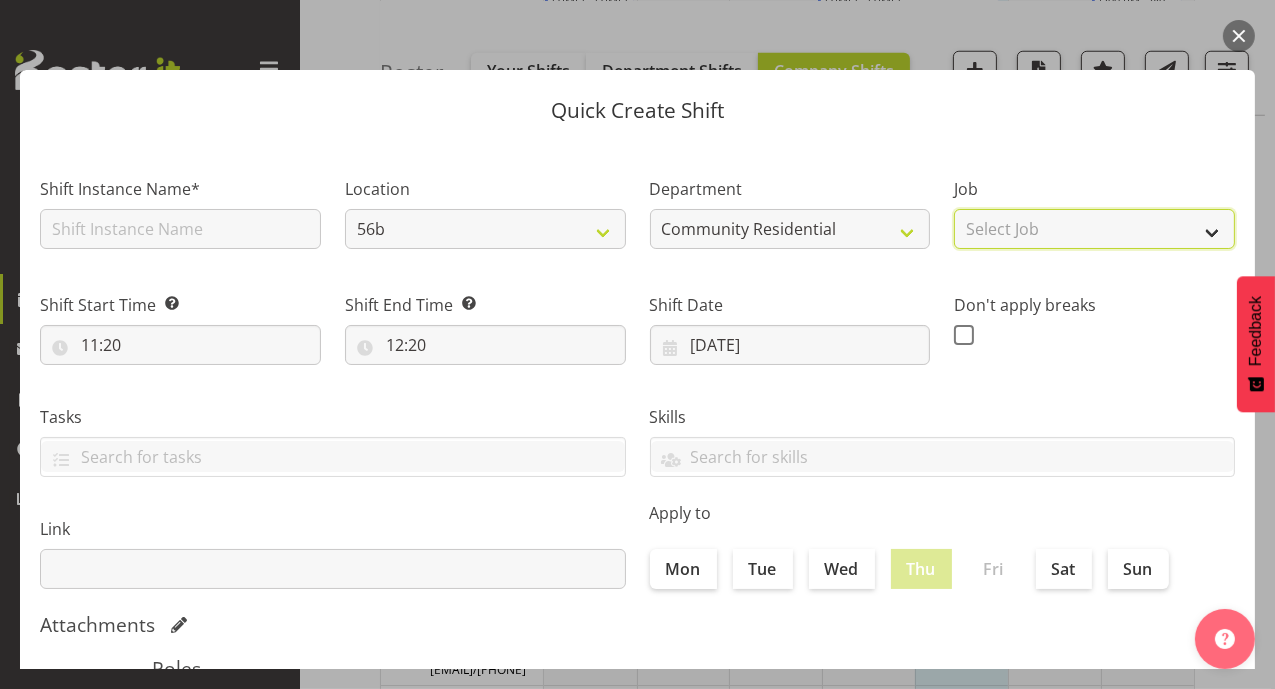 click on "Select Job  Accounts Admin Art Coordinator Community Leader Community Support Person Community Support Person-Casual House Leader Office Admin Senior Coordinator Service Manager Volunteer" at bounding box center [1094, 229] 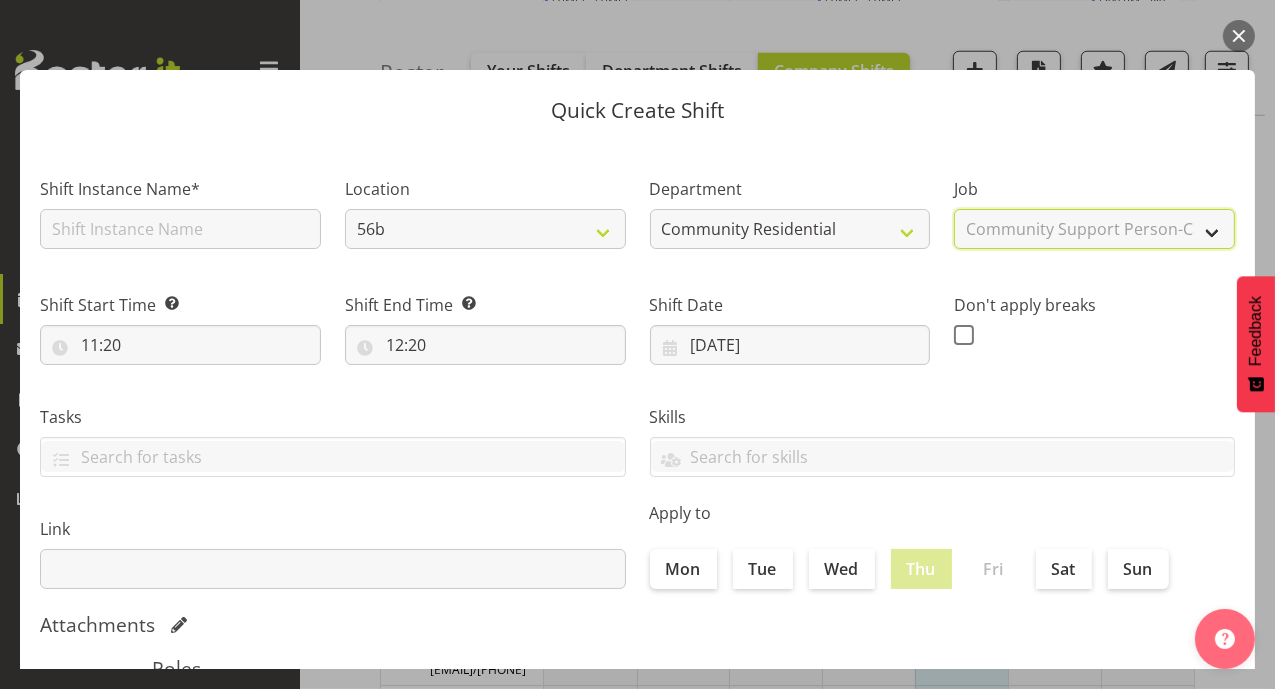 click on "Select Job  Accounts Admin Art Coordinator Community Leader Community Support Person Community Support Person-Casual House Leader Office Admin Senior Coordinator Service Manager Volunteer" at bounding box center [1094, 229] 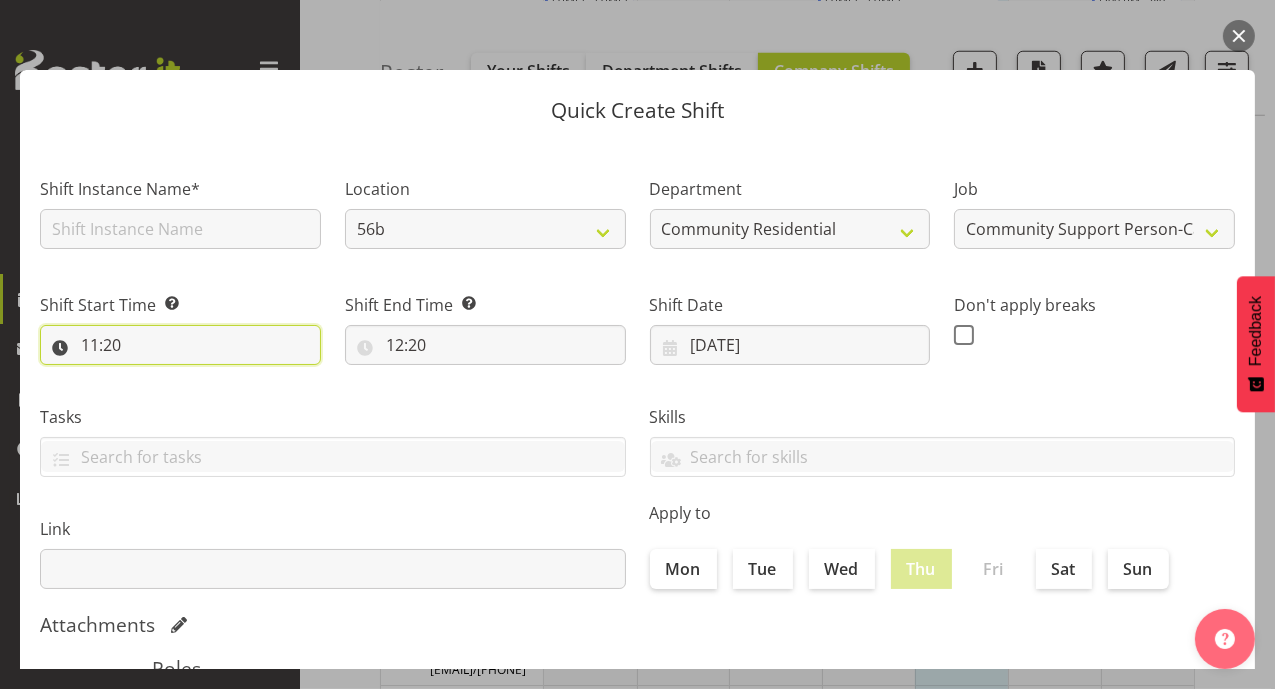 click on "11:20" at bounding box center [180, 345] 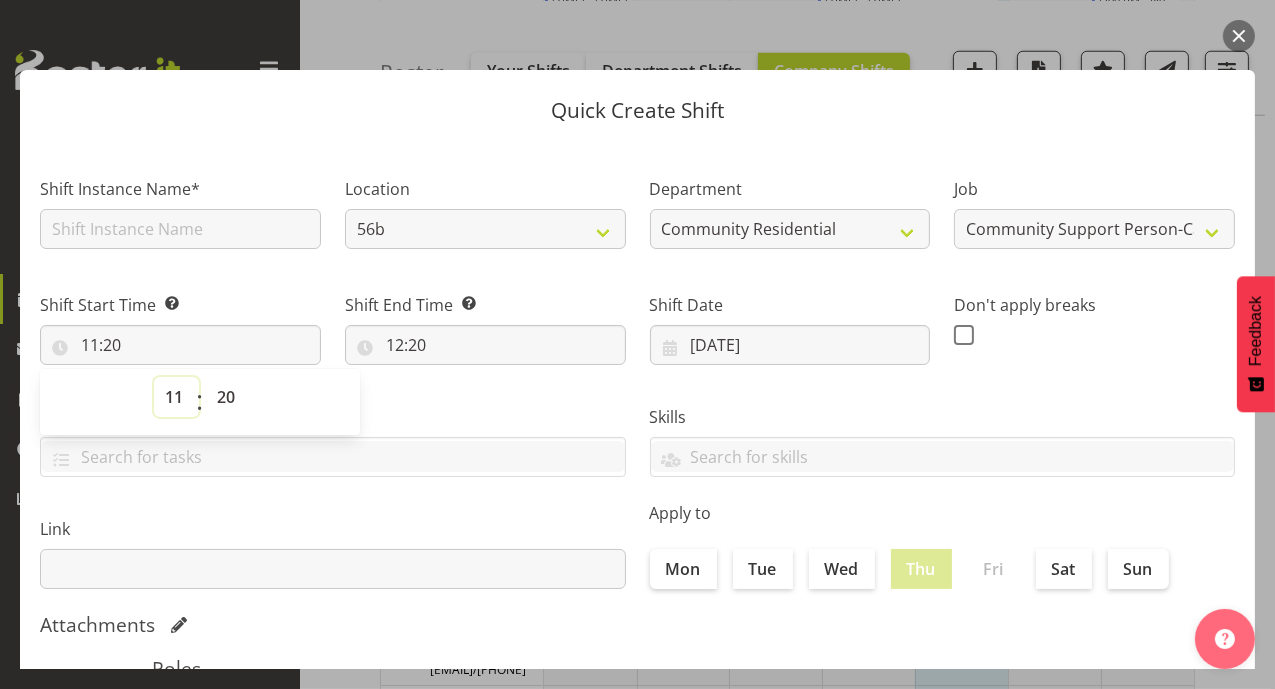click on "00   01   02   03   04   05   06   07   08   09   10   11   12   13   14   15   16   17   18   19   20   21   22   23" at bounding box center [176, 397] 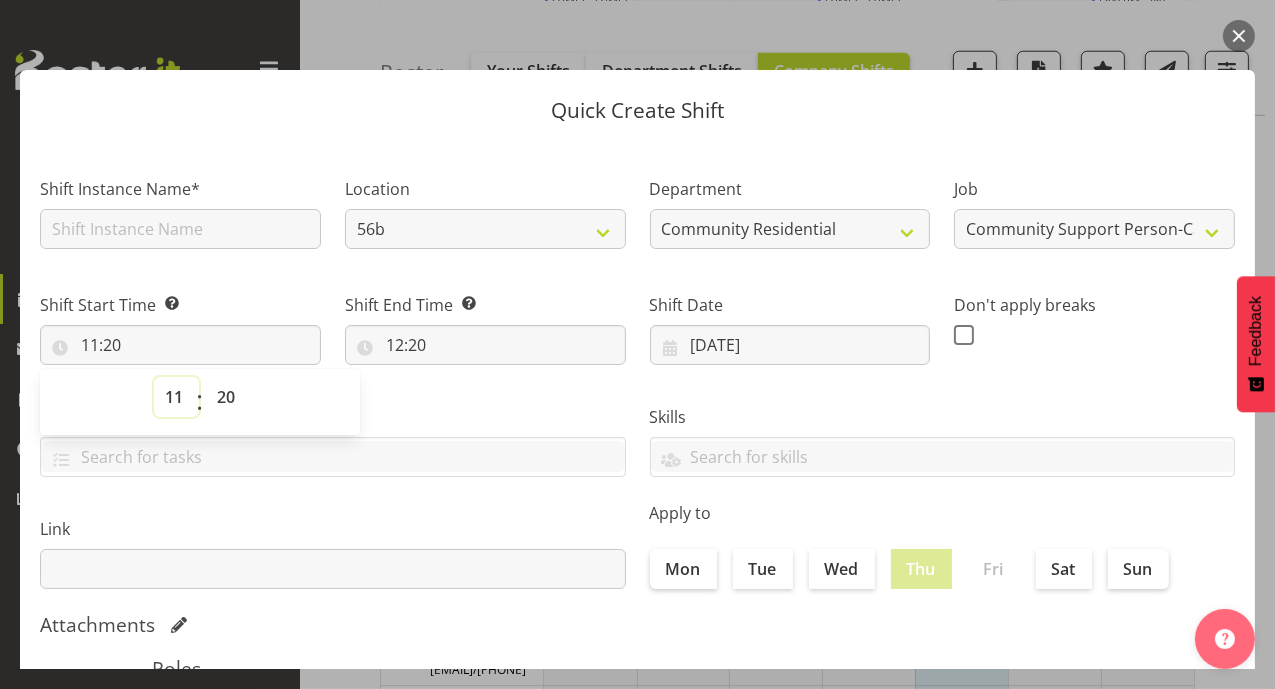 select on "17" 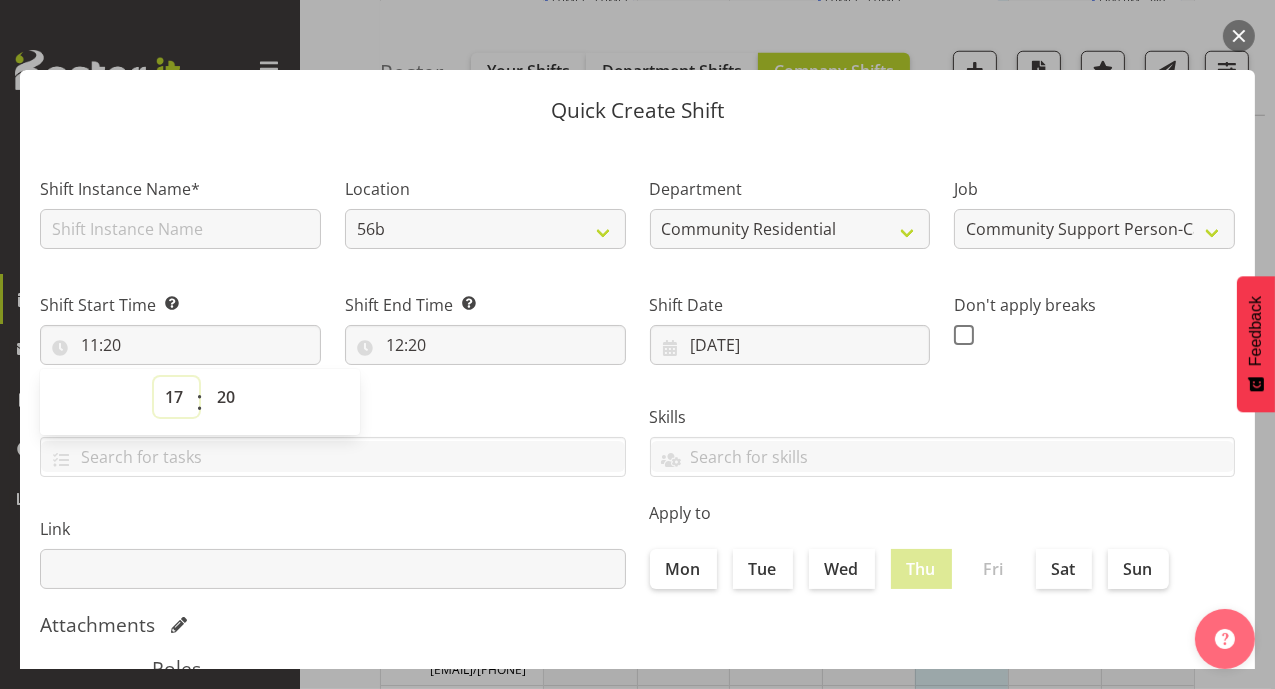 click on "00   01   02   03   04   05   06   07   08   09   10   11   12   13   14   15   16   17   18   19   20   21   22   23" at bounding box center [176, 397] 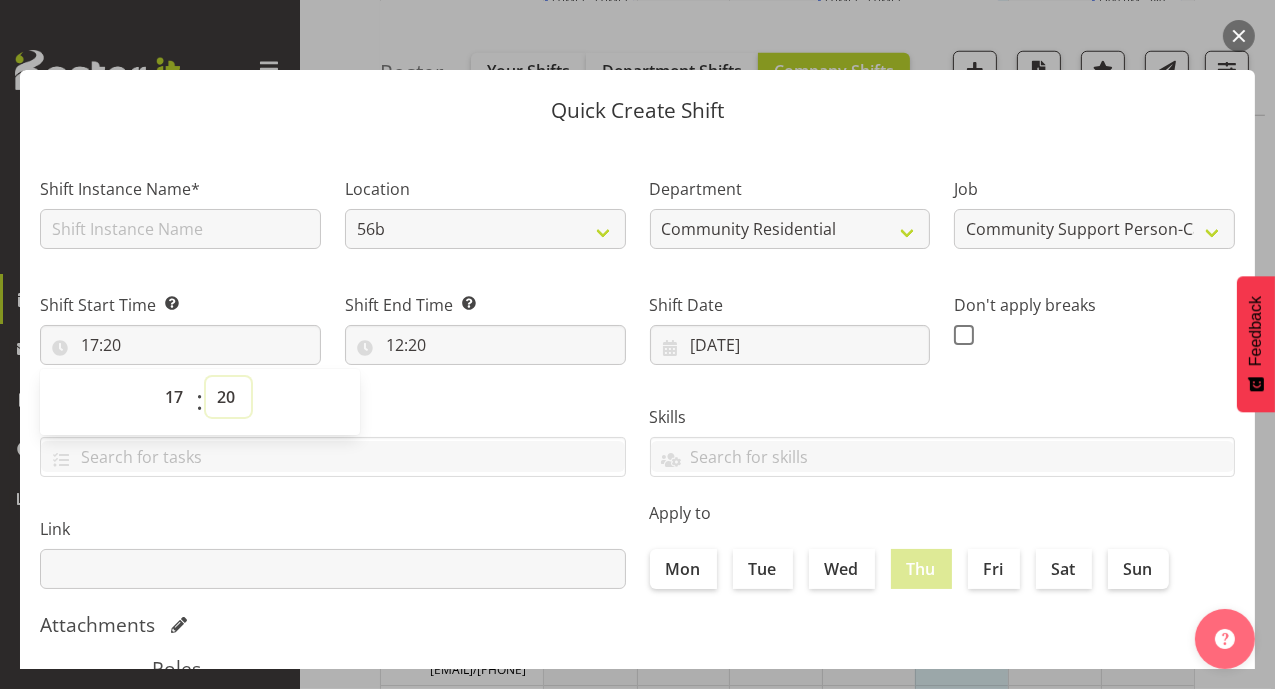 click on "00   01   02   03   04   05   06   07   08   09   10   11   12   13   14   15   16   17   18   19   20   21   22   23   24   25   26   27   28   29   30   31   32   33   34   35   36   37   38   39   40   41   42   43   44   45   46   47   48   49   50   51   52   53   54   55   56   57   58   59" at bounding box center [228, 397] 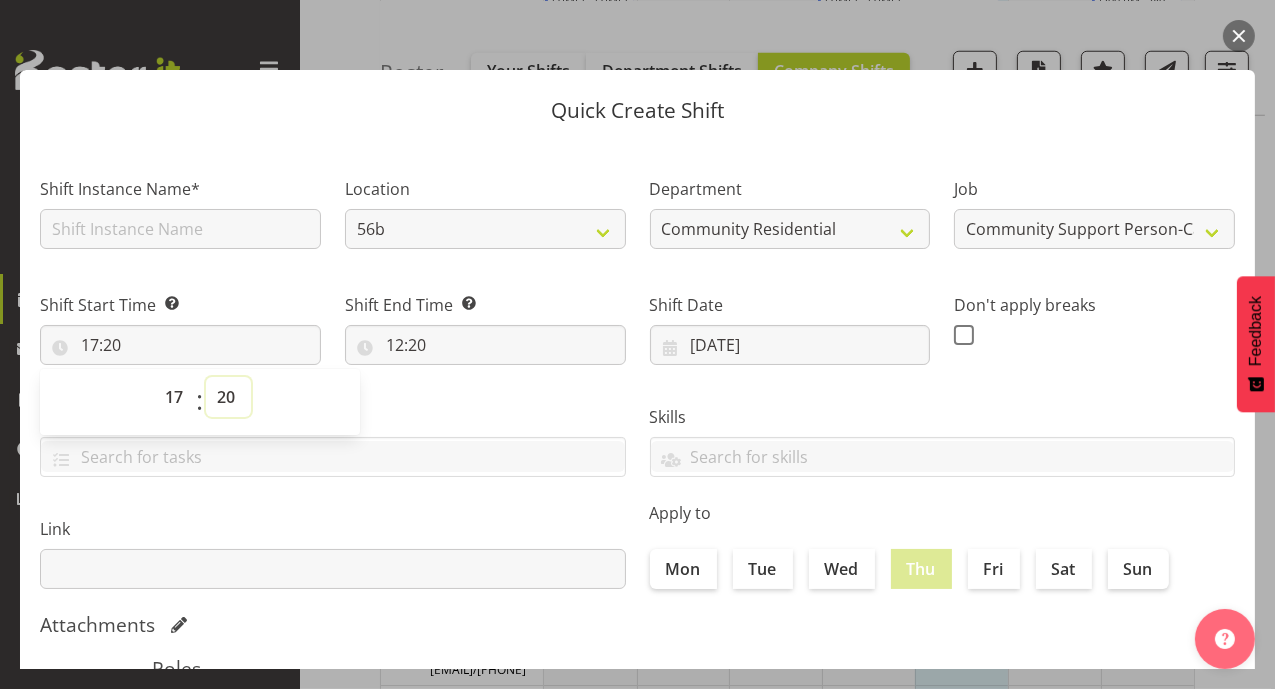 select on "0" 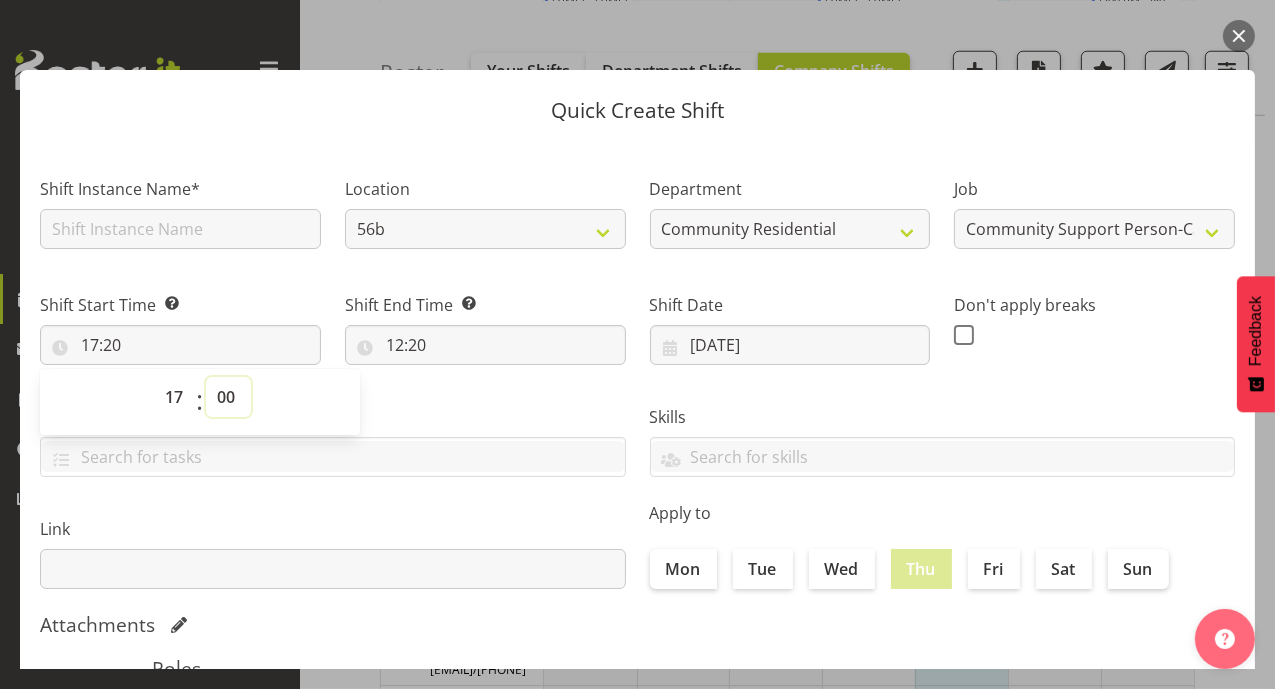 click on "00   01   02   03   04   05   06   07   08   09   10   11   12   13   14   15   16   17   18   19   20   21   22   23   24   25   26   27   28   29   30   31   32   33   34   35   36   37   38   39   40   41   42   43   44   45   46   47   48   49   50   51   52   53   54   55   56   57   58   59" at bounding box center (228, 397) 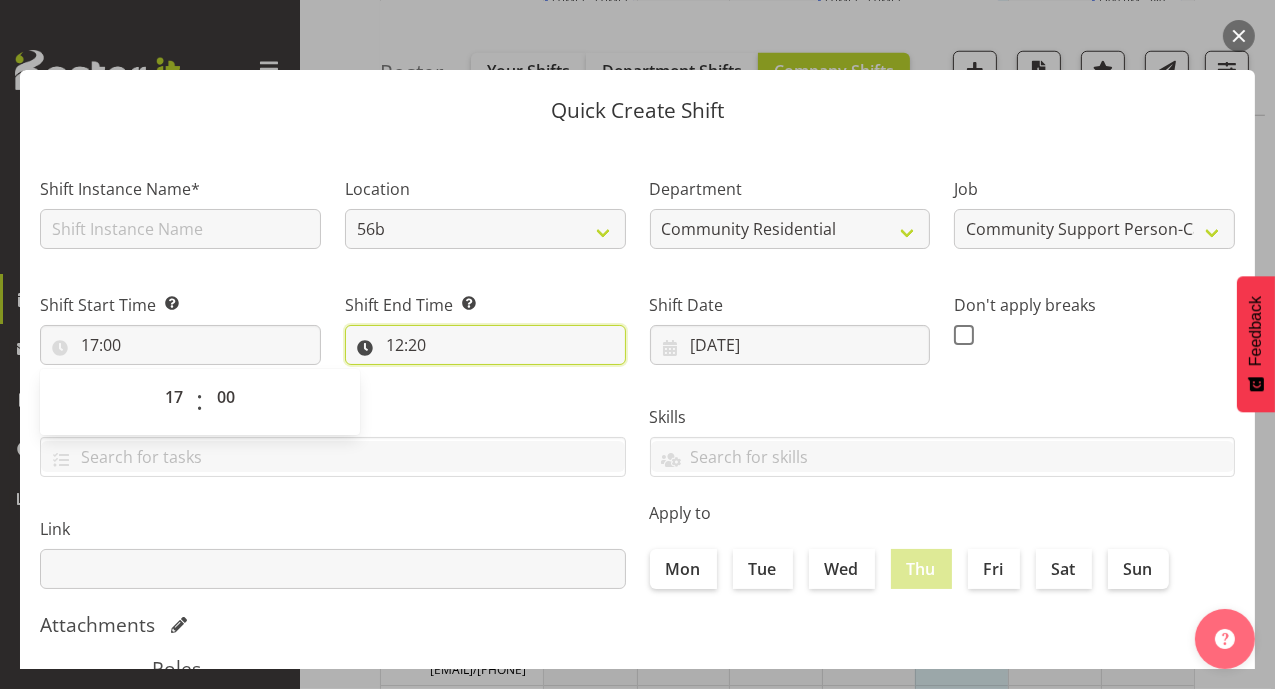 click on "12:20" at bounding box center (485, 345) 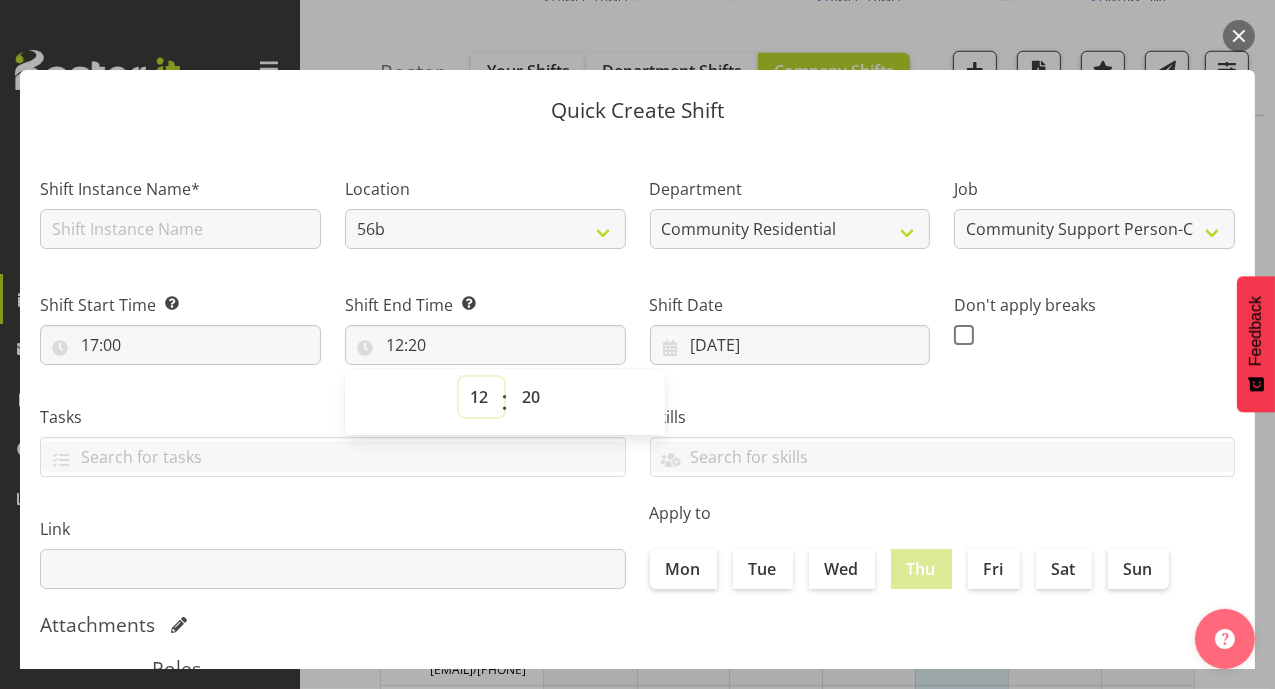 click on "00   01   02   03   04   05   06   07   08   09   10   11   12   13   14   15   16   17   18   19   20   21   22   23" at bounding box center [481, 397] 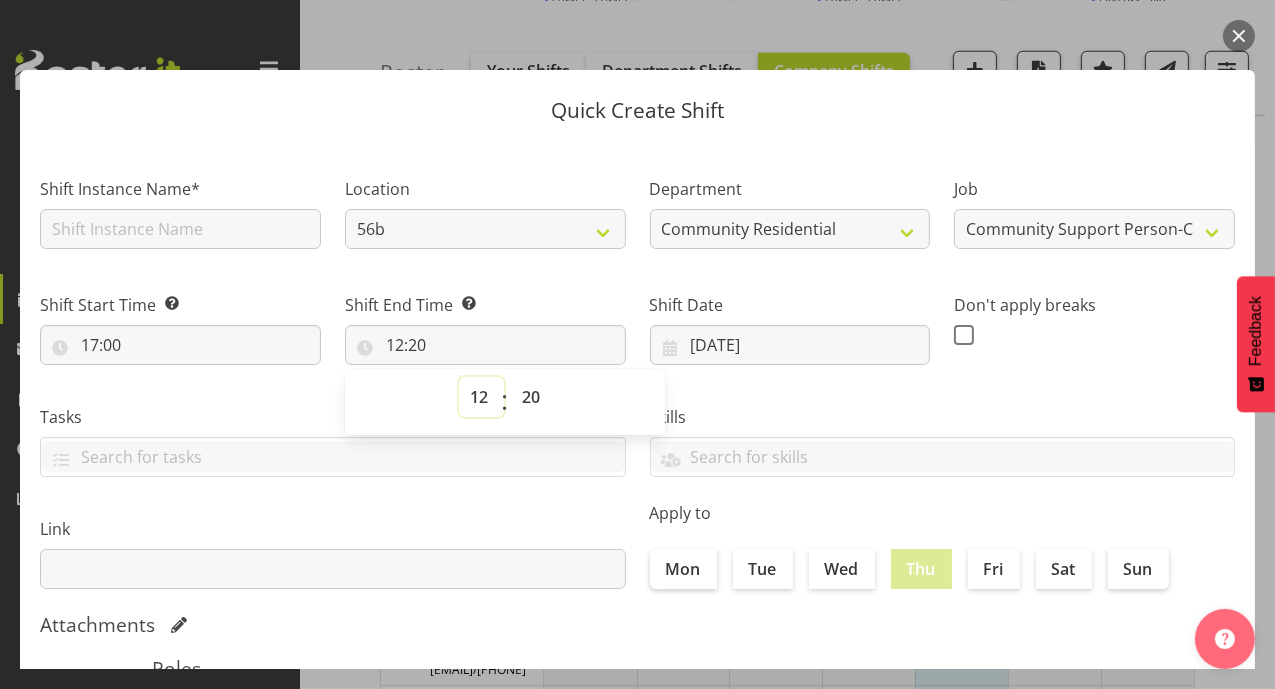 select on "22" 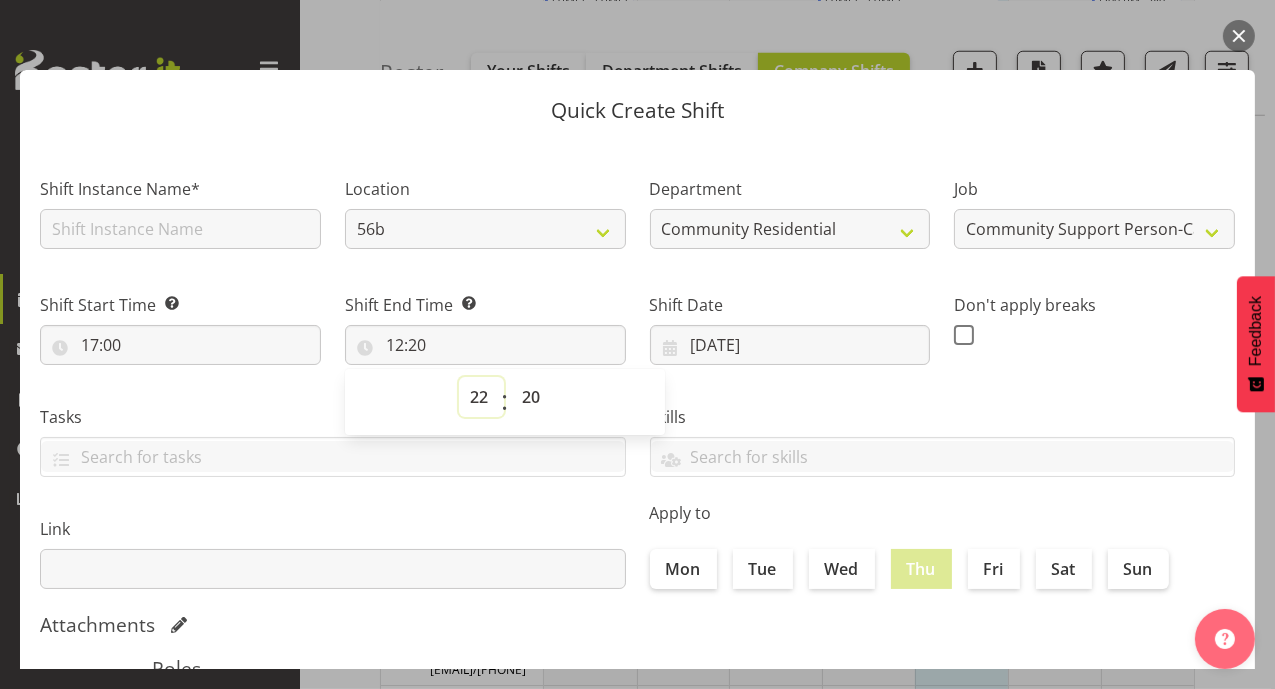 click on "00   01   02   03   04   05   06   07   08   09   10   11   12   13   14   15   16   17   18   19   20   21   22   23" at bounding box center [481, 397] 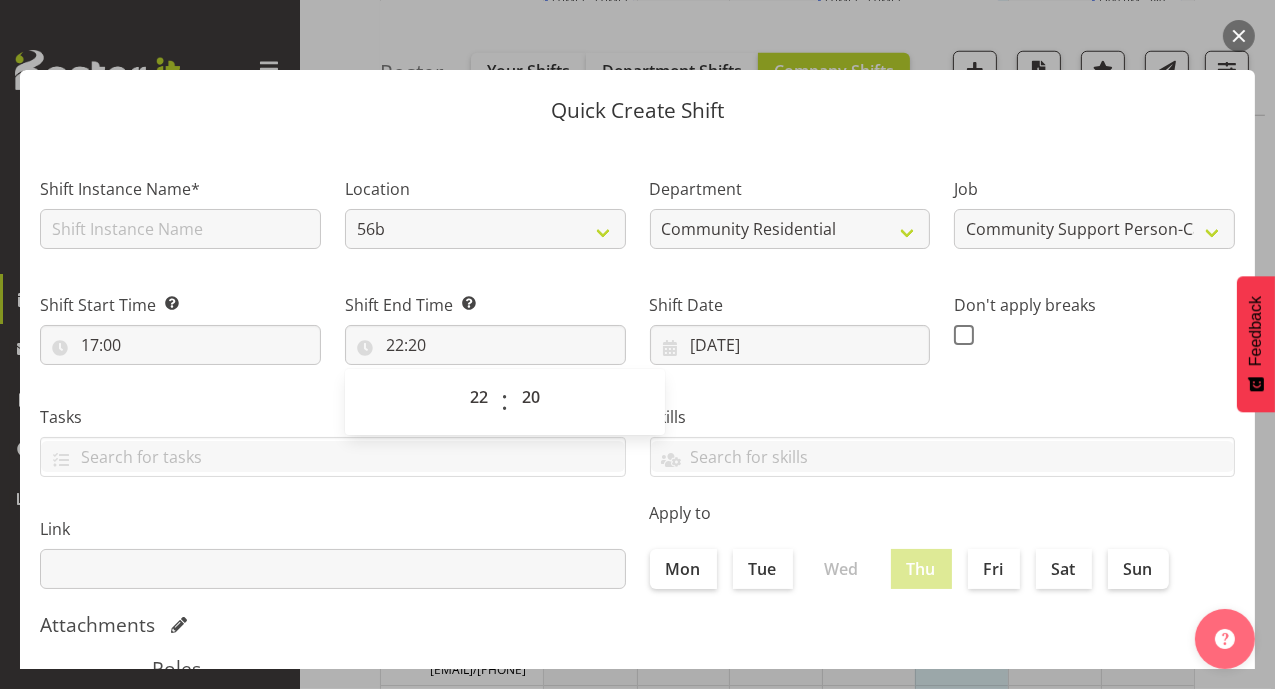 click on "Shift End Time
Set the time of the day you wish this shift to finish       22:20  00   01   02   03   04   05   06   07   08   09   10   11   12   13   14   15   16   17   18   19   20   21   22   23  :  00   01   02   03   04   05   06   07   08   09   10   11   12   13   14   15   16   17   18   19   20   21   22   23   24   25   26   27   28   29   30   31   32   33   34   35   36   37   38   39   40   41   42   43   44   45   46   47   48   49   50   51   52   53   54   55   56   57   58   59" at bounding box center (485, 329) 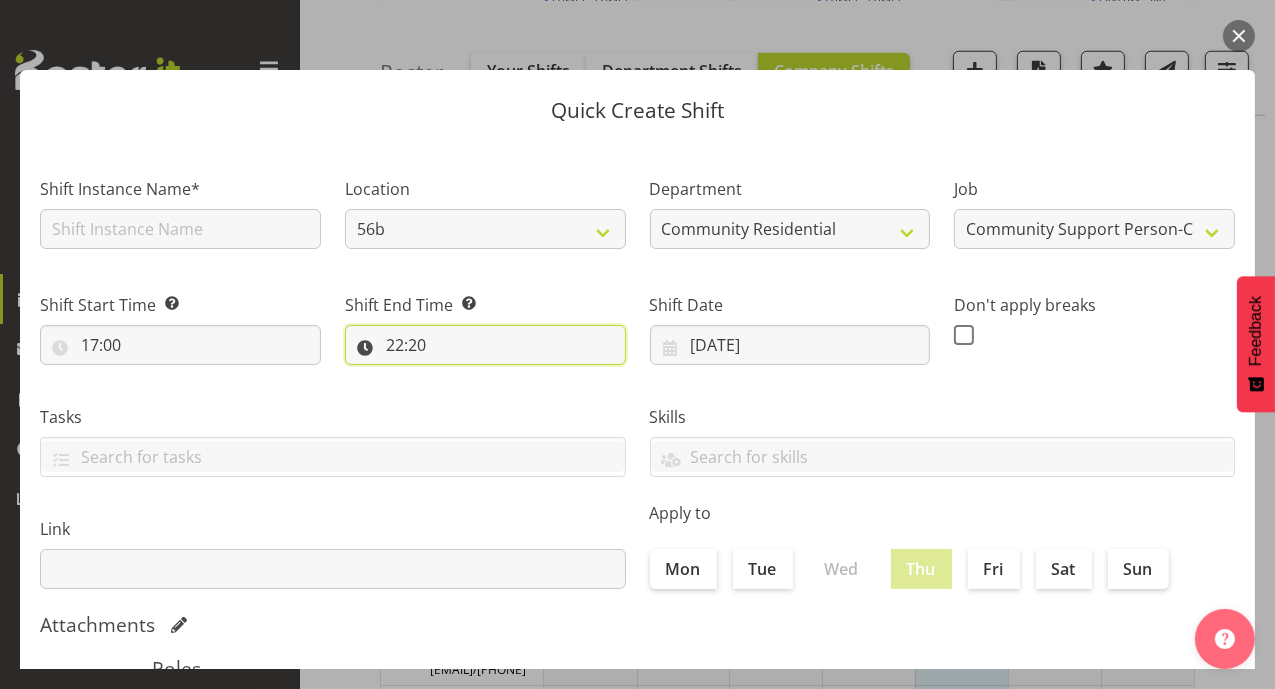 click on "22:20" at bounding box center (485, 345) 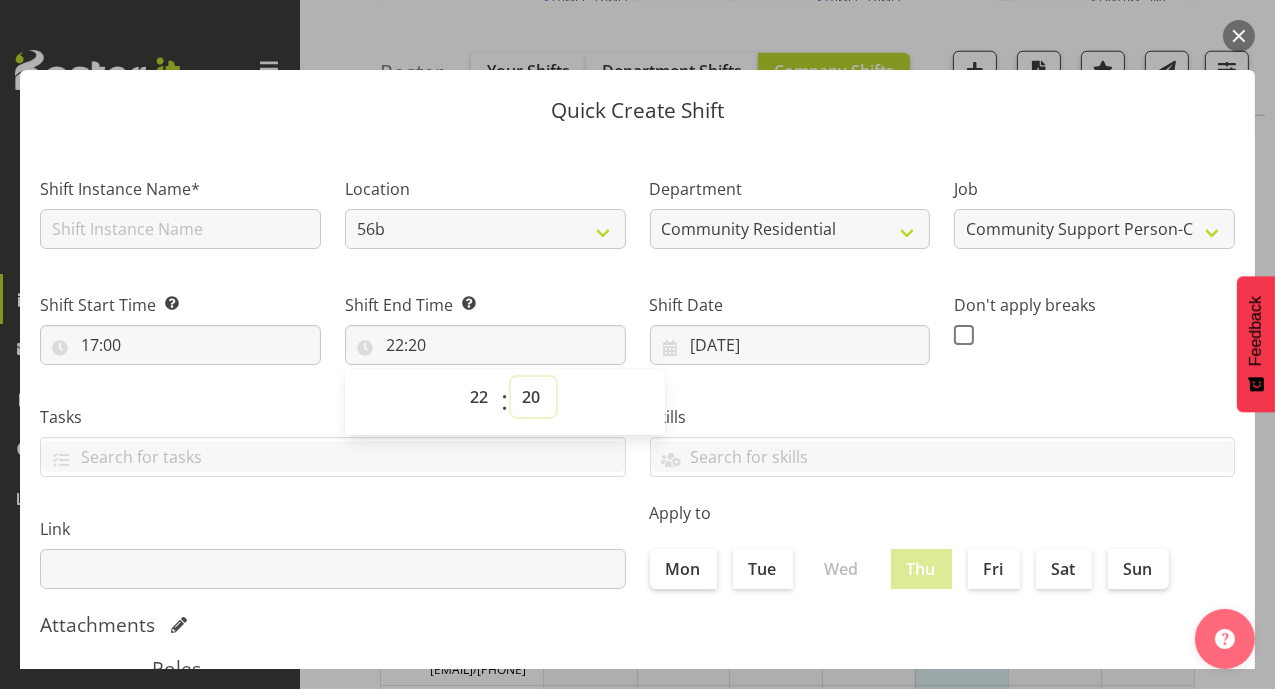 click on "00   01   02   03   04   05   06   07   08   09   10   11   12   13   14   15   16   17   18   19   20   21   22   23   24   25   26   27   28   29   30   31   32   33   34   35   36   37   38   39   40   41   42   43   44   45   46   47   48   49   50   51   52   53   54   55   56   57   58   59" at bounding box center [533, 397] 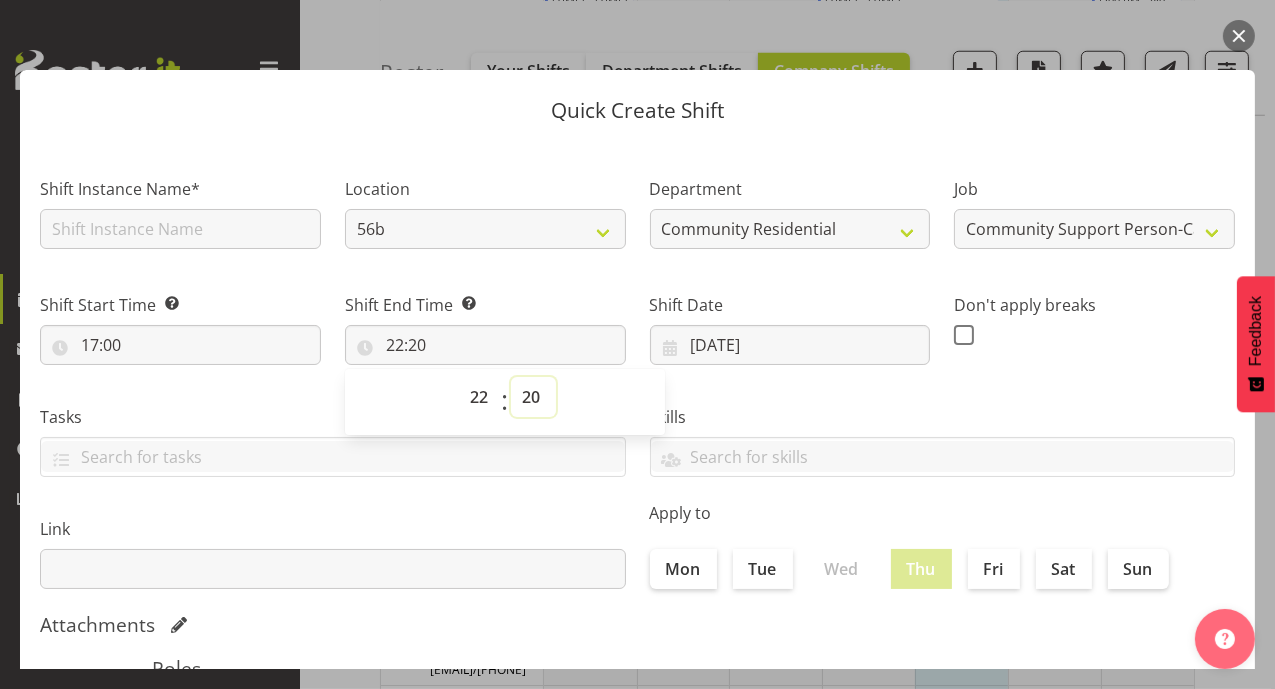 select on "0" 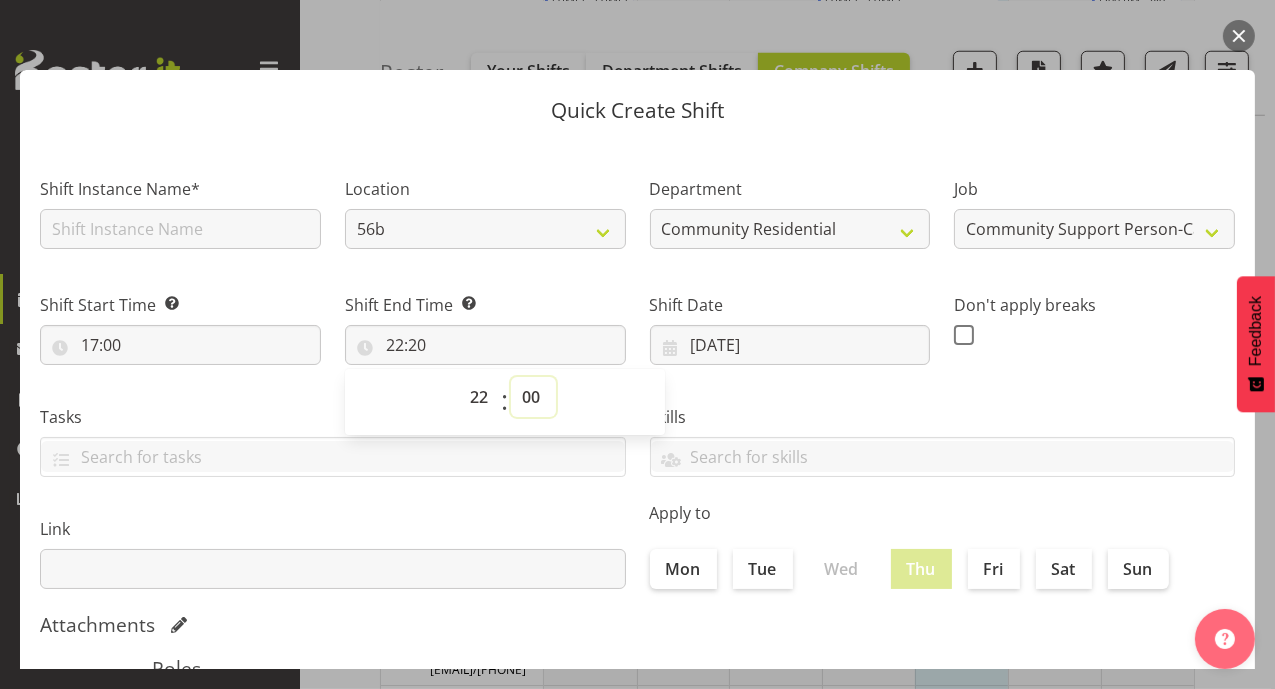click on "00   01   02   03   04   05   06   07   08   09   10   11   12   13   14   15   16   17   18   19   20   21   22   23   24   25   26   27   28   29   30   31   32   33   34   35   36   37   38   39   40   41   42   43   44   45   46   47   48   49   50   51   52   53   54   55   56   57   58   59" at bounding box center [533, 397] 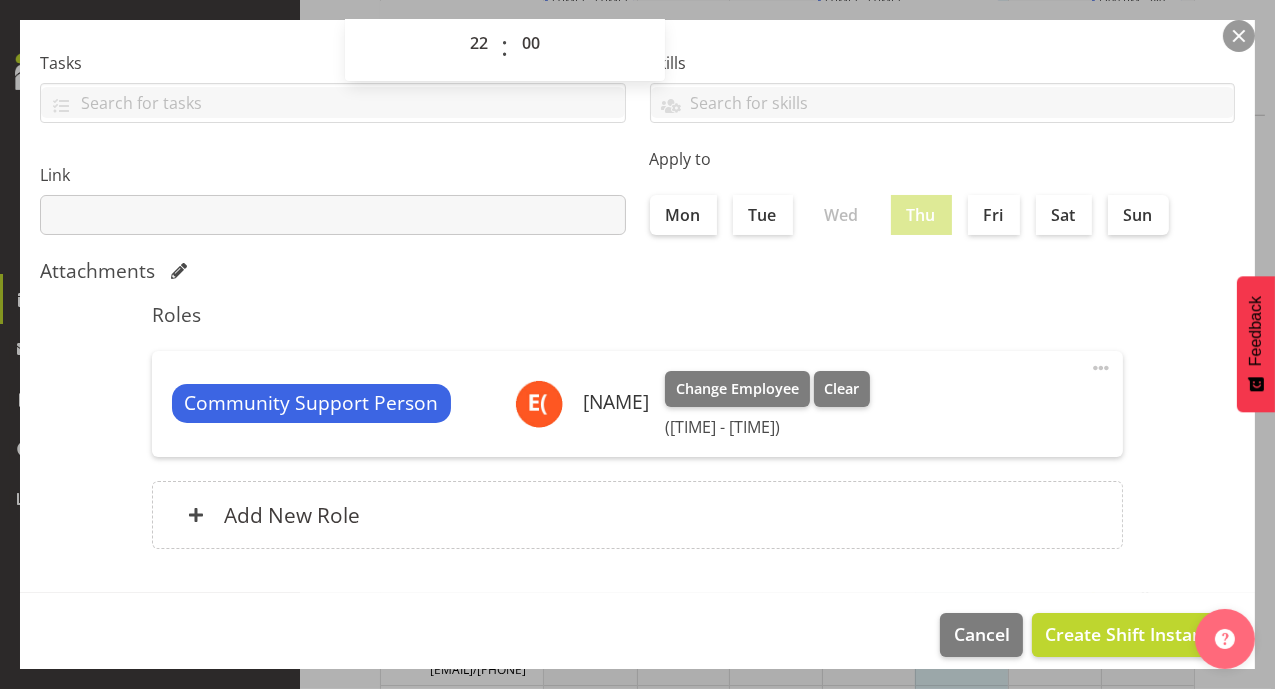 scroll, scrollTop: 368, scrollLeft: 0, axis: vertical 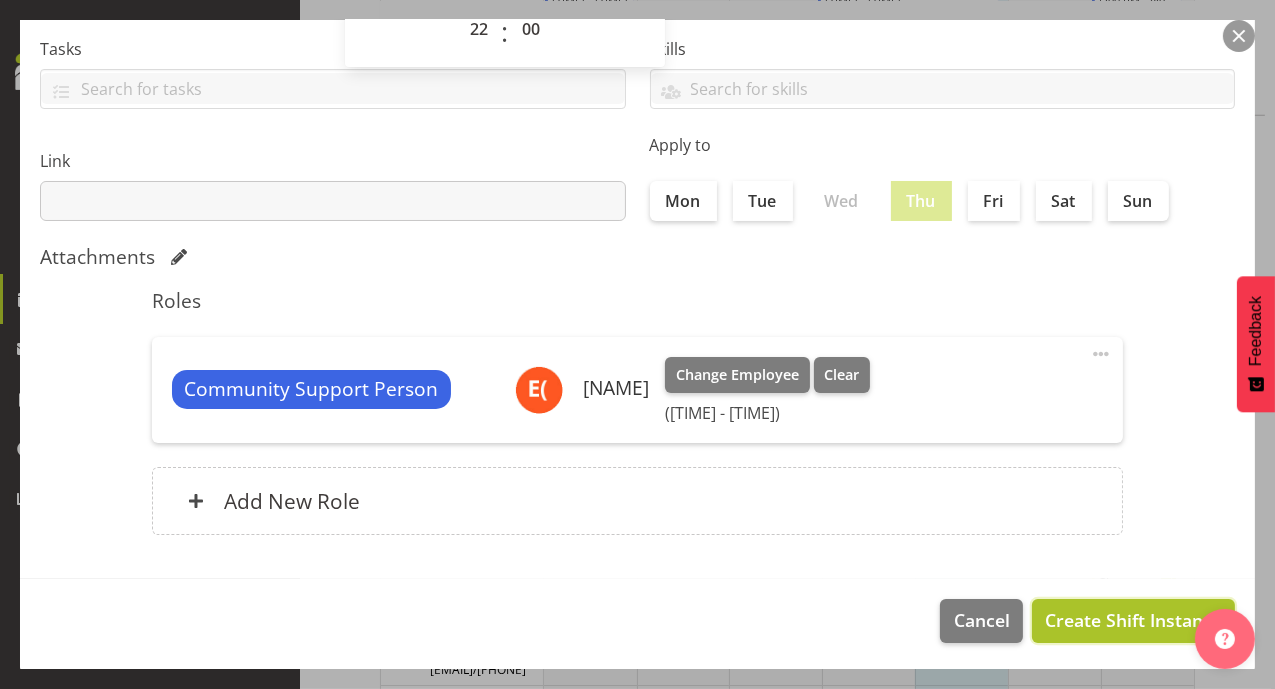 click on "Create Shift Instance" at bounding box center (1133, 620) 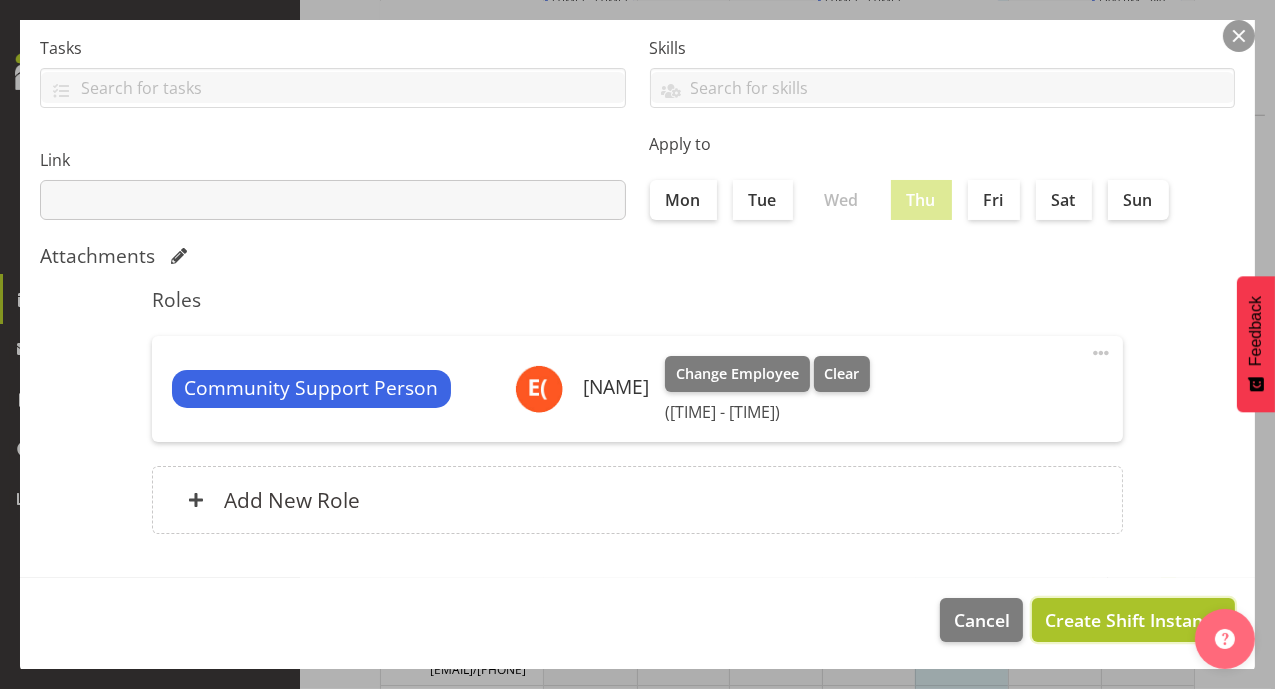 click on "Create Shift Instance" at bounding box center [1133, 620] 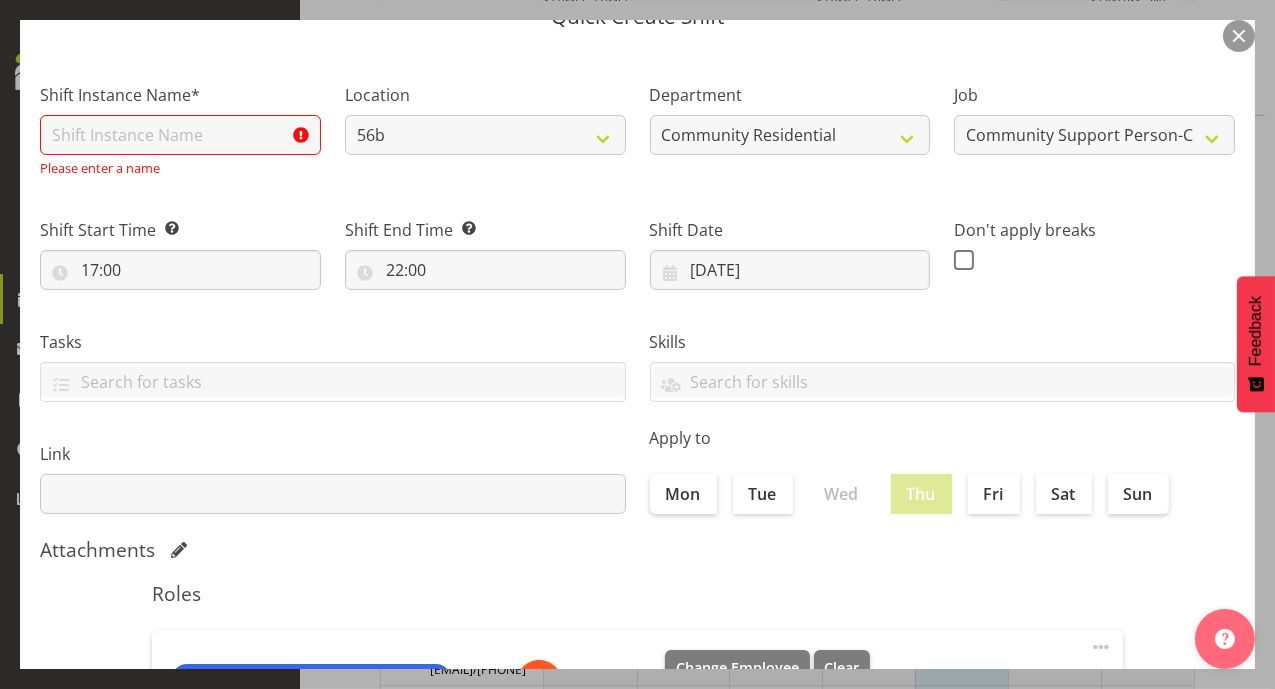 scroll, scrollTop: 63, scrollLeft: 0, axis: vertical 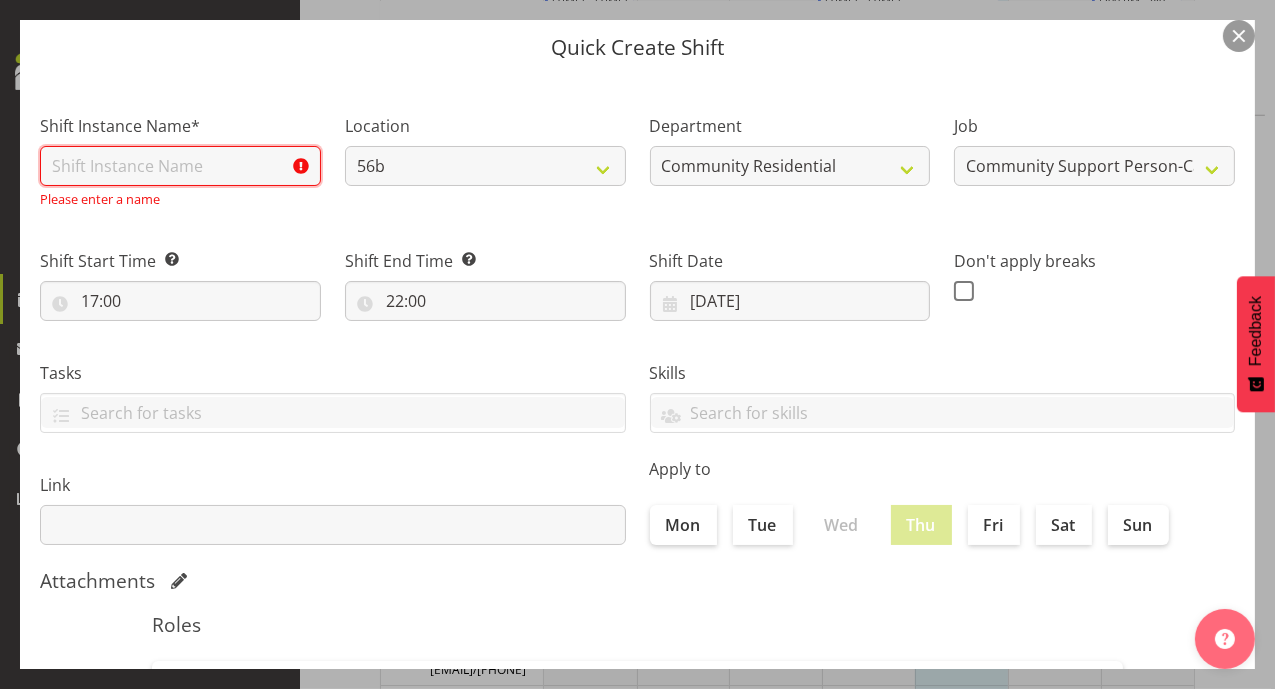 click at bounding box center [180, 166] 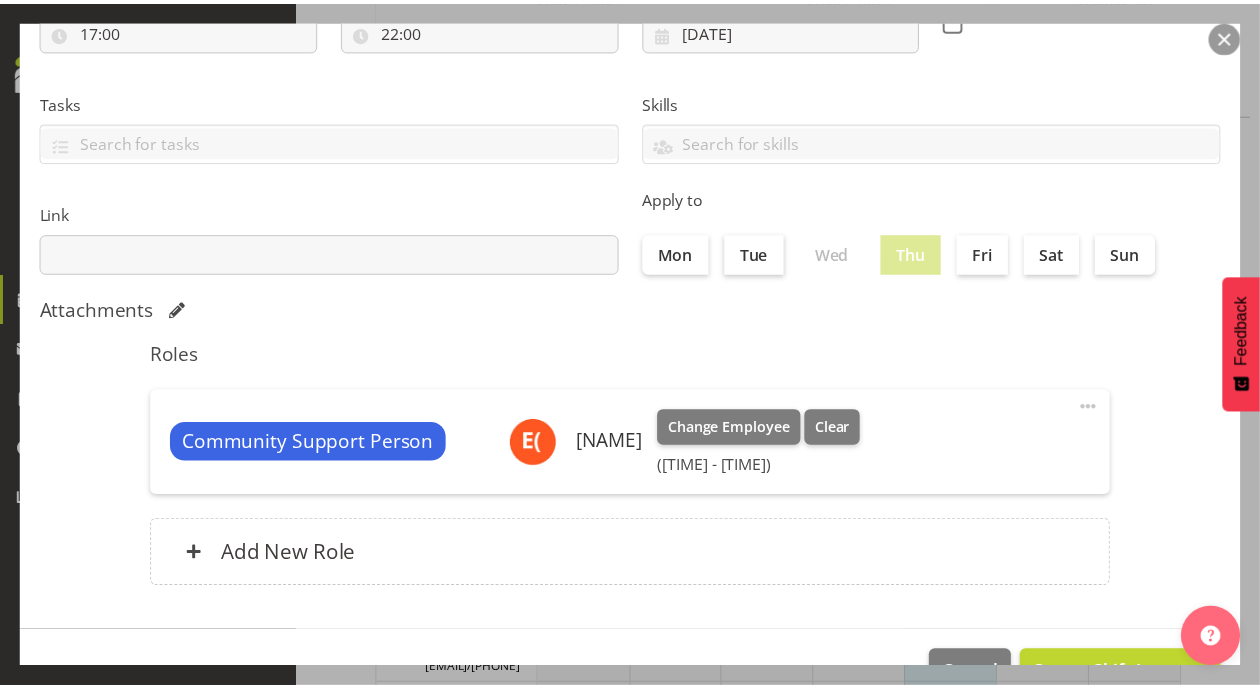 scroll, scrollTop: 368, scrollLeft: 0, axis: vertical 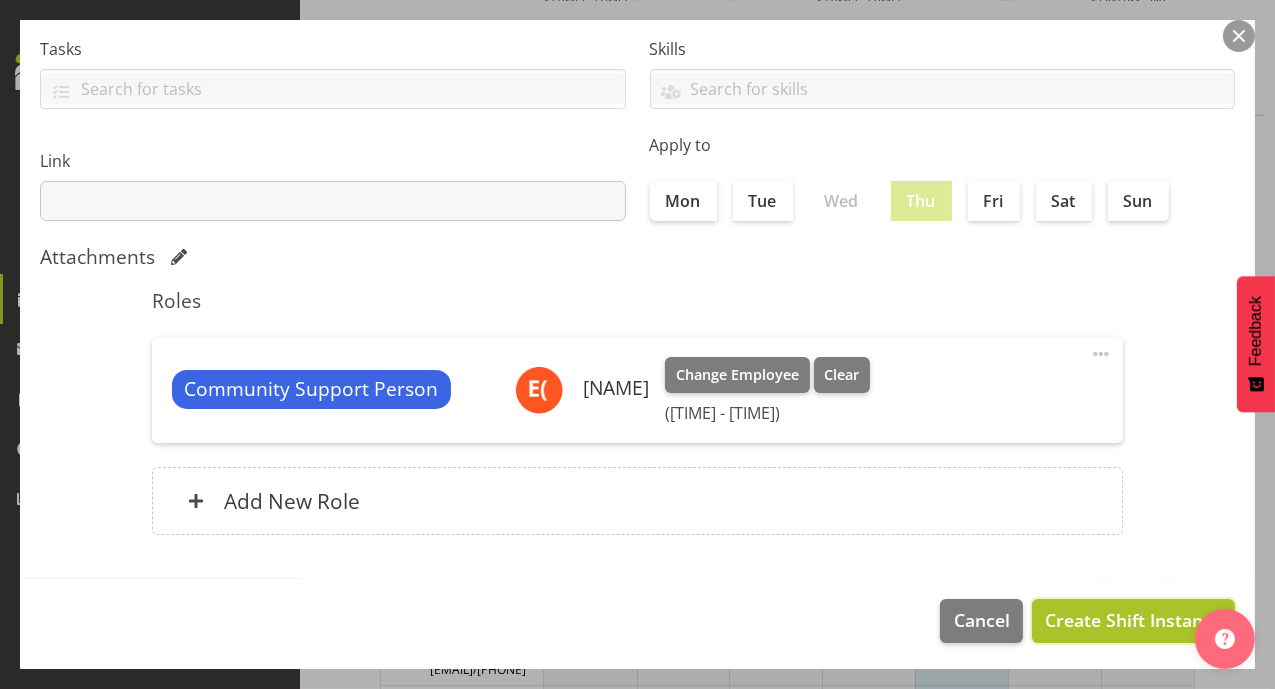 click on "Create Shift Instance" at bounding box center [1133, 620] 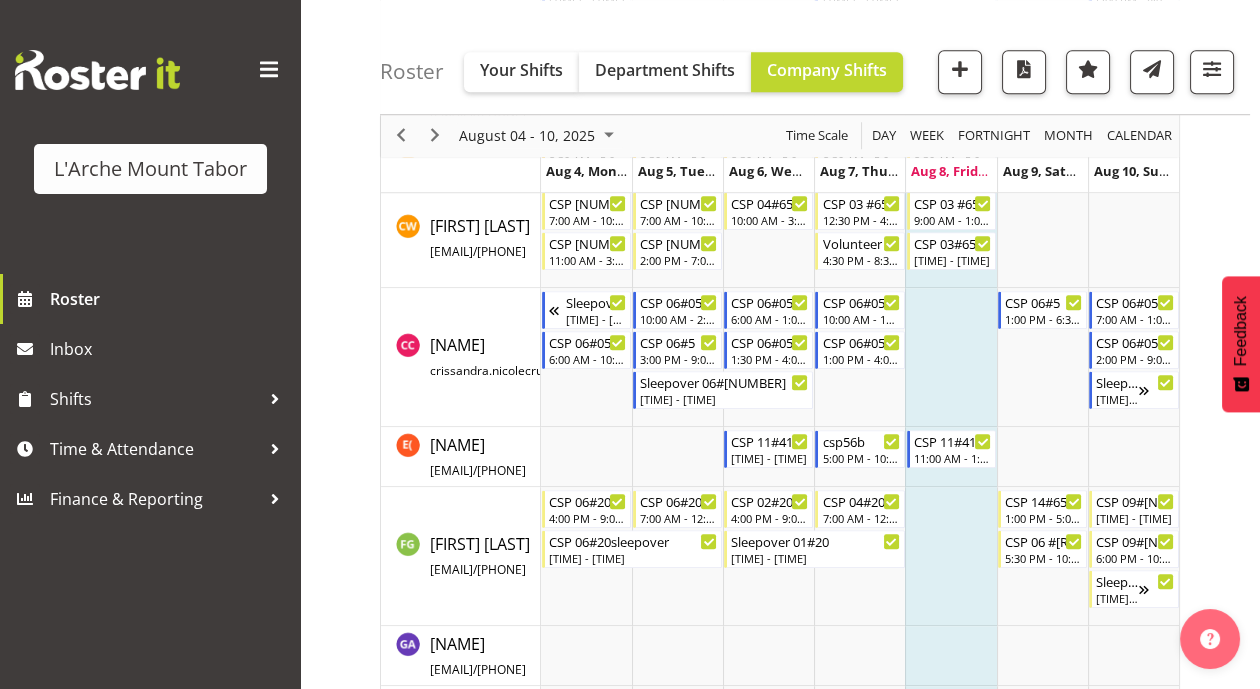 scroll, scrollTop: 4324, scrollLeft: 0, axis: vertical 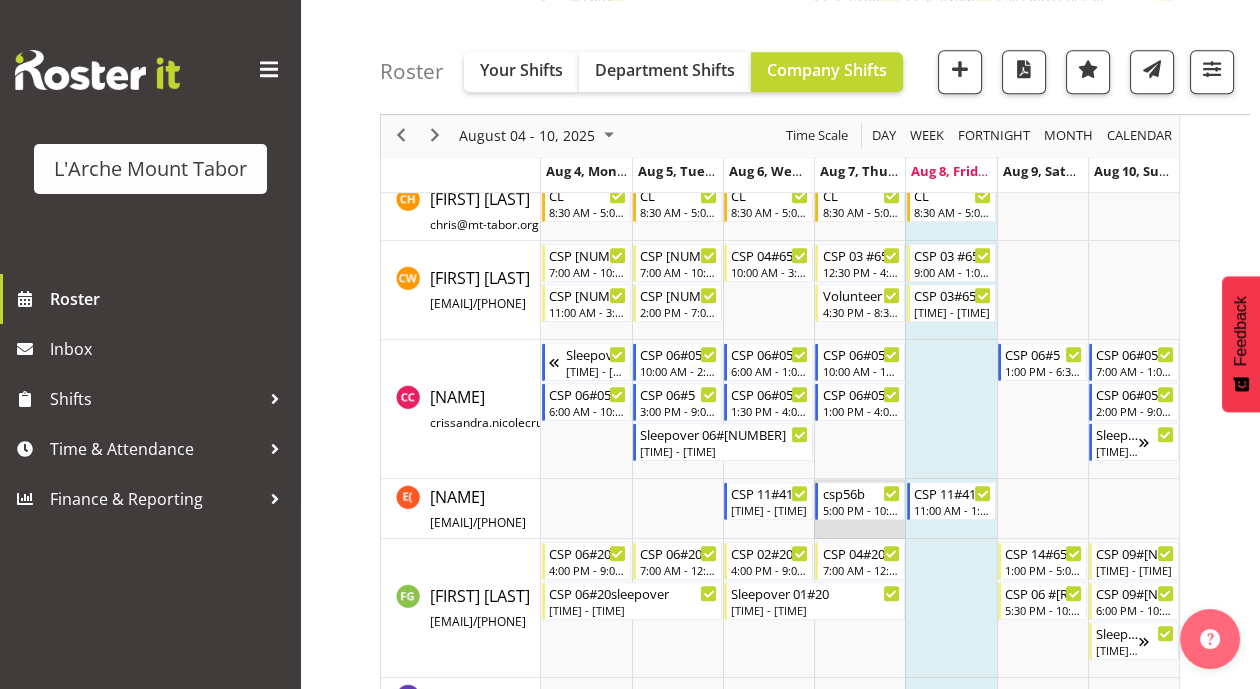 click at bounding box center (859, 509) 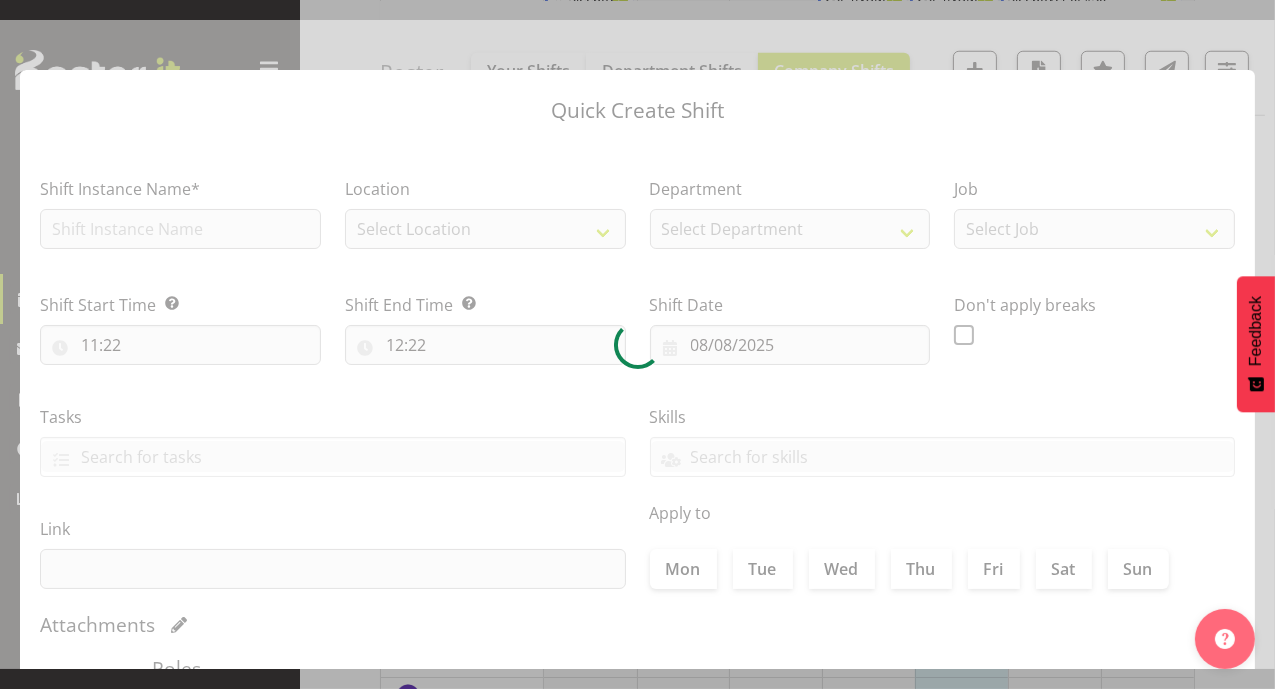 click at bounding box center (637, 344) 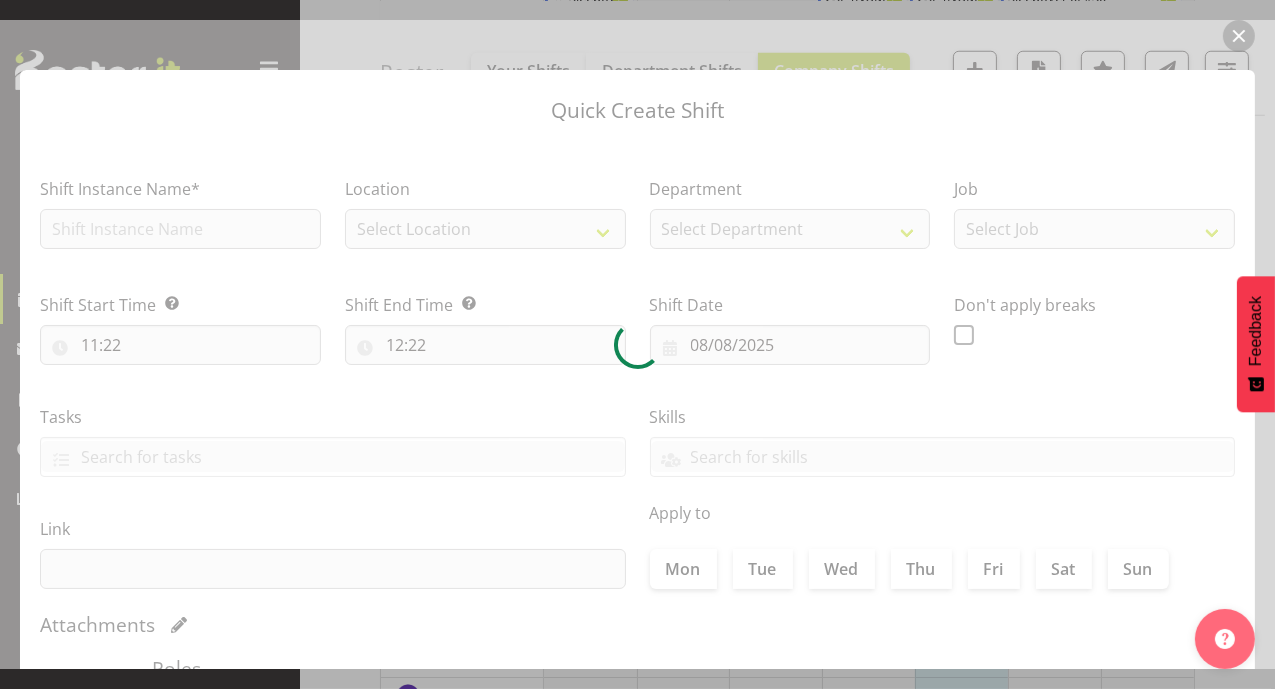 type on "[DATE]" 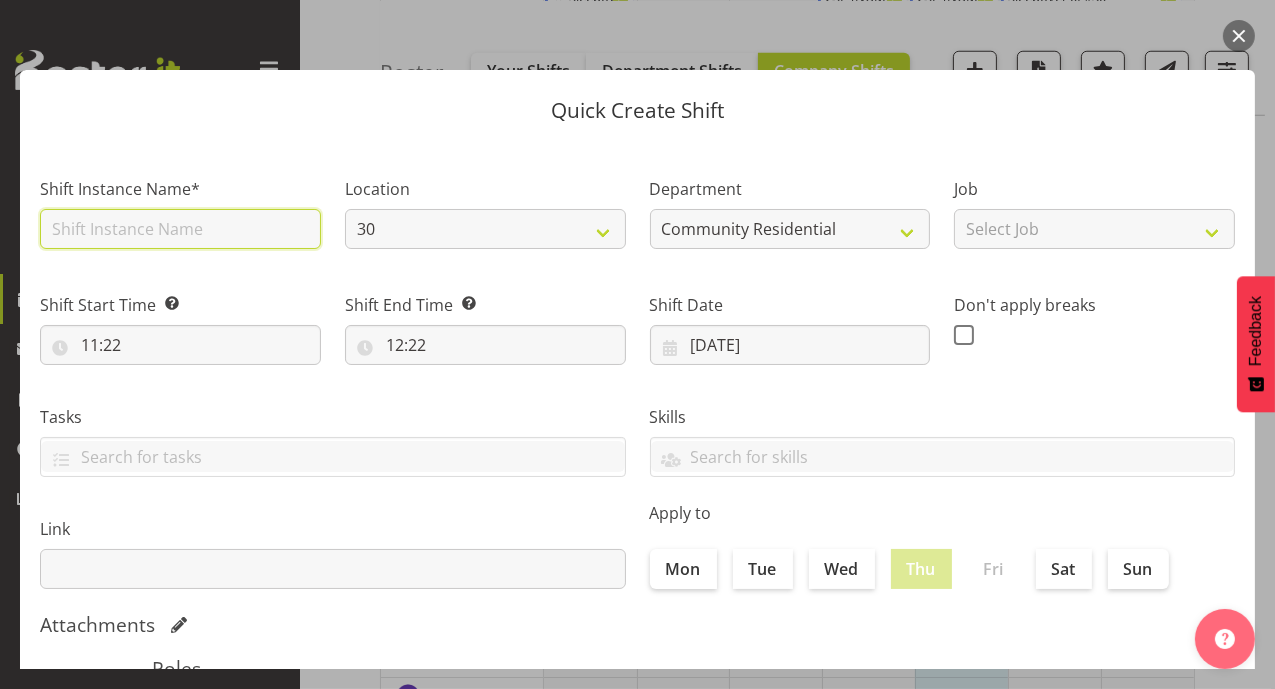 click at bounding box center [180, 229] 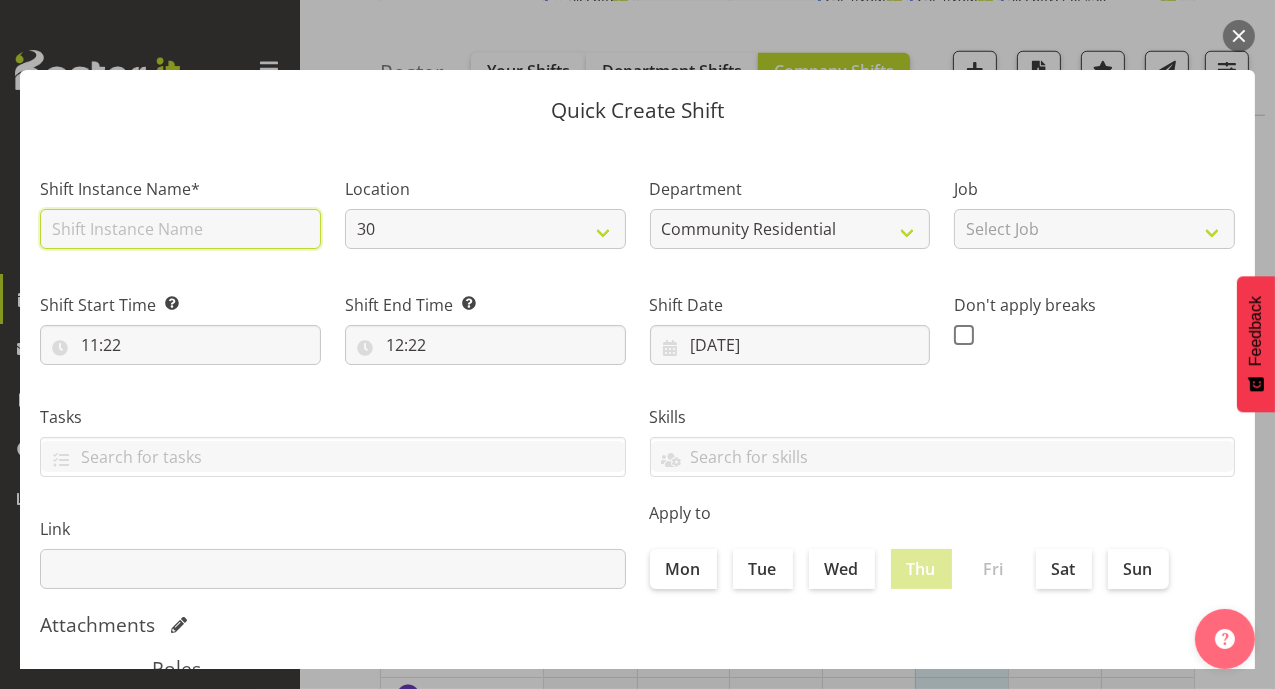 type on "Sleepover 01#56b" 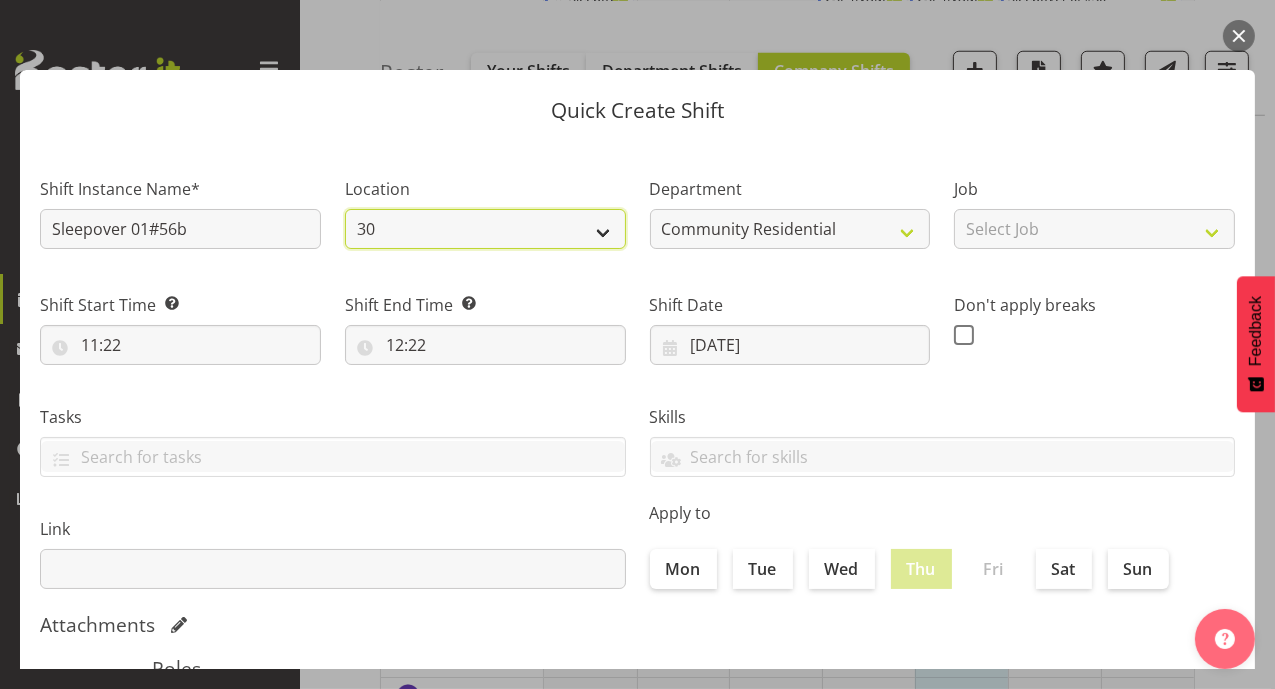 click on "30
41
56b
65a" at bounding box center (485, 229) 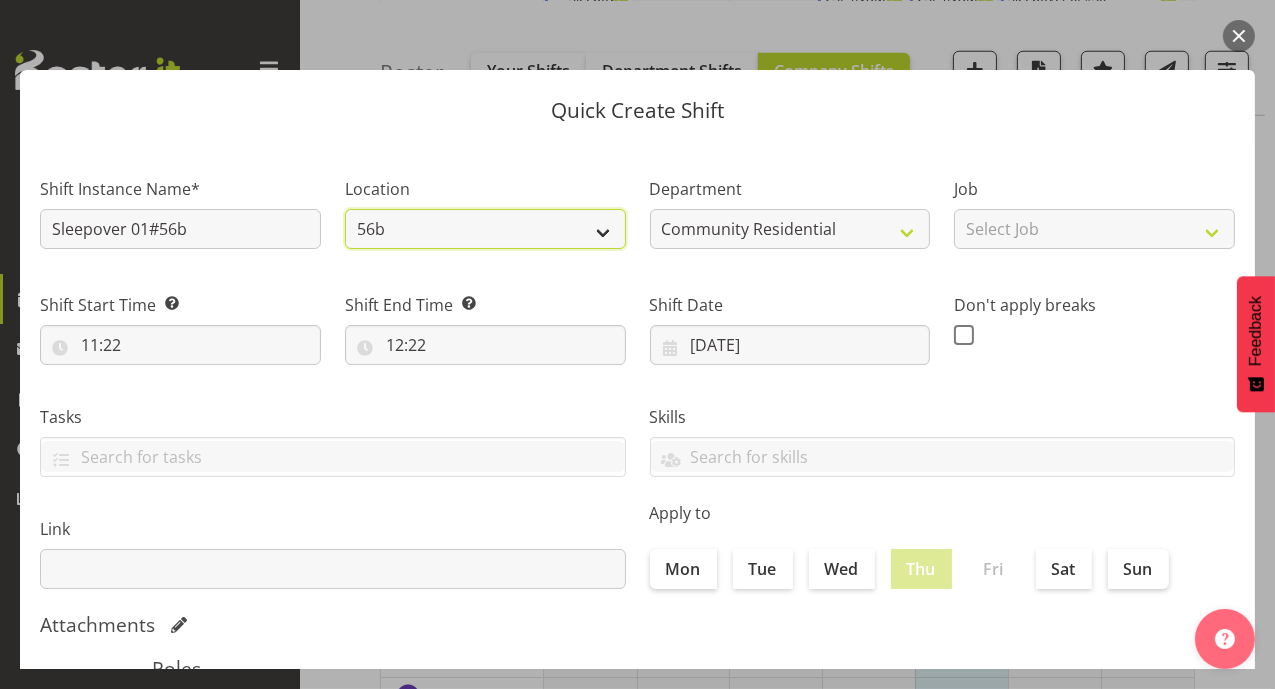 click on "30
41
56b
65a" at bounding box center (485, 229) 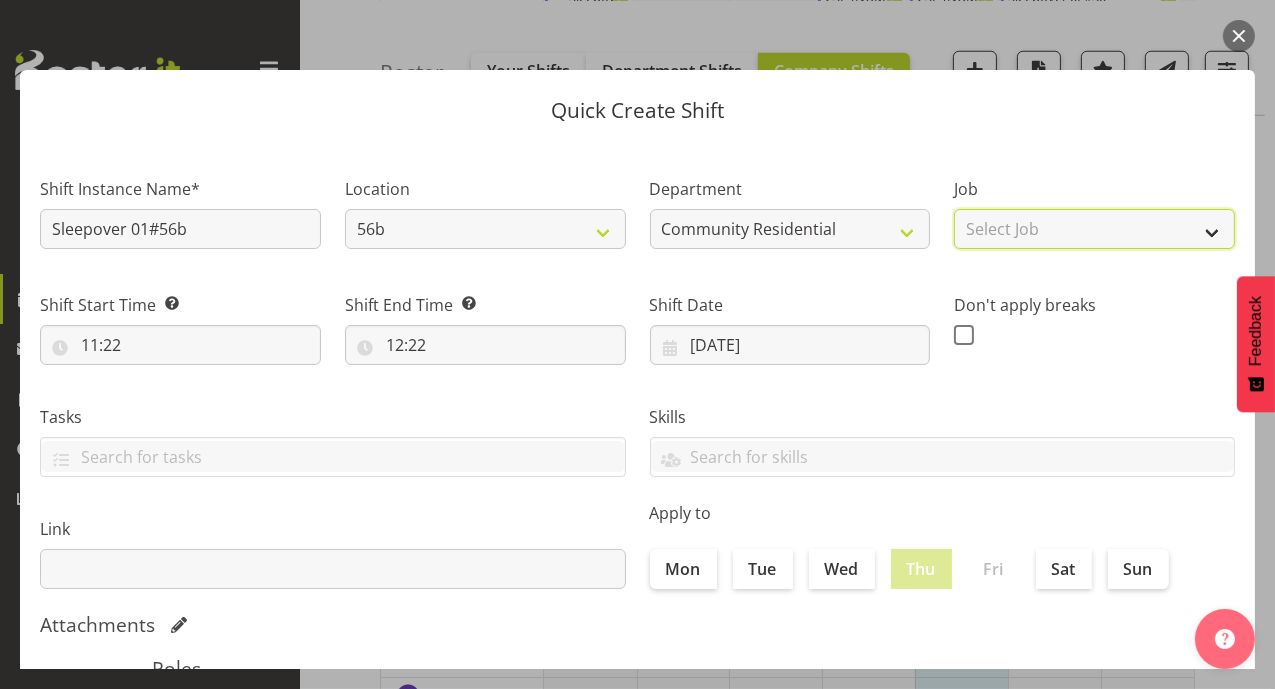 click on "Select Job  Accounts Admin Art Coordinator Community Leader Community Support Person Community Support Person-Casual House Leader Office Admin Senior Coordinator Service Manager Volunteer" at bounding box center (1094, 229) 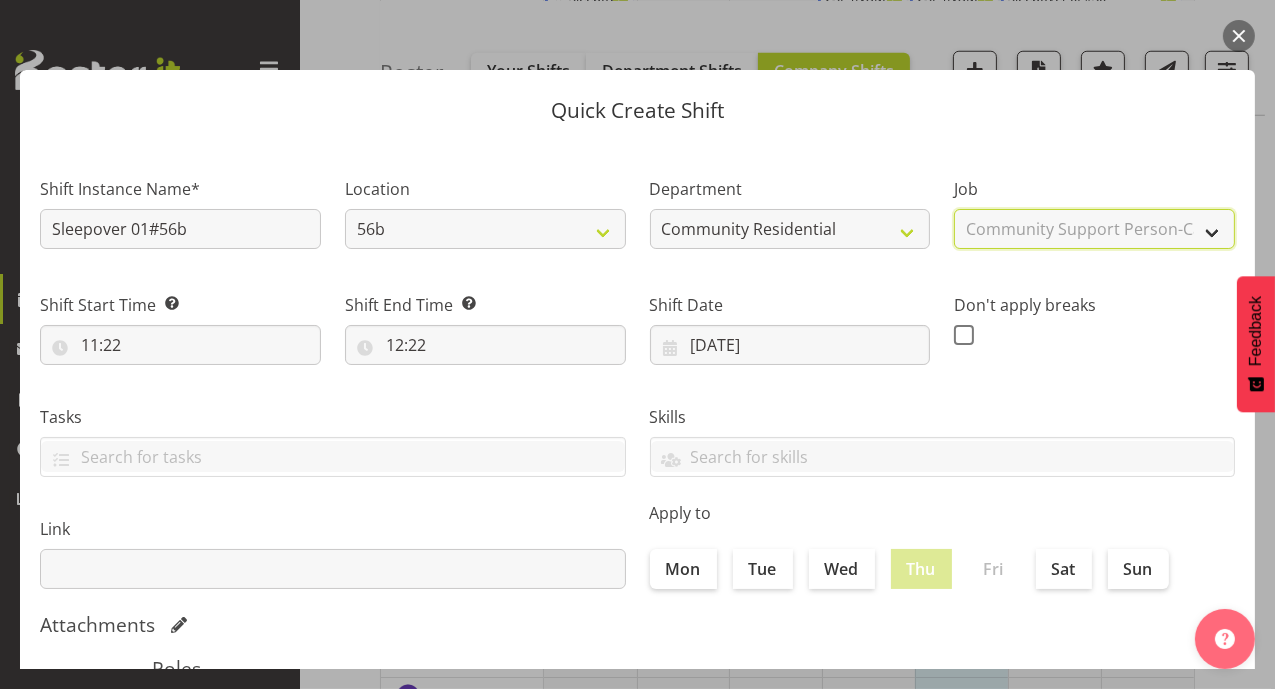 click on "Select Job  Accounts Admin Art Coordinator Community Leader Community Support Person Community Support Person-Casual House Leader Office Admin Senior Coordinator Service Manager Volunteer" at bounding box center (1094, 229) 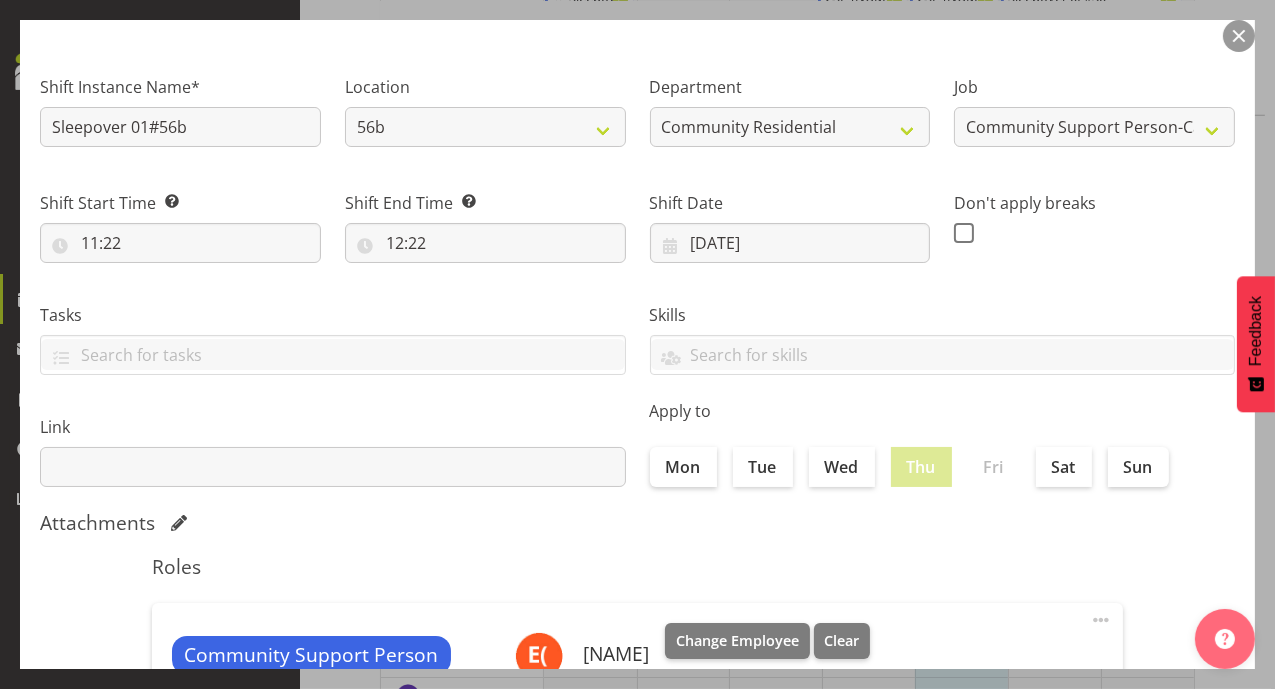 scroll, scrollTop: 114, scrollLeft: 0, axis: vertical 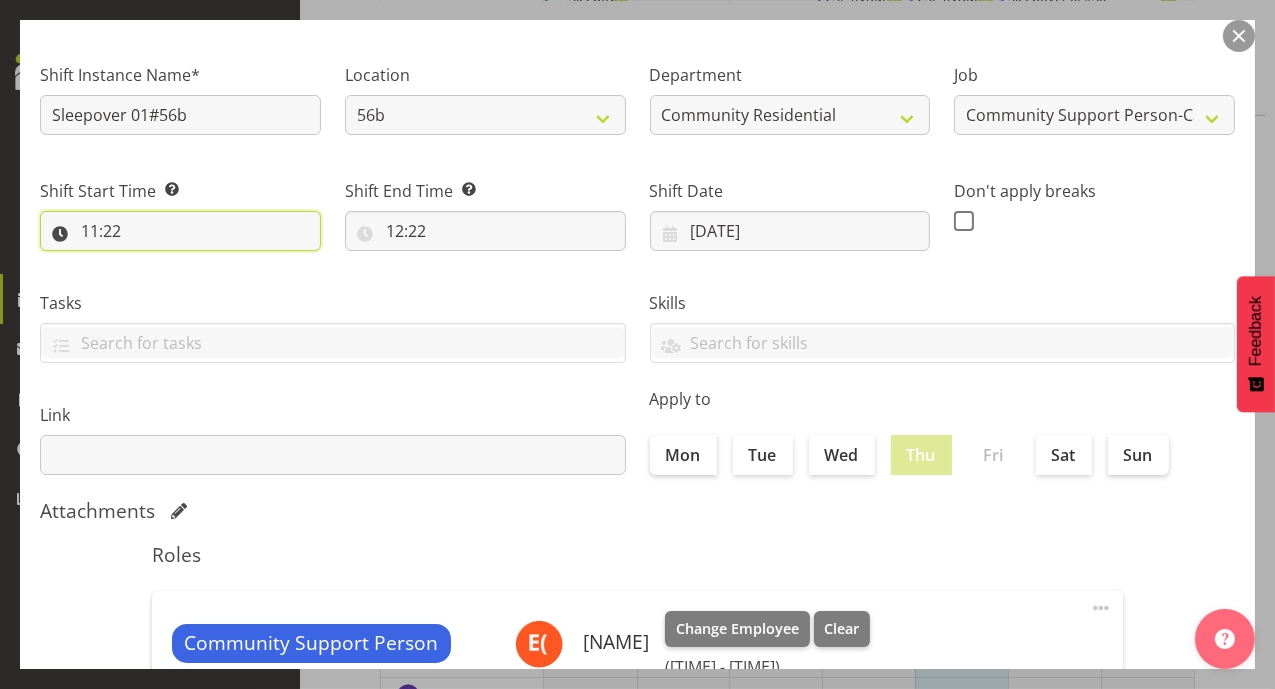 click on "11:22" at bounding box center [180, 231] 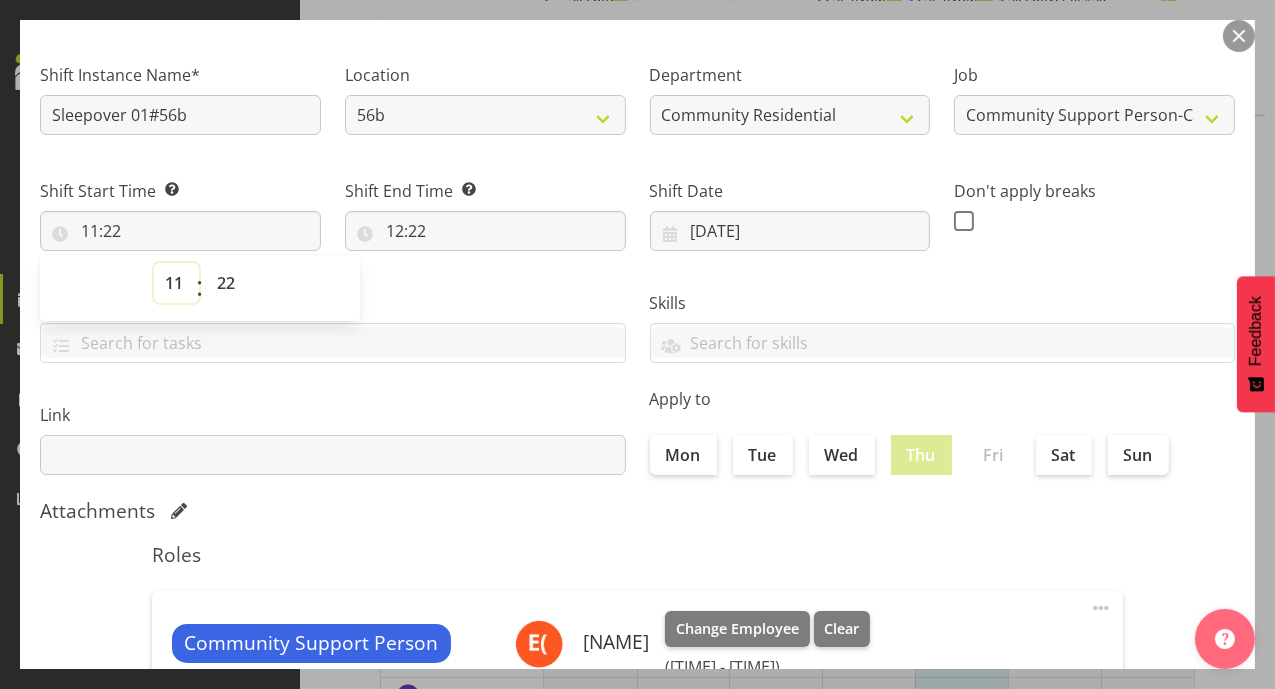 click on "00   01   02   03   04   05   06   07   08   09   10   11   12   13   14   15   16   17   18   19   20   21   22   23" at bounding box center [176, 283] 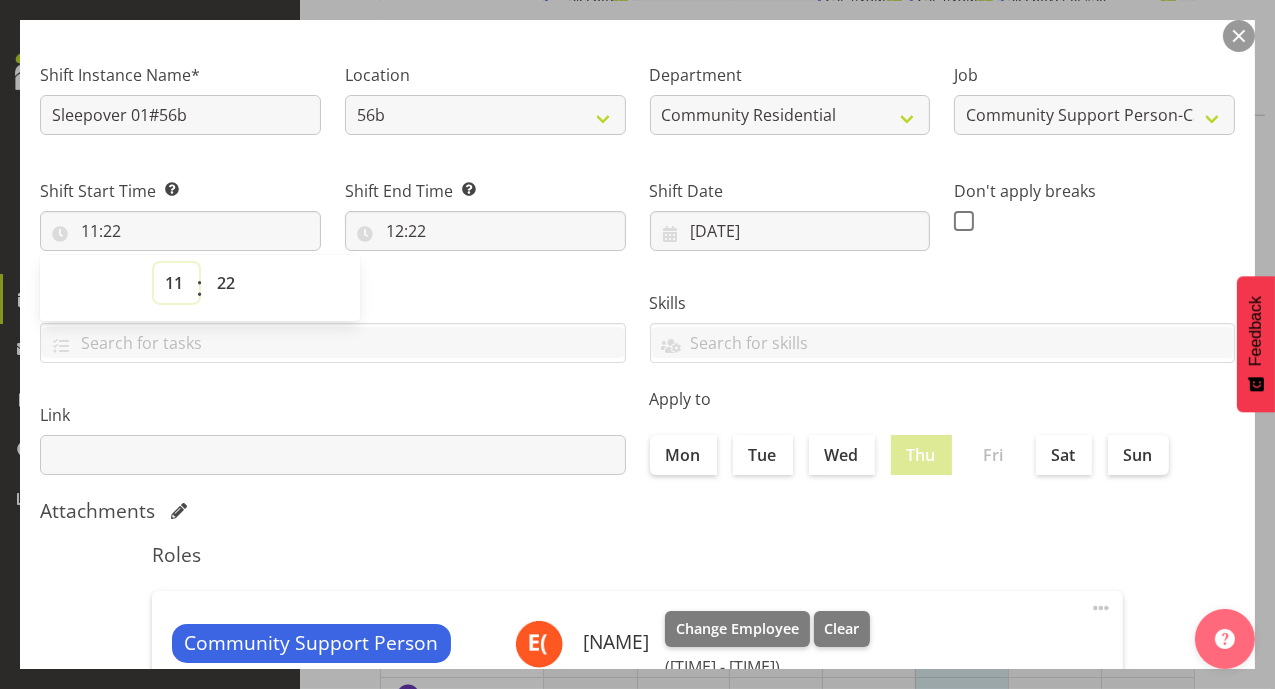 select on "22" 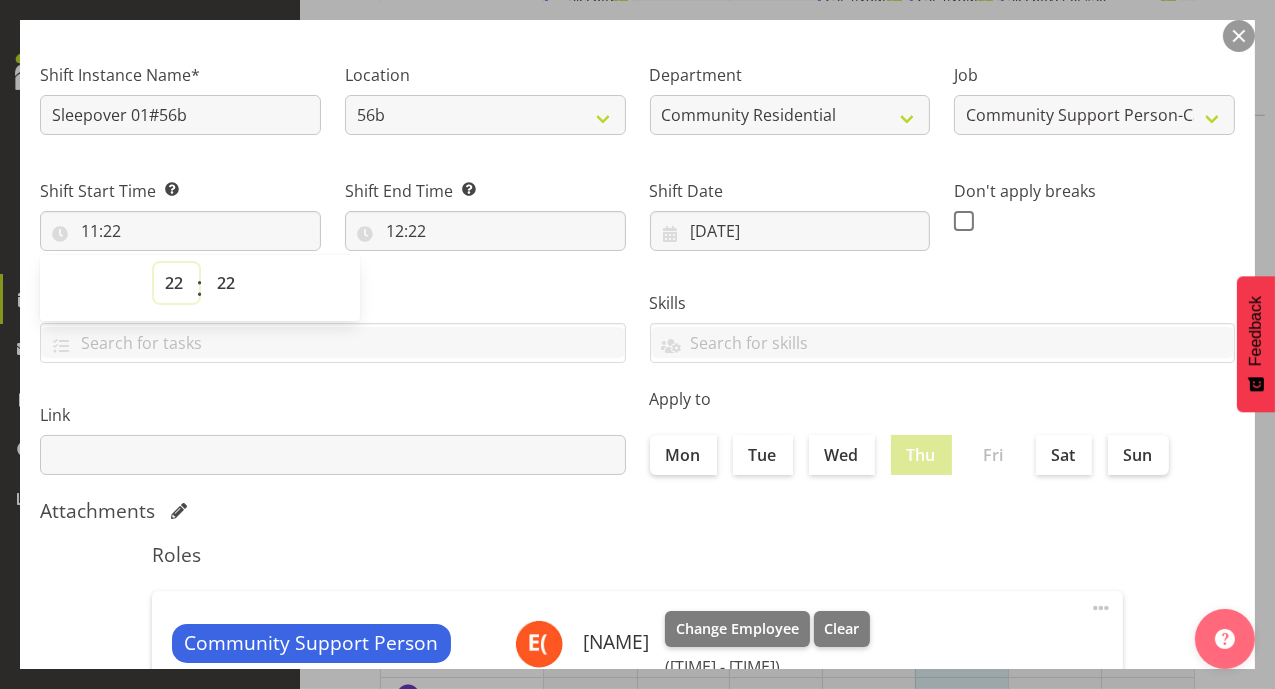 click on "00   01   02   03   04   05   06   07   08   09   10   11   12   13   14   15   16   17   18   19   20   21   22   23" at bounding box center (176, 283) 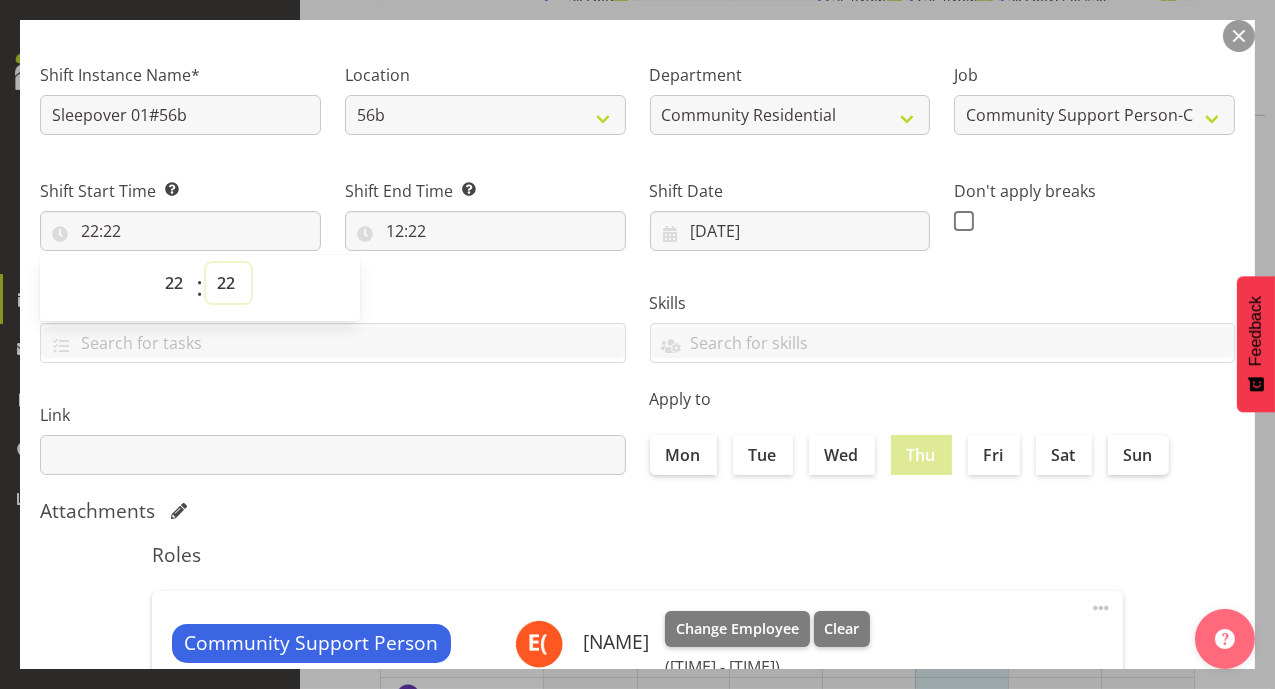 click on "00   01   02   03   04   05   06   07   08   09   10   11   12   13   14   15   16   17   18   19   20   21   22   23   24   25   26   27   28   29   30   31   32   33   34   35   36   37   38   39   40   41   42   43   44   45   46   47   48   49   50   51   52   53   54   55   56   57   58   59" at bounding box center (228, 283) 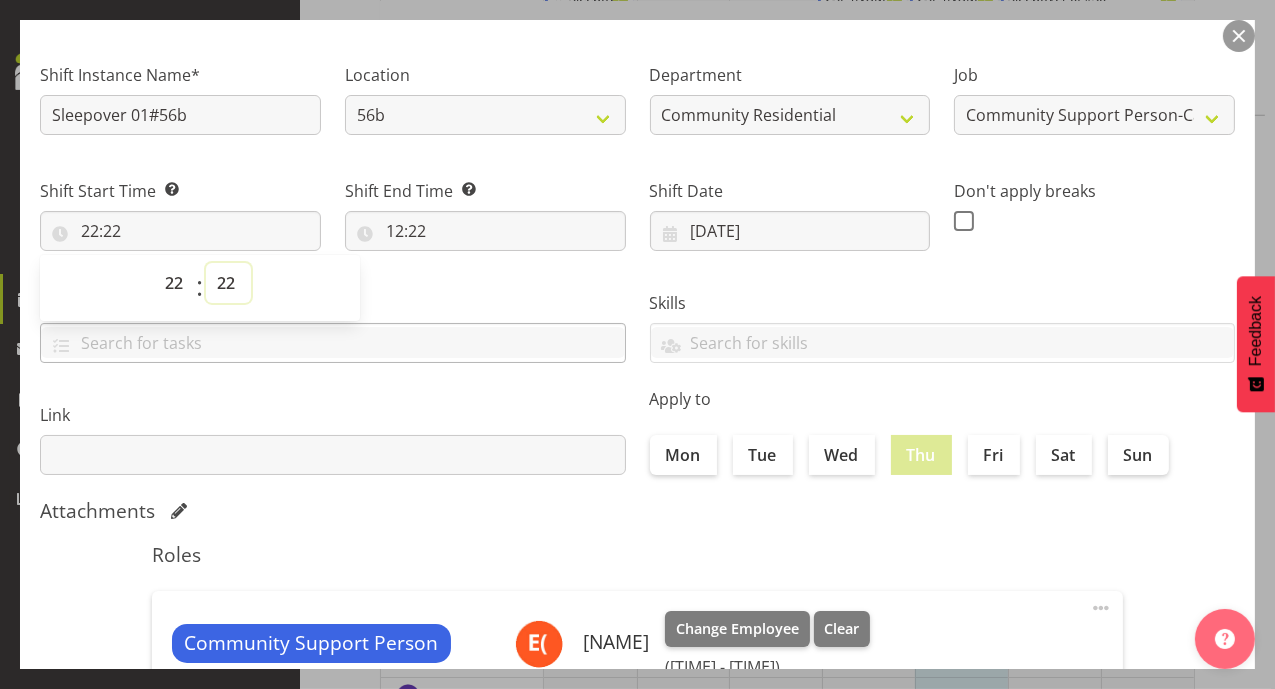 select on "0" 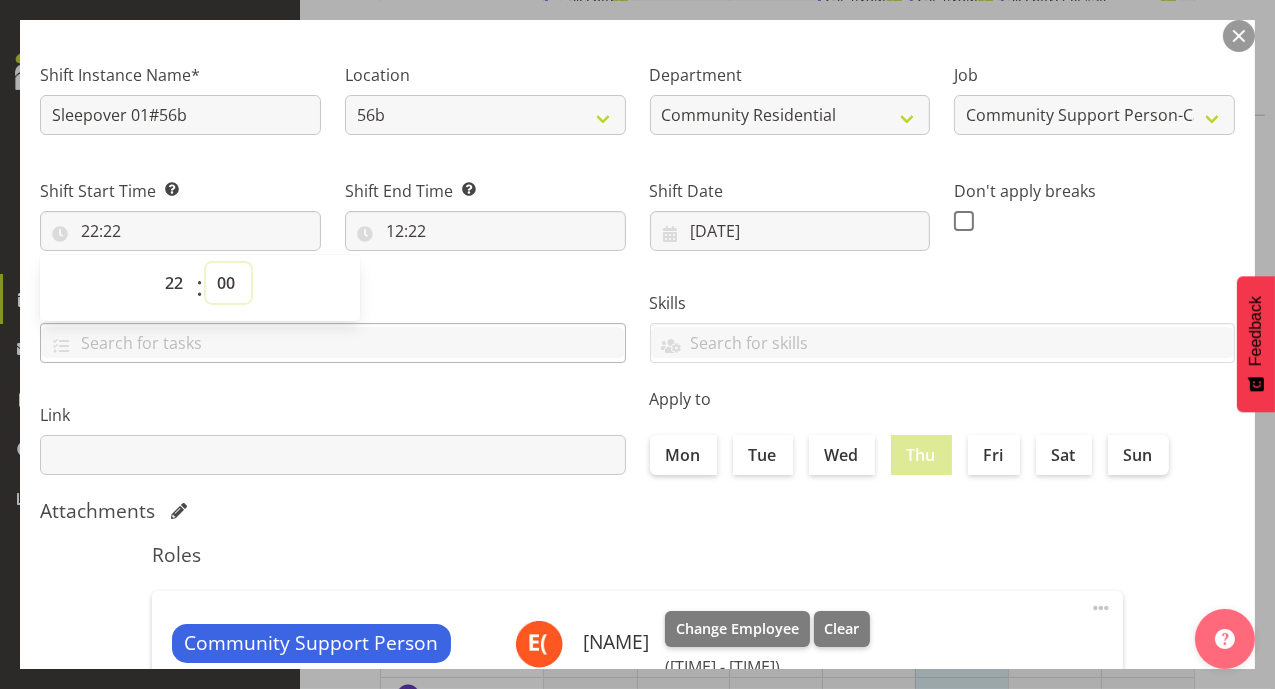 click on "00   01   02   03   04   05   06   07   08   09   10   11   12   13   14   15   16   17   18   19   20   21   22   23   24   25   26   27   28   29   30   31   32   33   34   35   36   37   38   39   40   41   42   43   44   45   46   47   48   49   50   51   52   53   54   55   56   57   58   59" at bounding box center [228, 283] 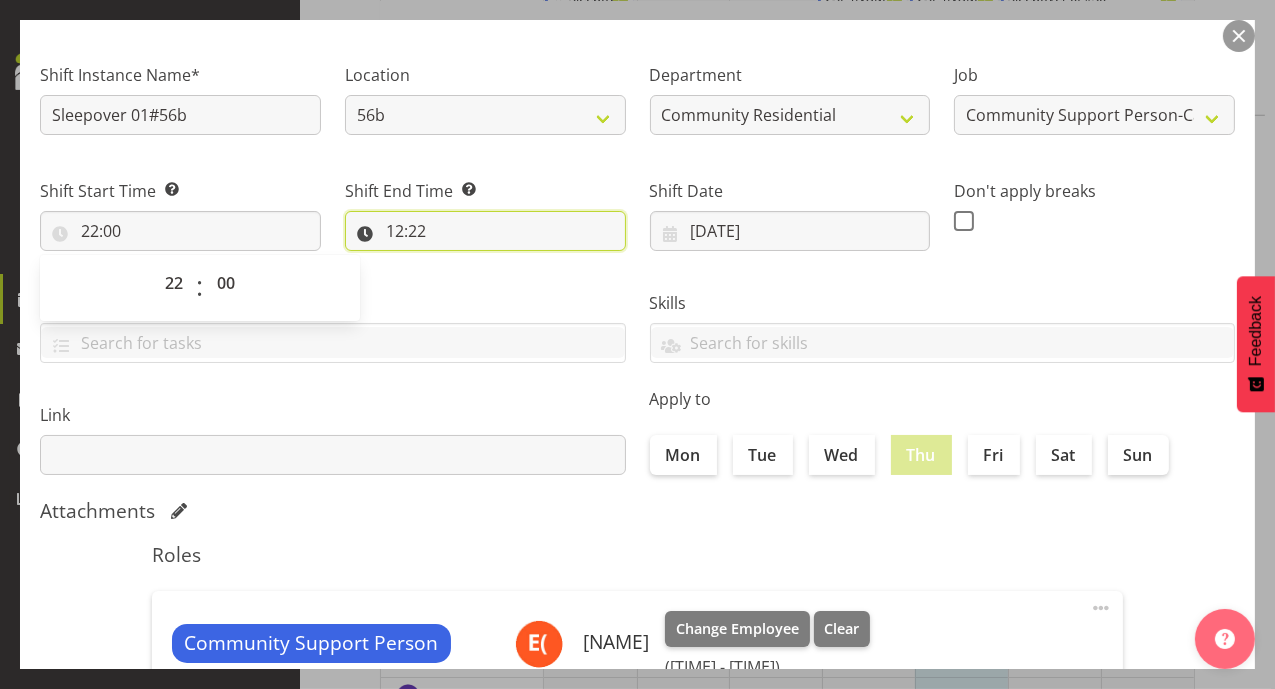 click on "12:22" at bounding box center [485, 231] 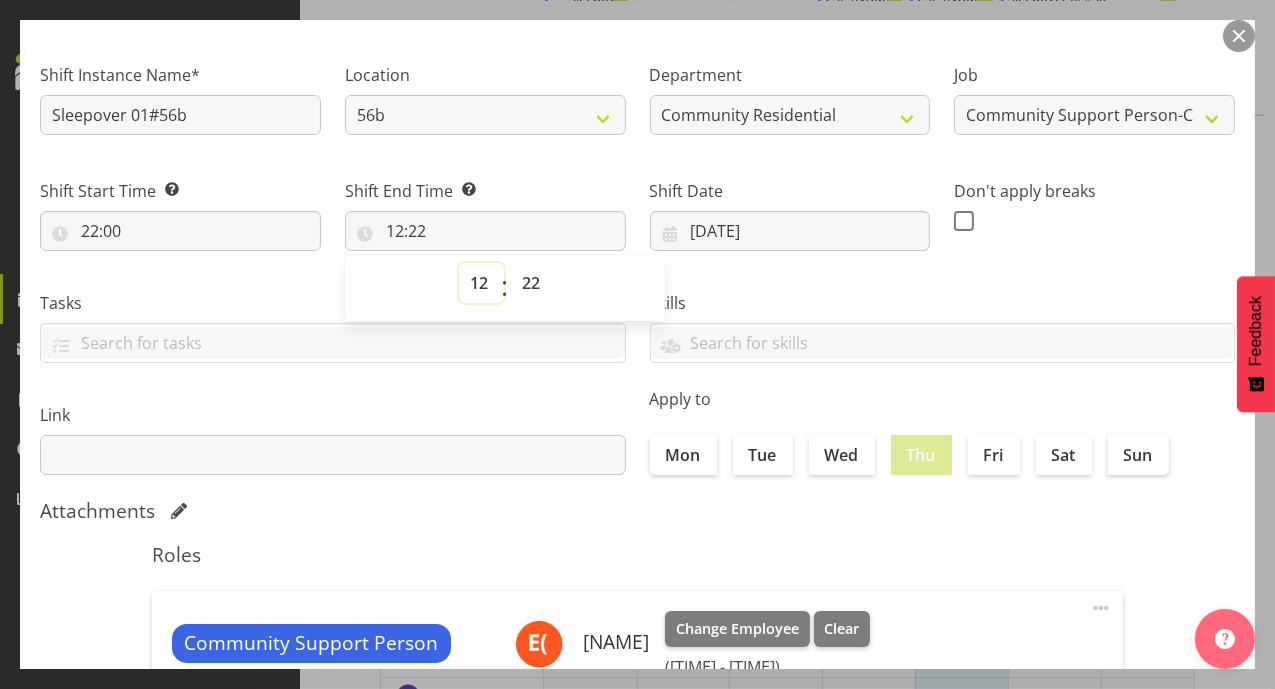 click on "00   01   02   03   04   05   06   07   08   09   10   11   12   13   14   15   16   17   18   19   20   21   22   23" at bounding box center (481, 283) 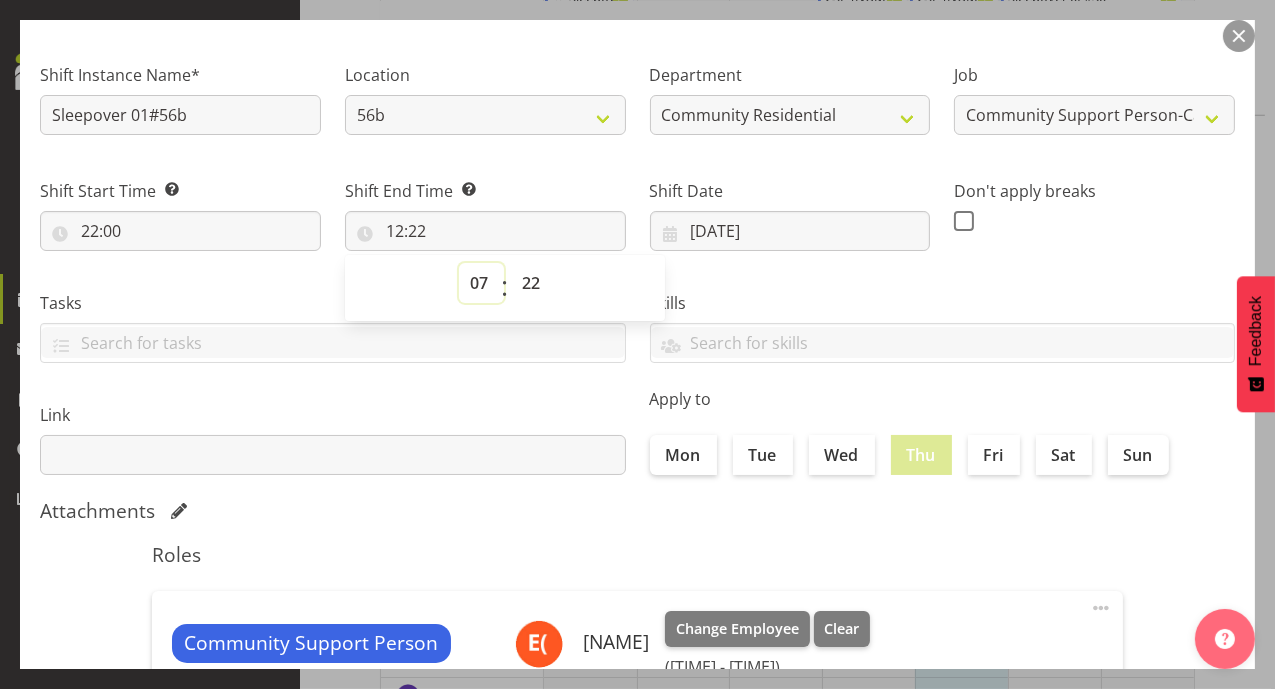 click on "00   01   02   03   04   05   06   07   08   09   10   11   12   13   14   15   16   17   18   19   20   21   22   23" at bounding box center (481, 283) 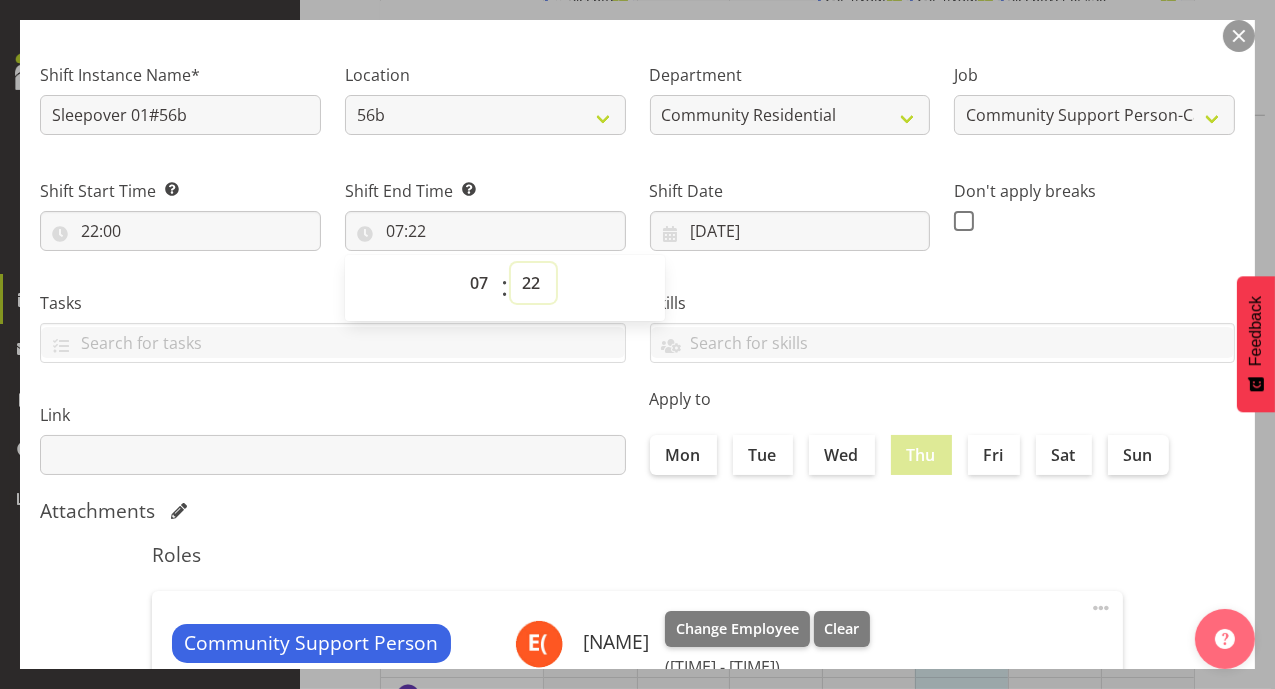 click on "00   01   02   03   04   05   06   07   08   09   10   11   12   13   14   15   16   17   18   19   20   21   22   23   24   25   26   27   28   29   30   31   32   33   34   35   36   37   38   39   40   41   42   43   44   45   46   47   48   49   50   51   52   53   54   55   56   57   58   59" at bounding box center (533, 283) 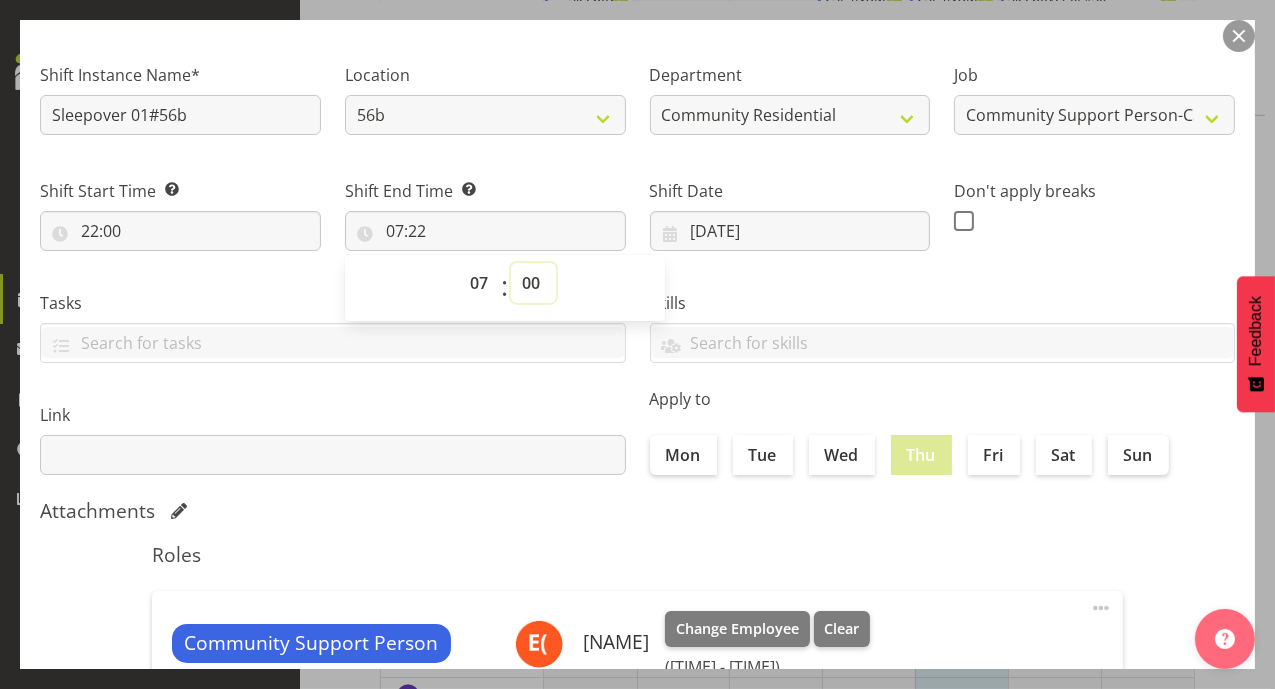 click on "00   01   02   03   04   05   06   07   08   09   10   11   12   13   14   15   16   17   18   19   20   21   22   23   24   25   26   27   28   29   30   31   32   33   34   35   36   37   38   39   40   41   42   43   44   45   46   47   48   49   50   51   52   53   54   55   56   57   58   59" at bounding box center (533, 283) 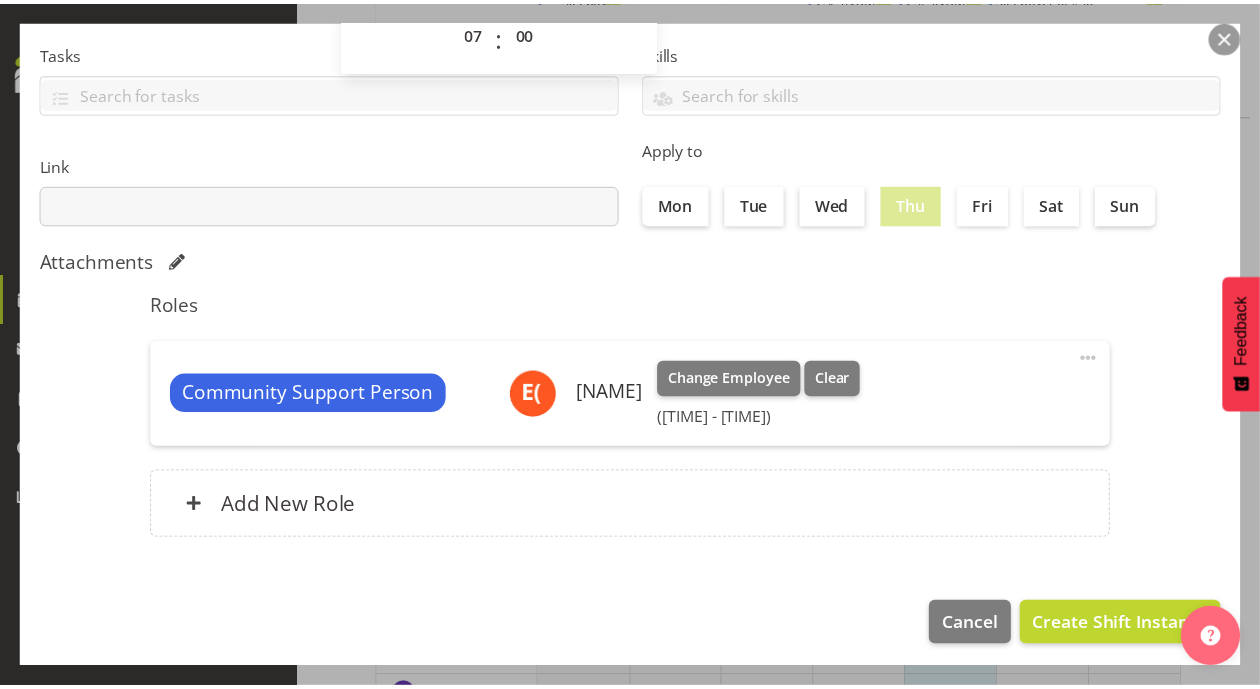 scroll, scrollTop: 368, scrollLeft: 0, axis: vertical 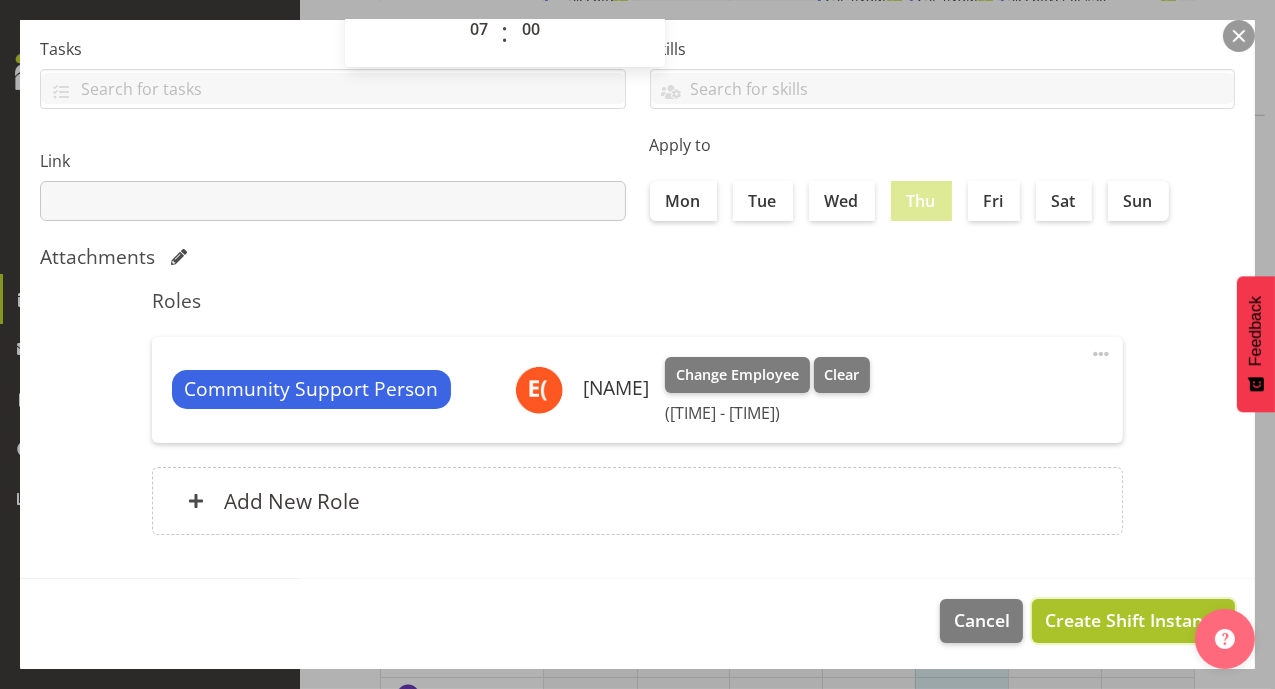 click on "Create Shift Instance" at bounding box center (1133, 620) 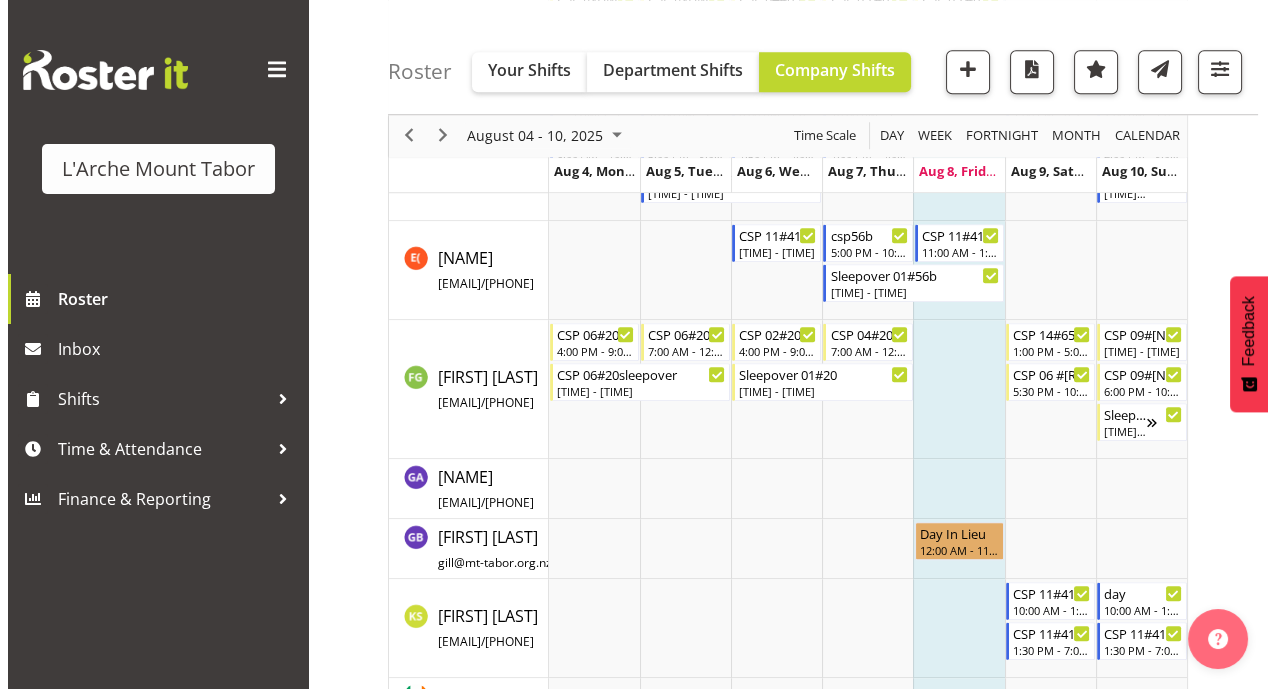 scroll, scrollTop: 2333, scrollLeft: 0, axis: vertical 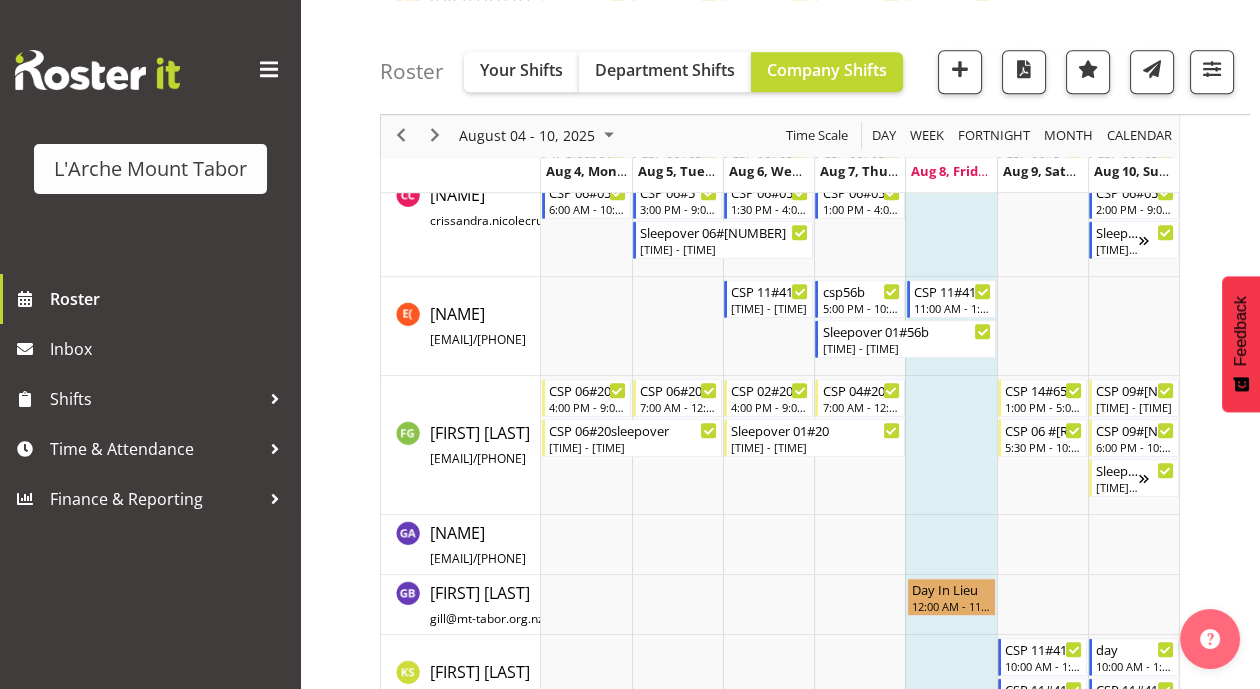 click at bounding box center (950, 207) 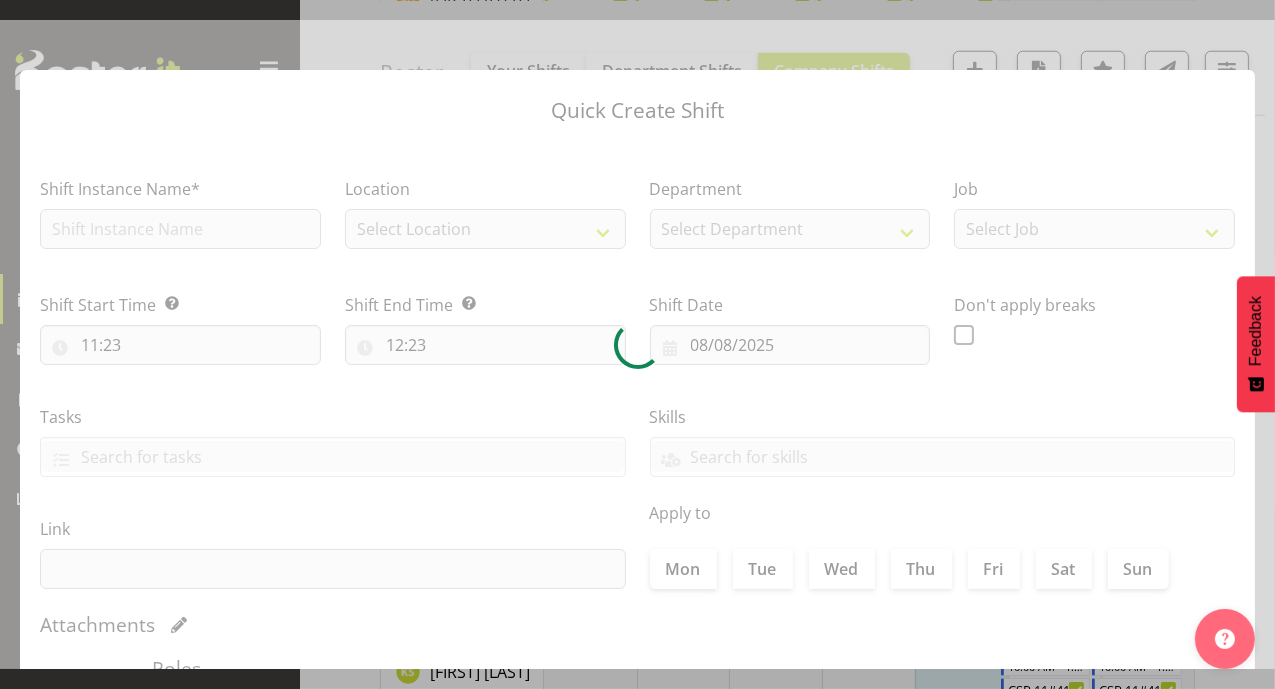 click at bounding box center [637, 344] 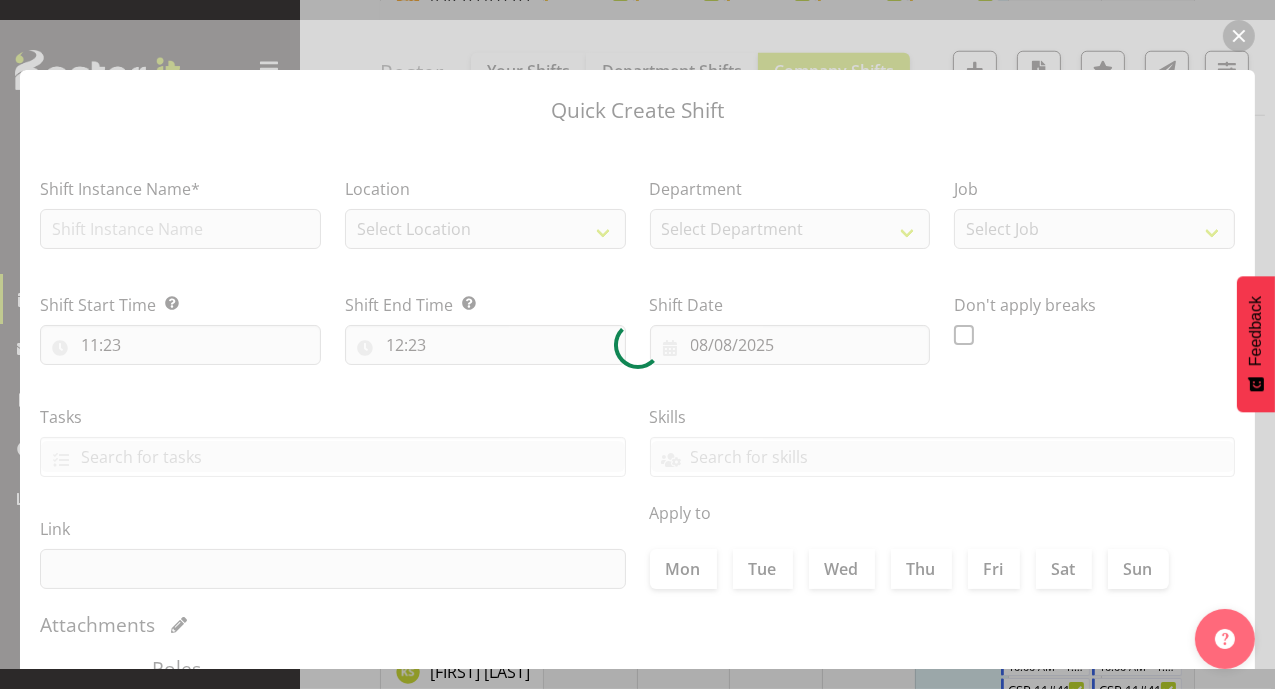 checkbox on "true" 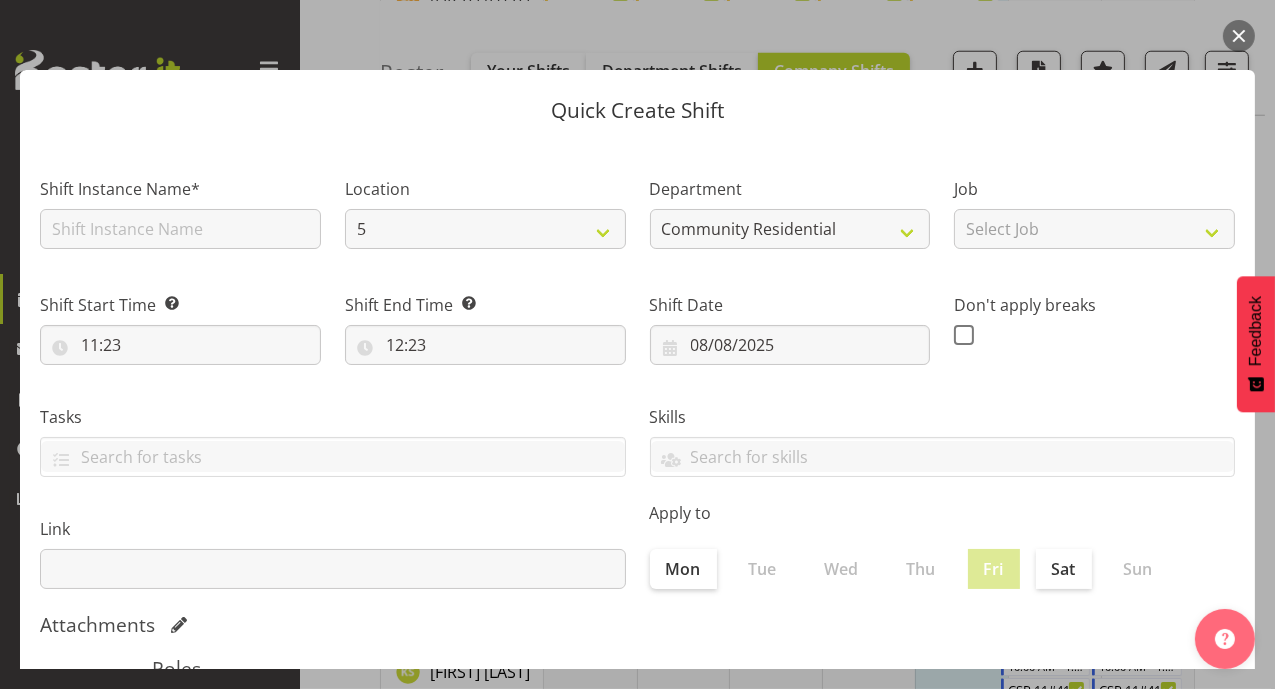 click at bounding box center (1239, 36) 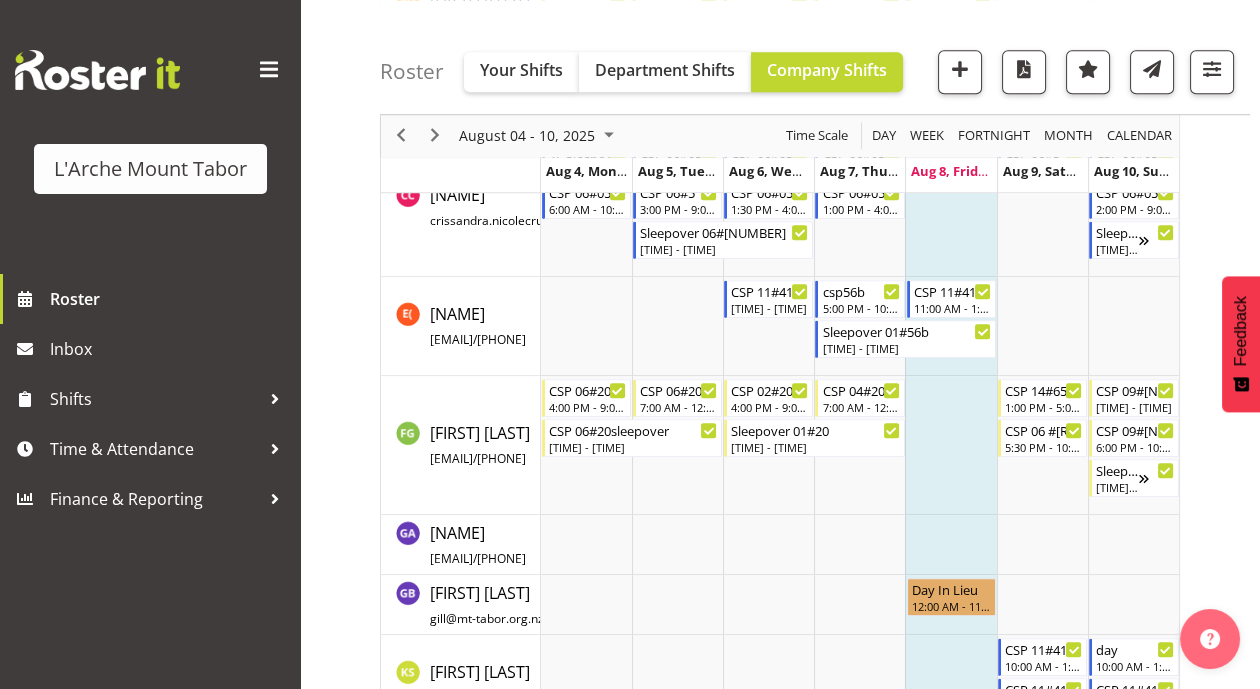 click at bounding box center (950, 326) 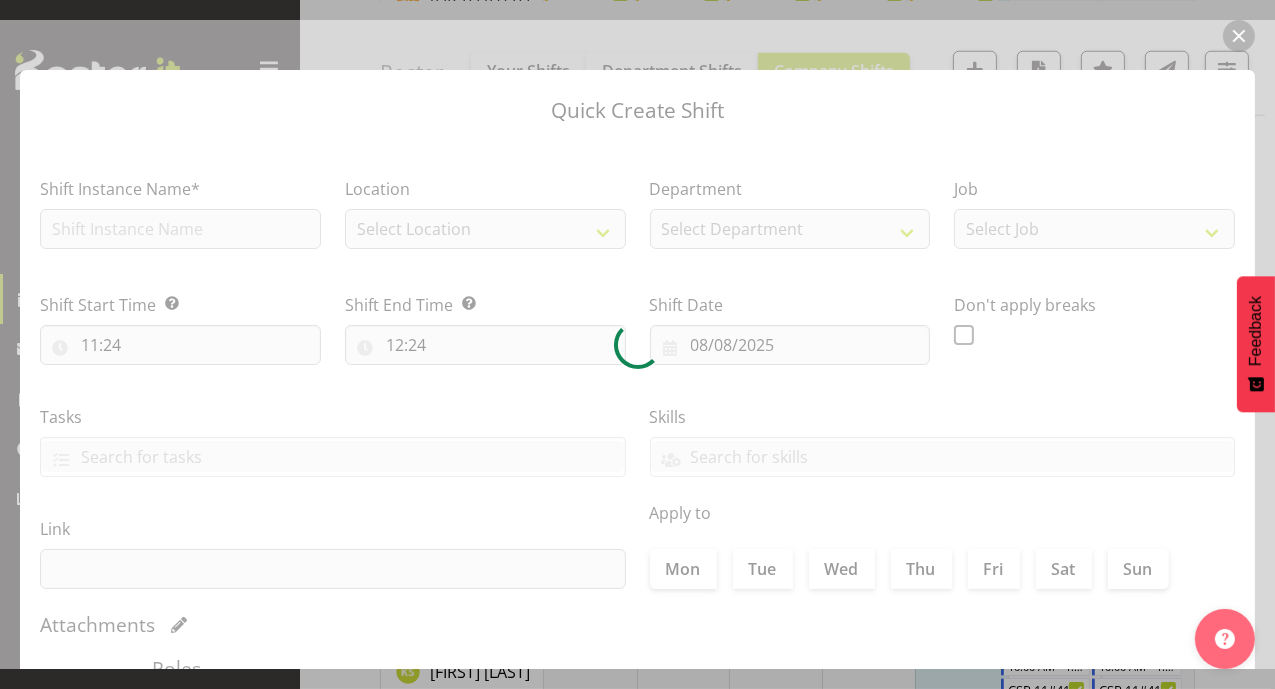 checkbox on "true" 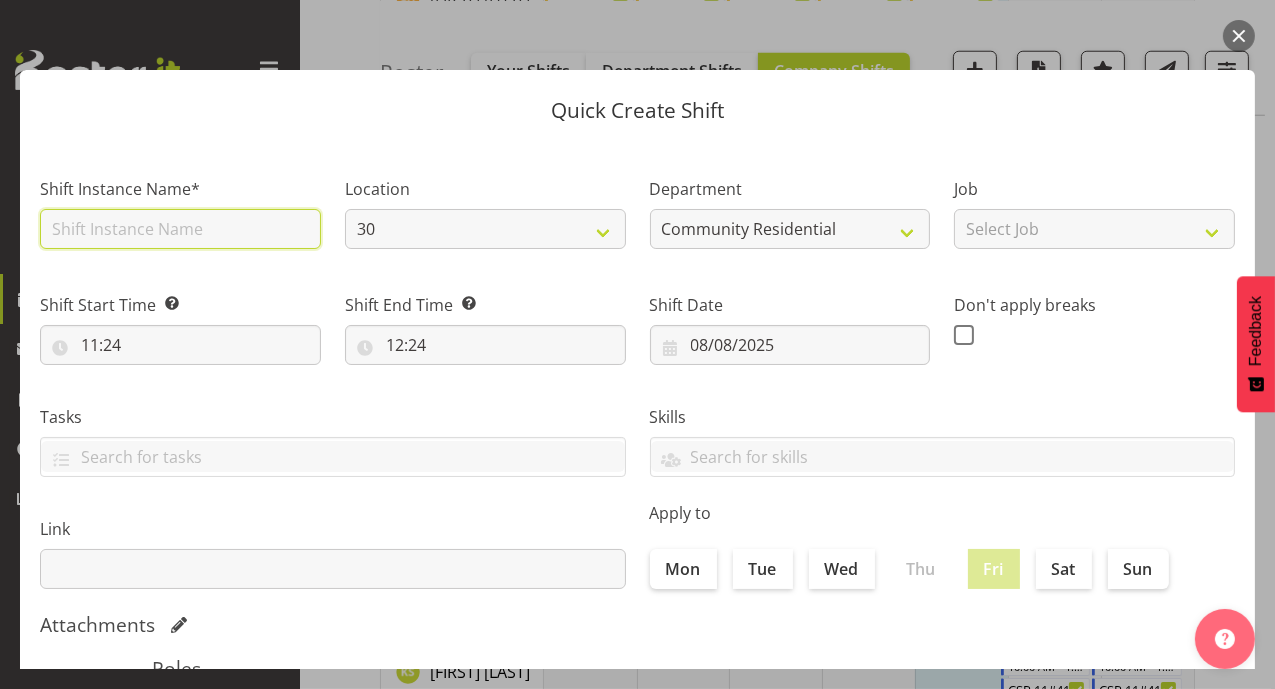 click at bounding box center [180, 229] 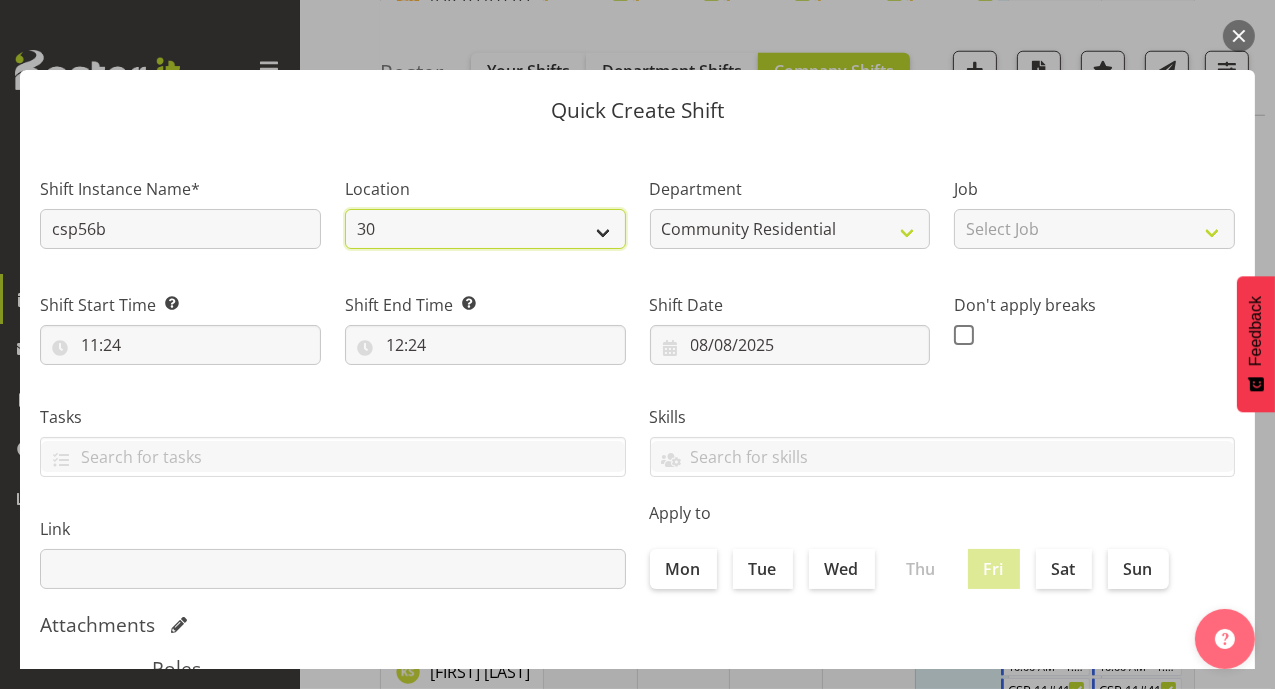 click on "30
41
56b
65a" at bounding box center (485, 229) 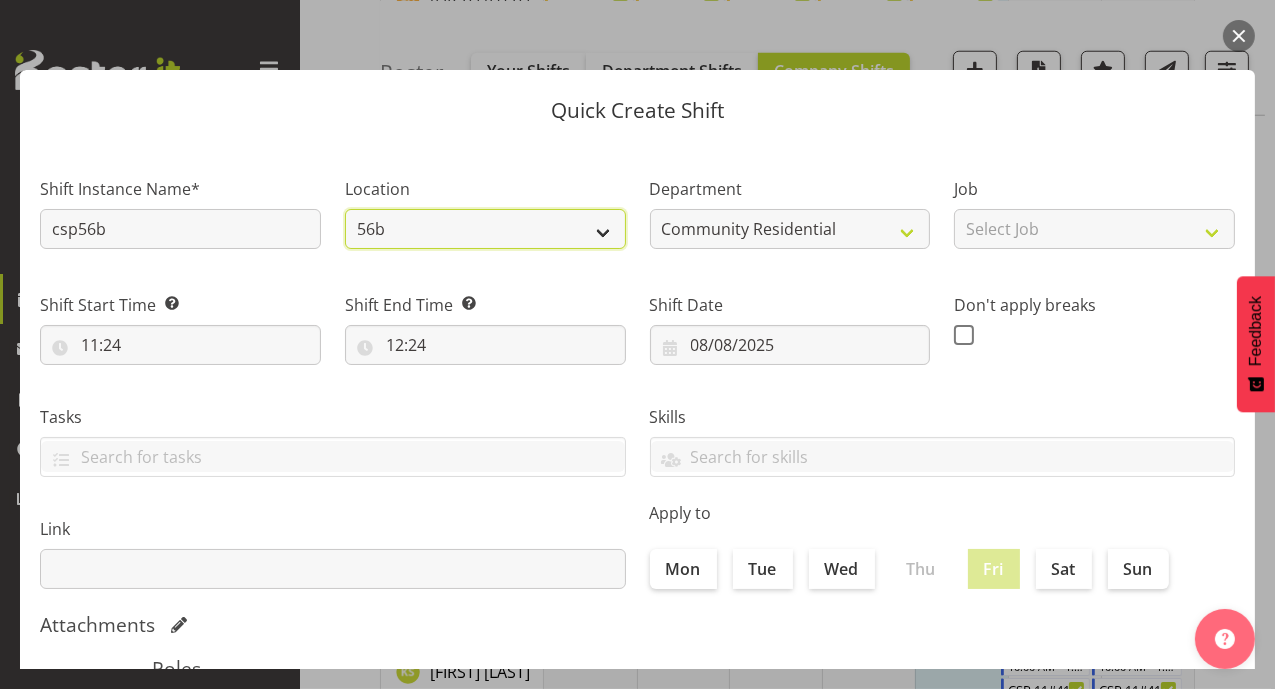 click on "30
41
56b
65a" at bounding box center [485, 229] 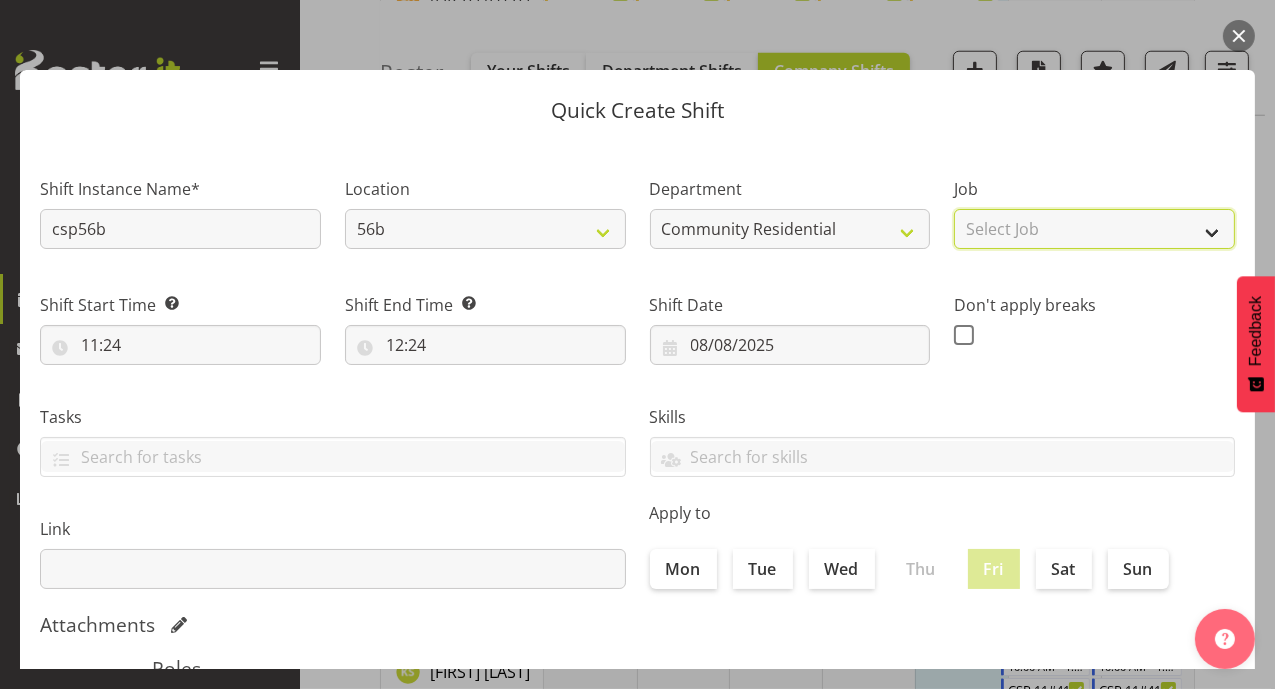 click on "Select Job  Accounts Admin Art Coordinator Community Leader Community Support Person Community Support Person-Casual House Leader Office Admin Senior Coordinator Service Manager Volunteer" at bounding box center (1094, 229) 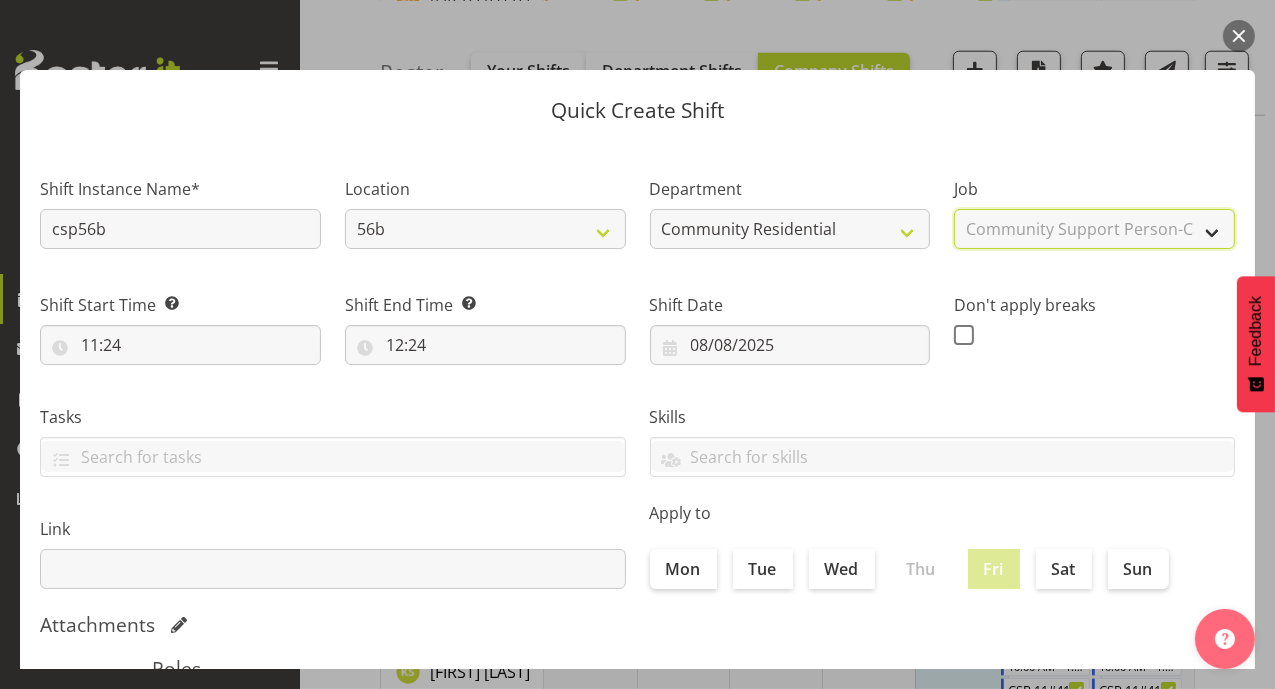 click on "Select Job  Accounts Admin Art Coordinator Community Leader Community Support Person Community Support Person-Casual House Leader Office Admin Senior Coordinator Service Manager Volunteer" at bounding box center [1094, 229] 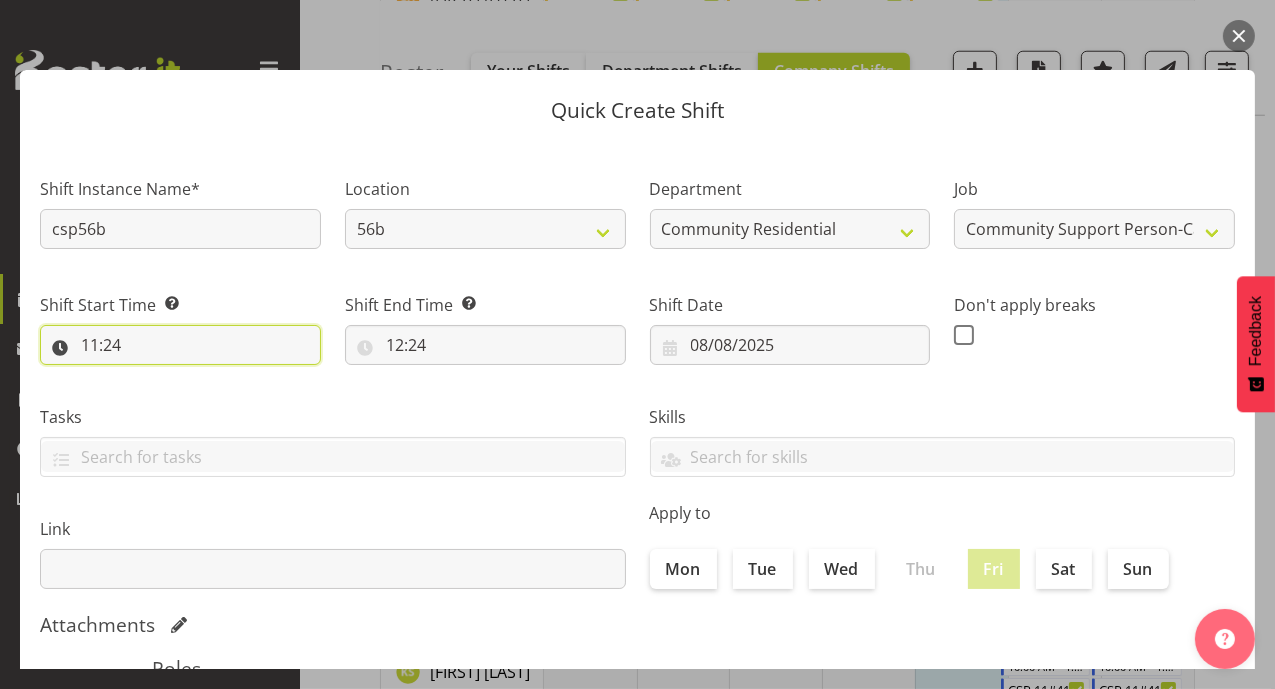 click on "11:24" at bounding box center [180, 345] 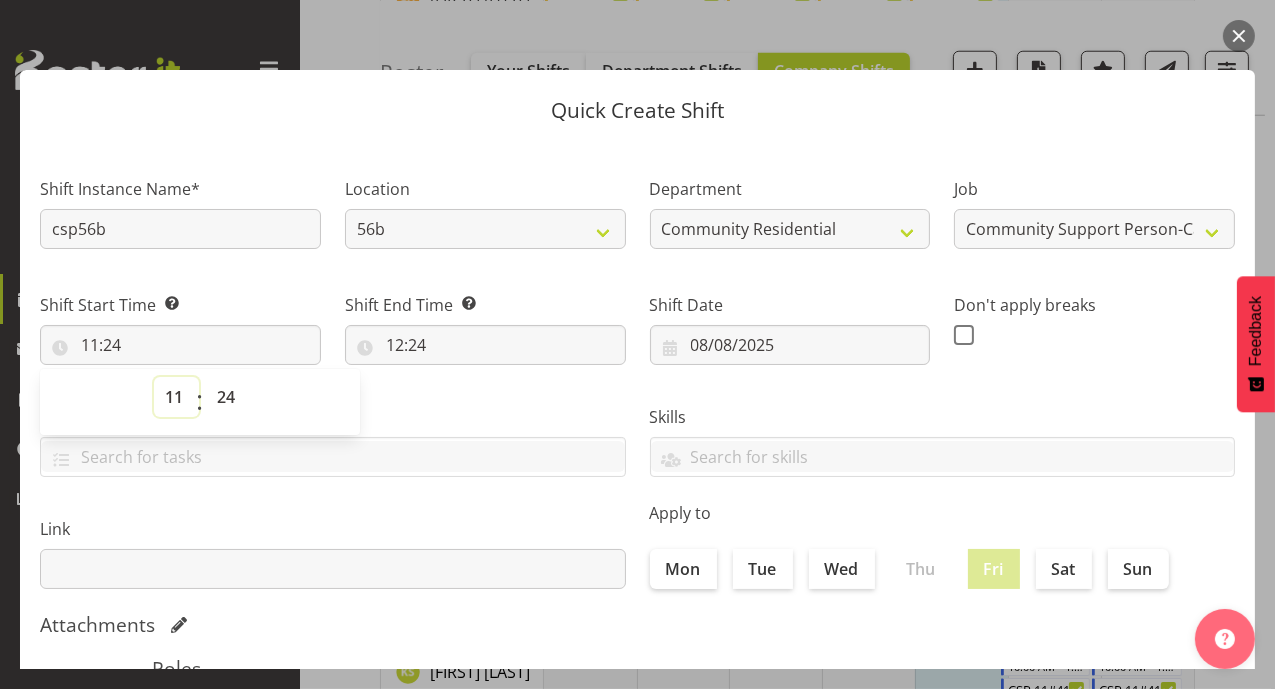 click on "00   01   02   03   04   05   06   07   08   09   10   11   12   13   14   15   16   17   18   19   20   21   22   23" at bounding box center (176, 397) 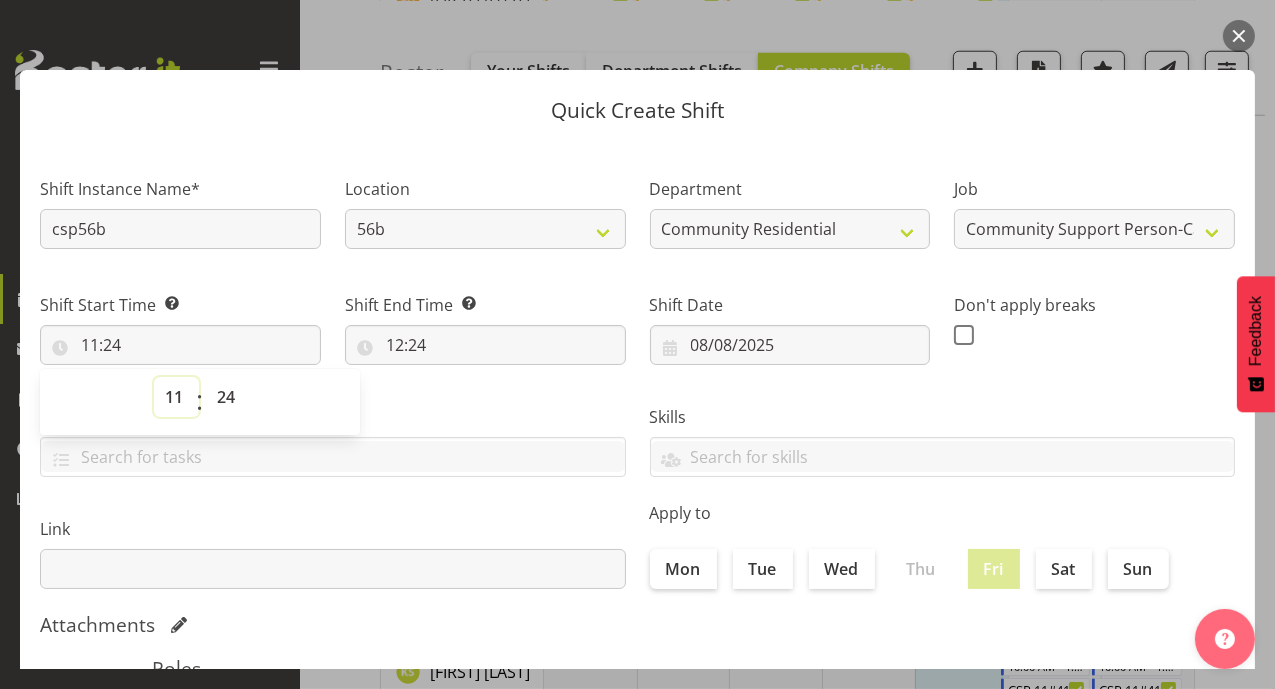 select on "7" 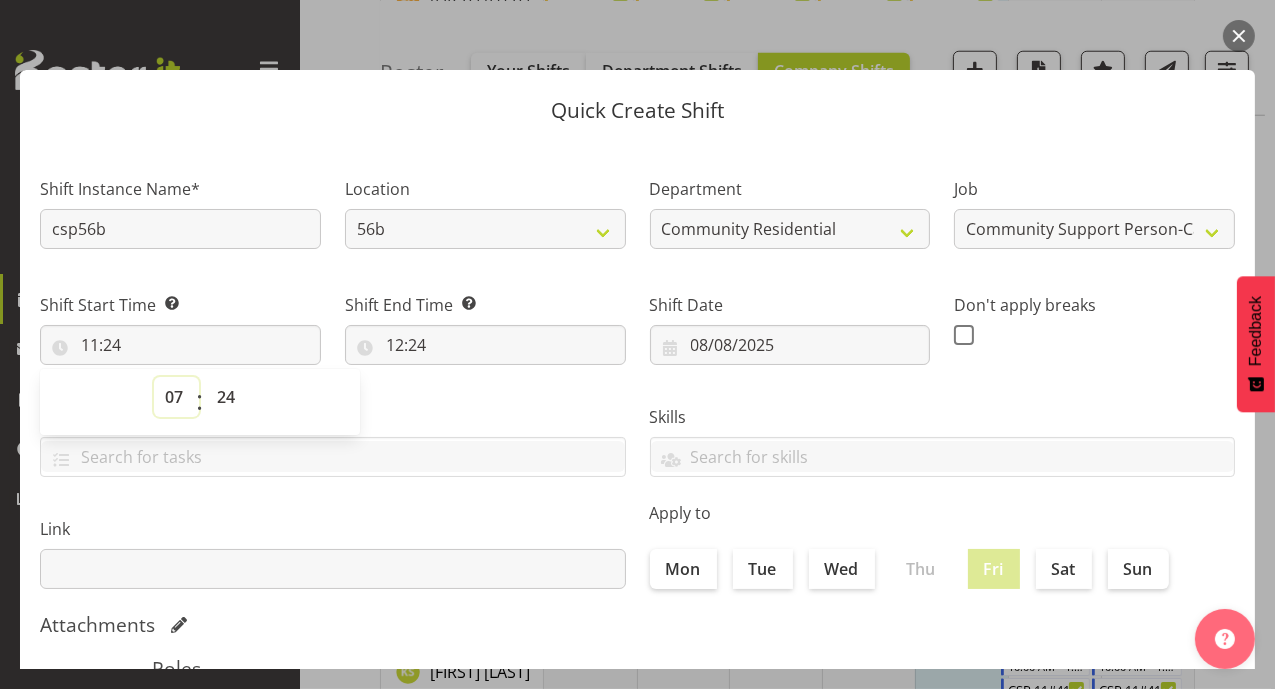 click on "00   01   02   03   04   05   06   07   08   09   10   11   12   13   14   15   16   17   18   19   20   21   22   23" at bounding box center (176, 397) 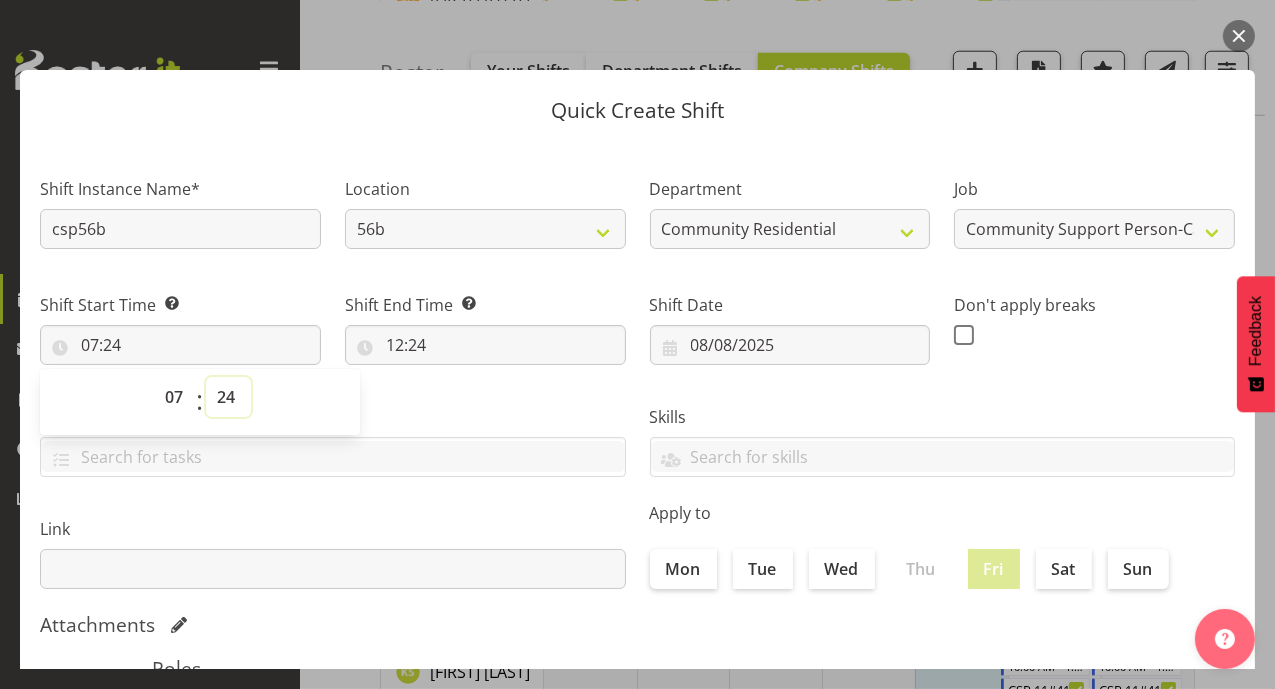click on "00   01   02   03   04   05   06   07   08   09   10   11   12   13   14   15   16   17   18   19   20   21   22   23   24   25   26   27   28   29   30   31   32   33   34   35   36   37   38   39   40   41   42   43   44   45   46   47   48   49   50   51   52   53   54   55   56   57   58   59" at bounding box center [228, 397] 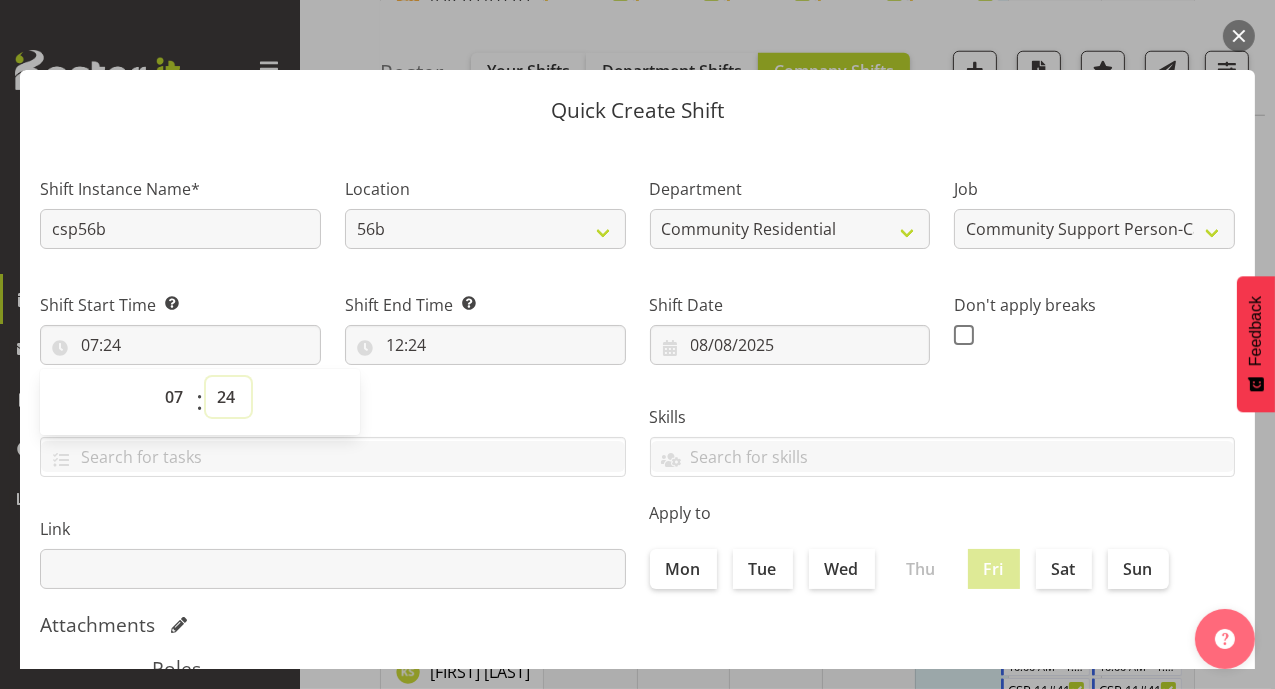 select on "0" 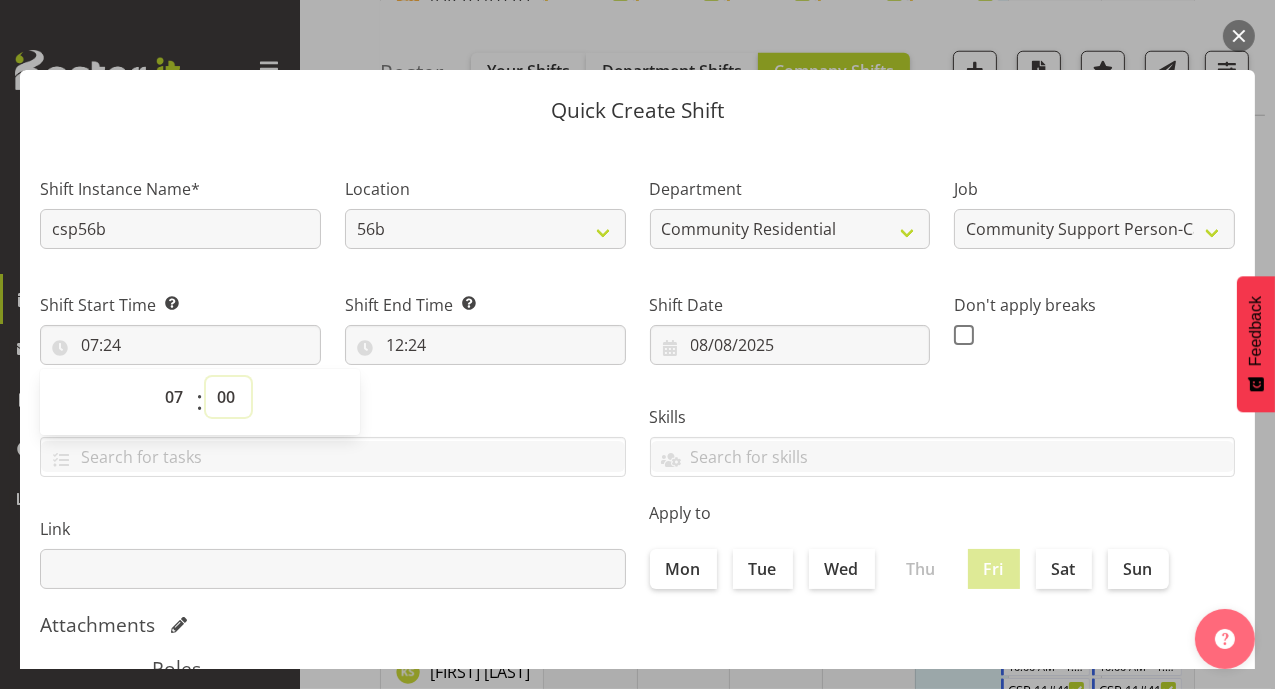 click on "00   01   02   03   04   05   06   07   08   09   10   11   12   13   14   15   16   17   18   19   20   21   22   23   24   25   26   27   28   29   30   31   32   33   34   35   36   37   38   39   40   41   42   43   44   45   46   47   48   49   50   51   52   53   54   55   56   57   58   59" at bounding box center [228, 397] 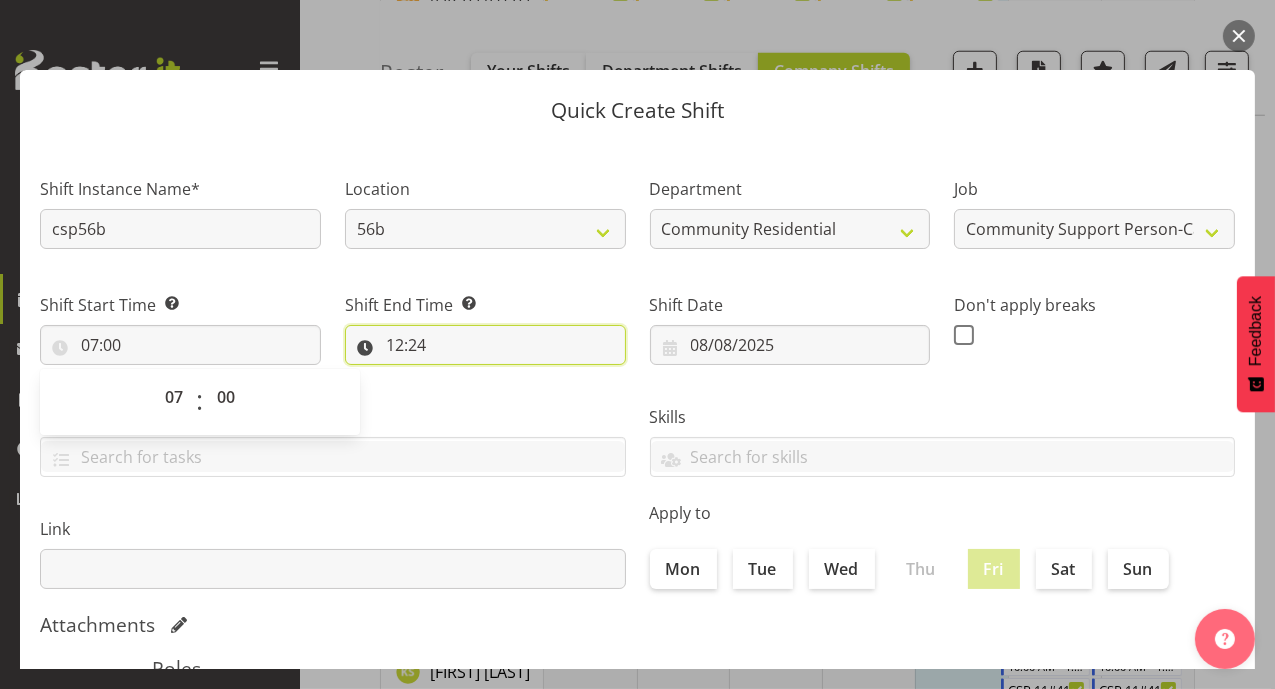 click on "12:24" at bounding box center (485, 345) 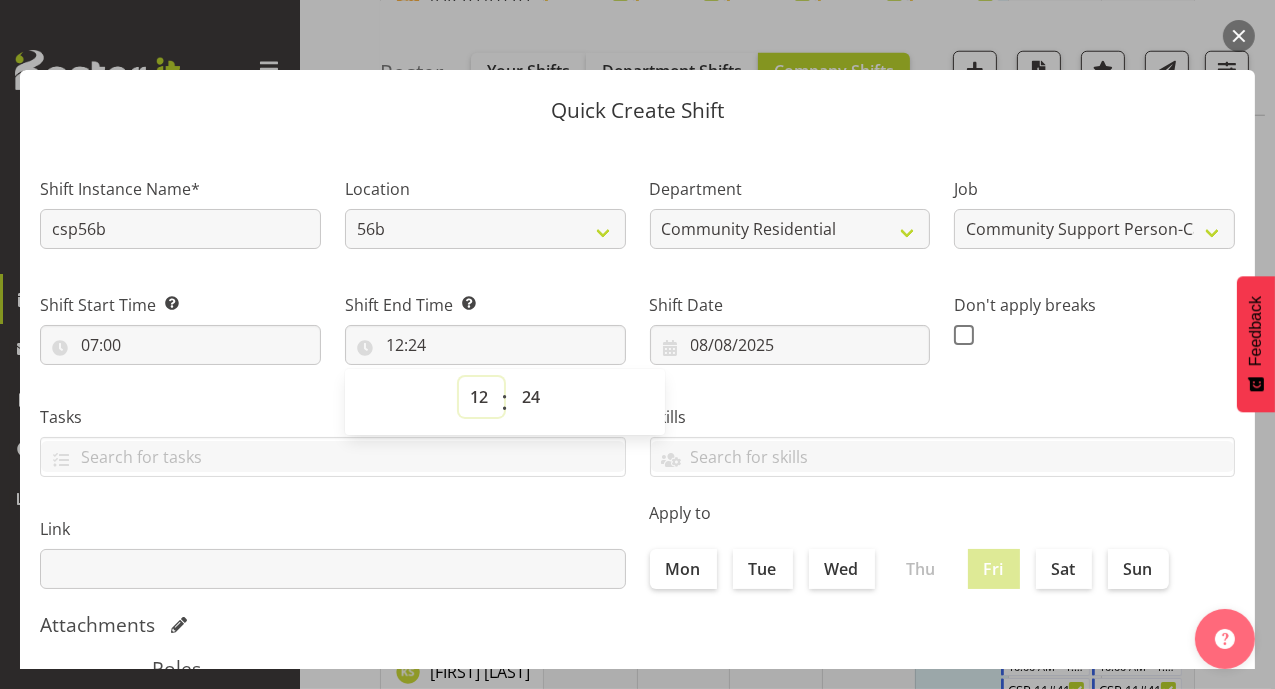 click on "00   01   02   03   04   05   06   07   08   09   10   11   12   13   14   15   16   17   18   19   20   21   22   23" at bounding box center [481, 397] 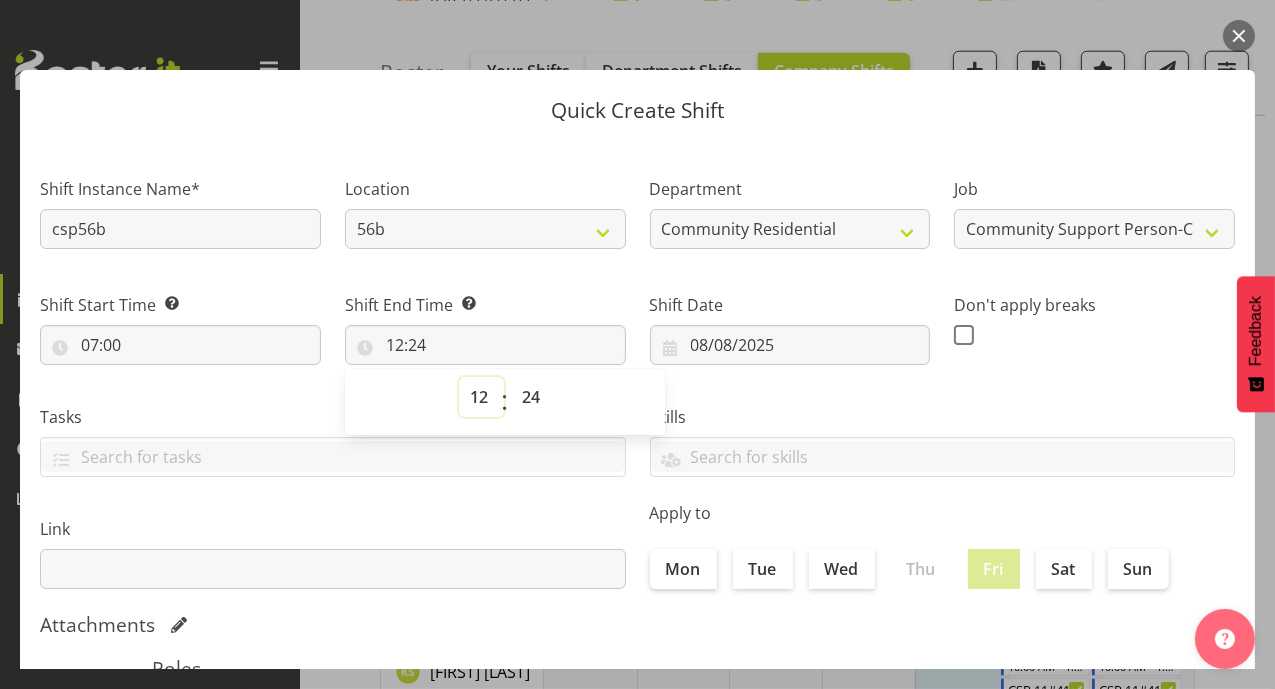 select on "11" 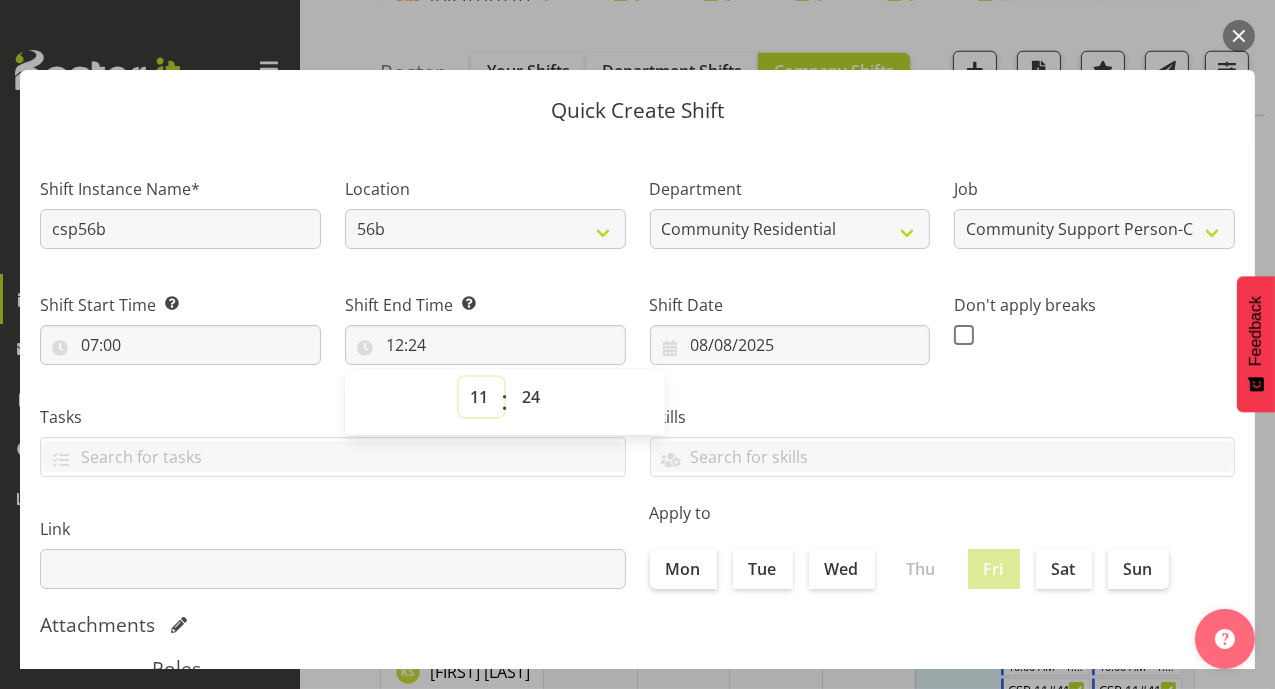 click on "00   01   02   03   04   05   06   07   08   09   10   11   12   13   14   15   16   17   18   19   20   21   22   23" at bounding box center (481, 397) 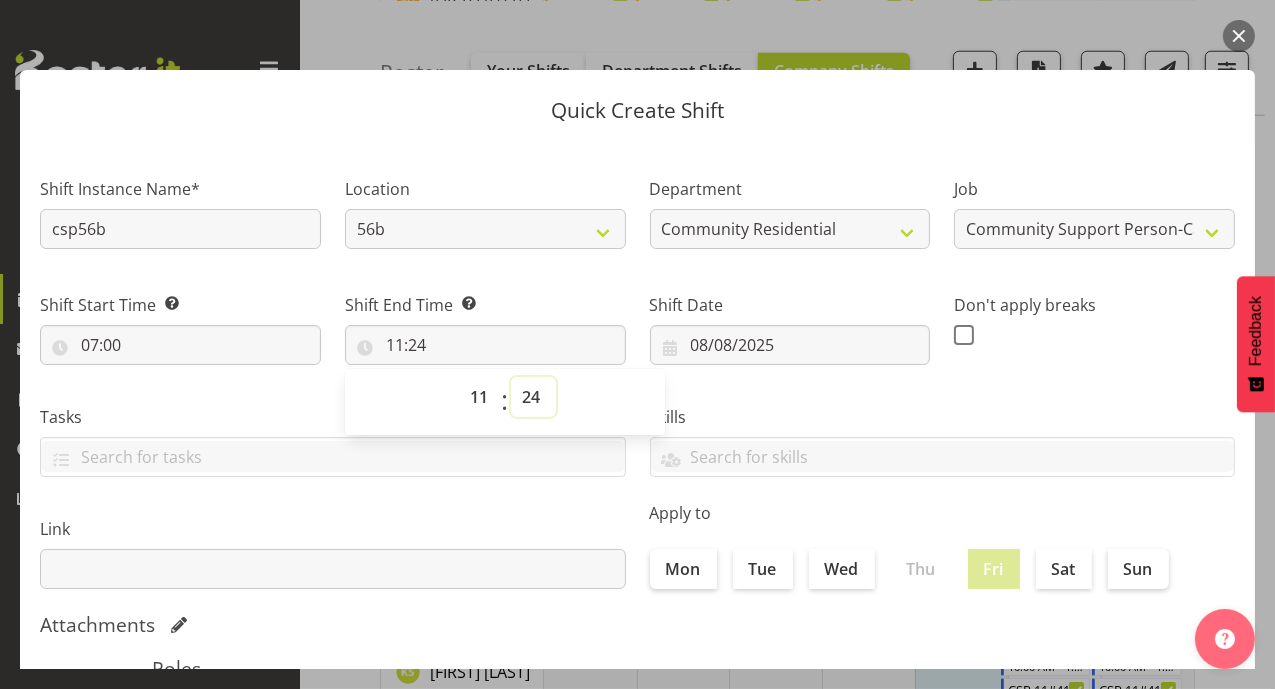 click on "00   01   02   03   04   05   06   07   08   09   10   11   12   13   14   15   16   17   18   19   20   21   22   23   24   25   26   27   28   29   30   31   32   33   34   35   36   37   38   39   40   41   42   43   44   45   46   47   48   49   50   51   52   53   54   55   56   57   58   59" at bounding box center (533, 397) 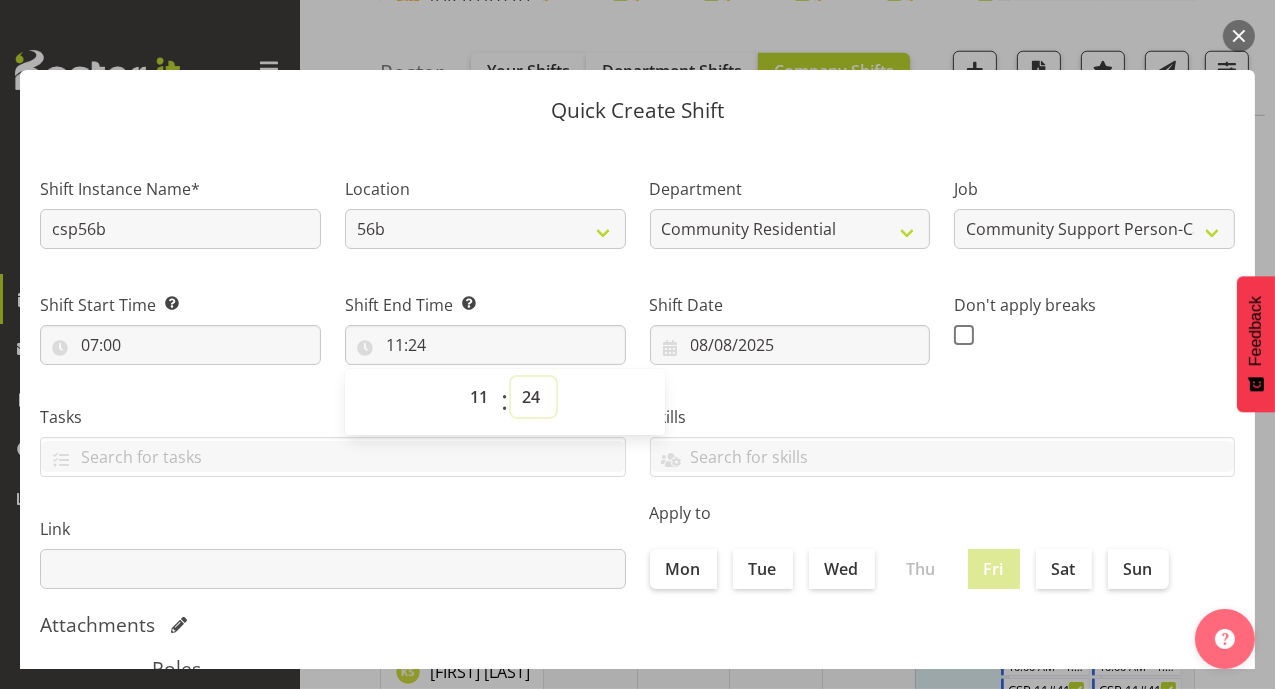select on "0" 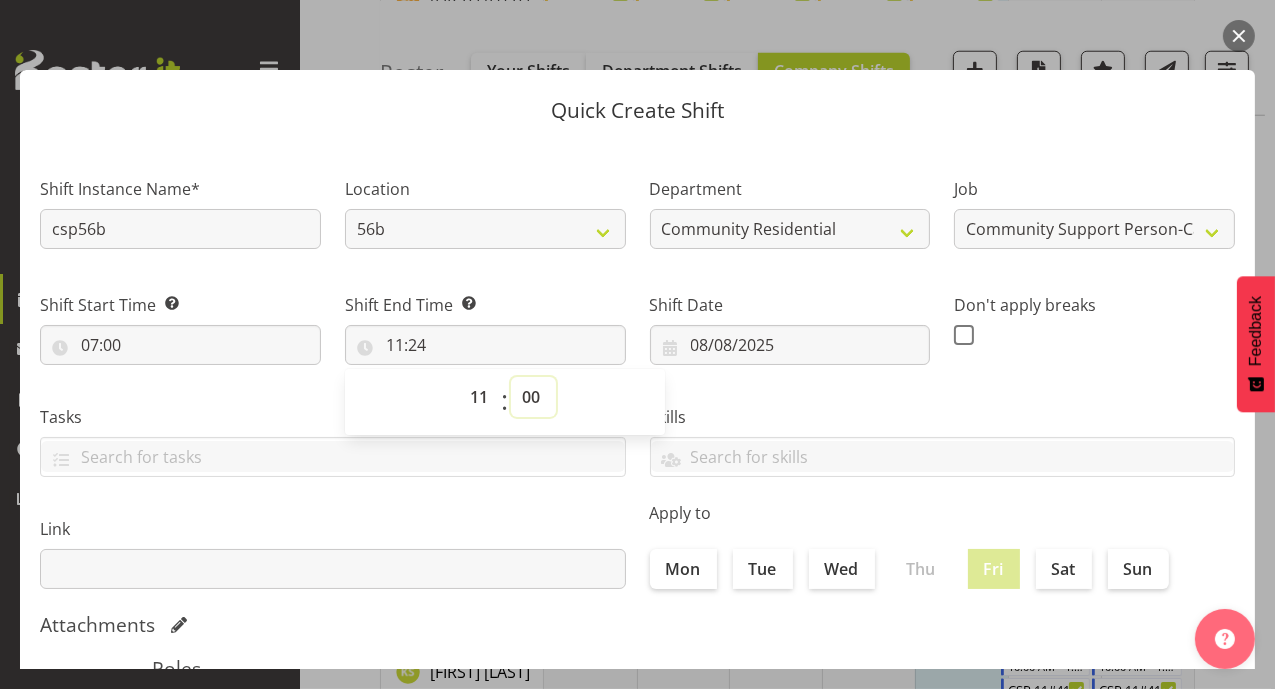click on "00   01   02   03   04   05   06   07   08   09   10   11   12   13   14   15   16   17   18   19   20   21   22   23   24   25   26   27   28   29   30   31   32   33   34   35   36   37   38   39   40   41   42   43   44   45   46   47   48   49   50   51   52   53   54   55   56   57   58   59" at bounding box center (533, 397) 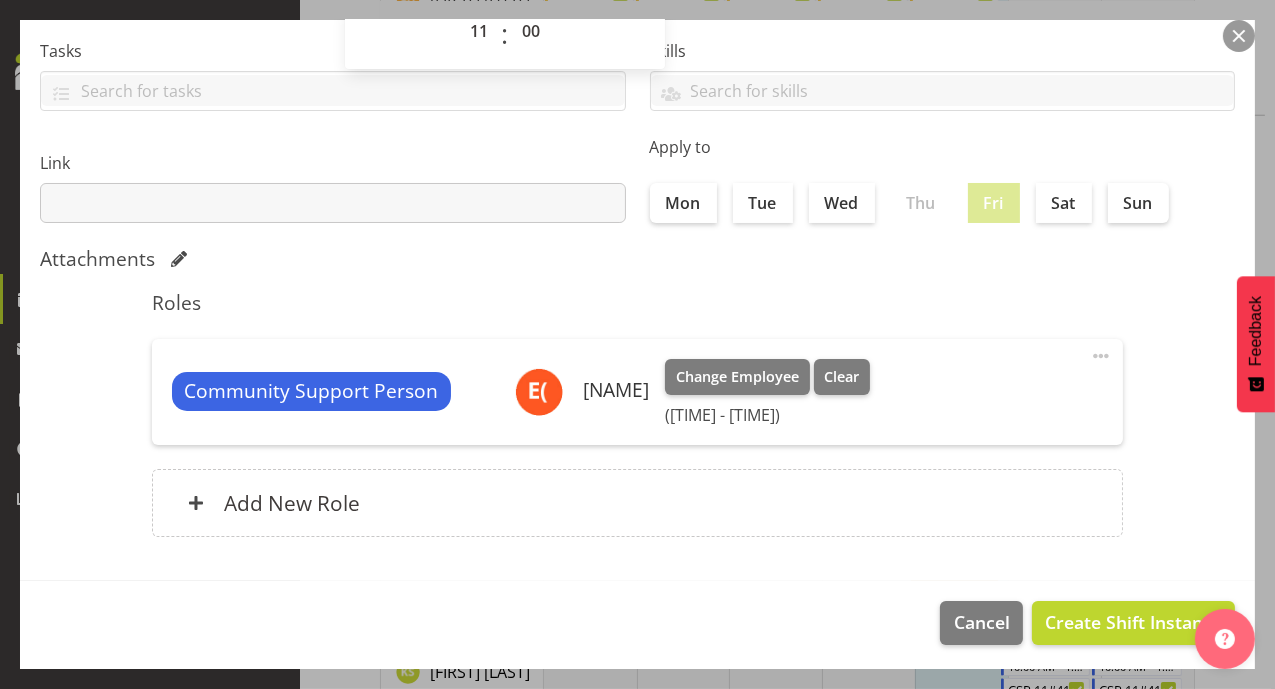 scroll, scrollTop: 368, scrollLeft: 0, axis: vertical 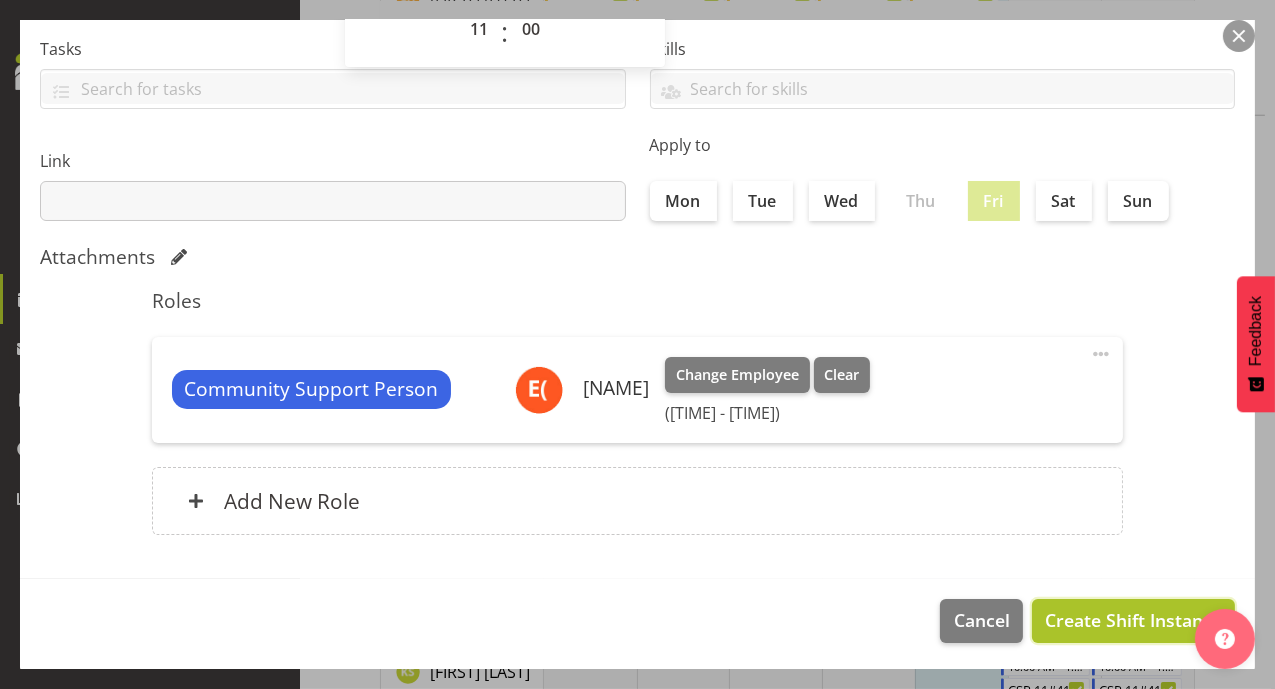click on "Create Shift Instance" at bounding box center [1133, 620] 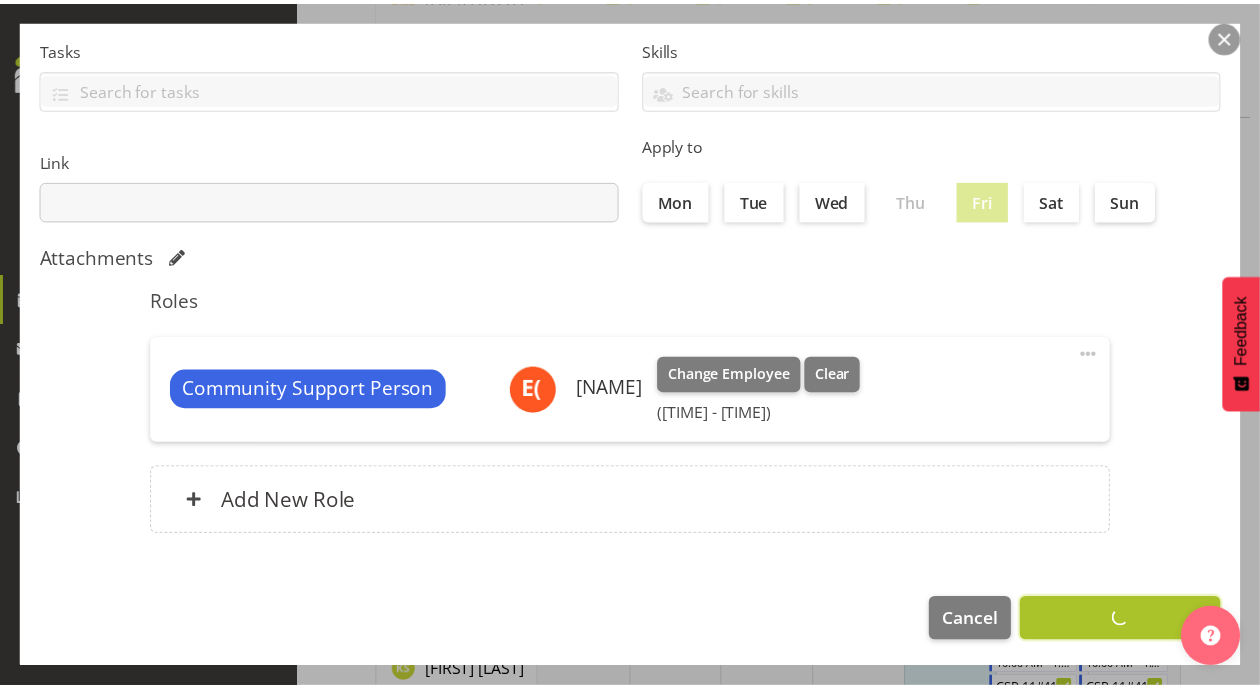 scroll, scrollTop: 1022, scrollLeft: 0, axis: vertical 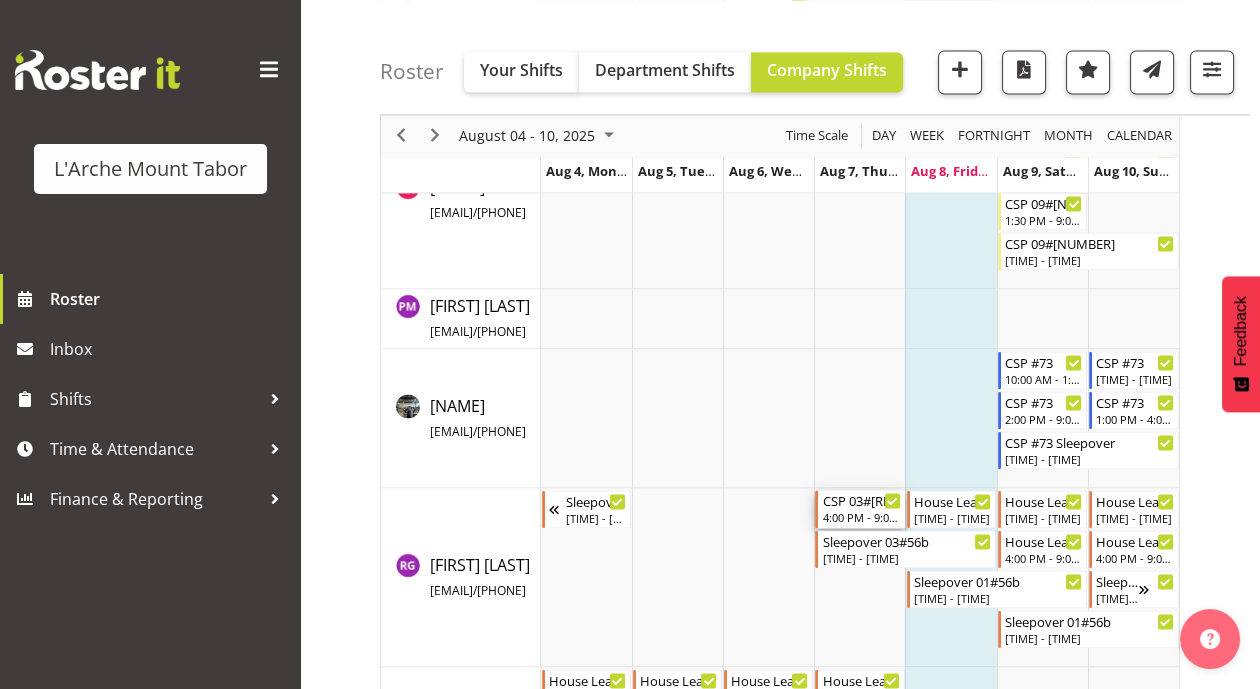 click on "4:00 PM - 9:00 PM" at bounding box center [861, 517] 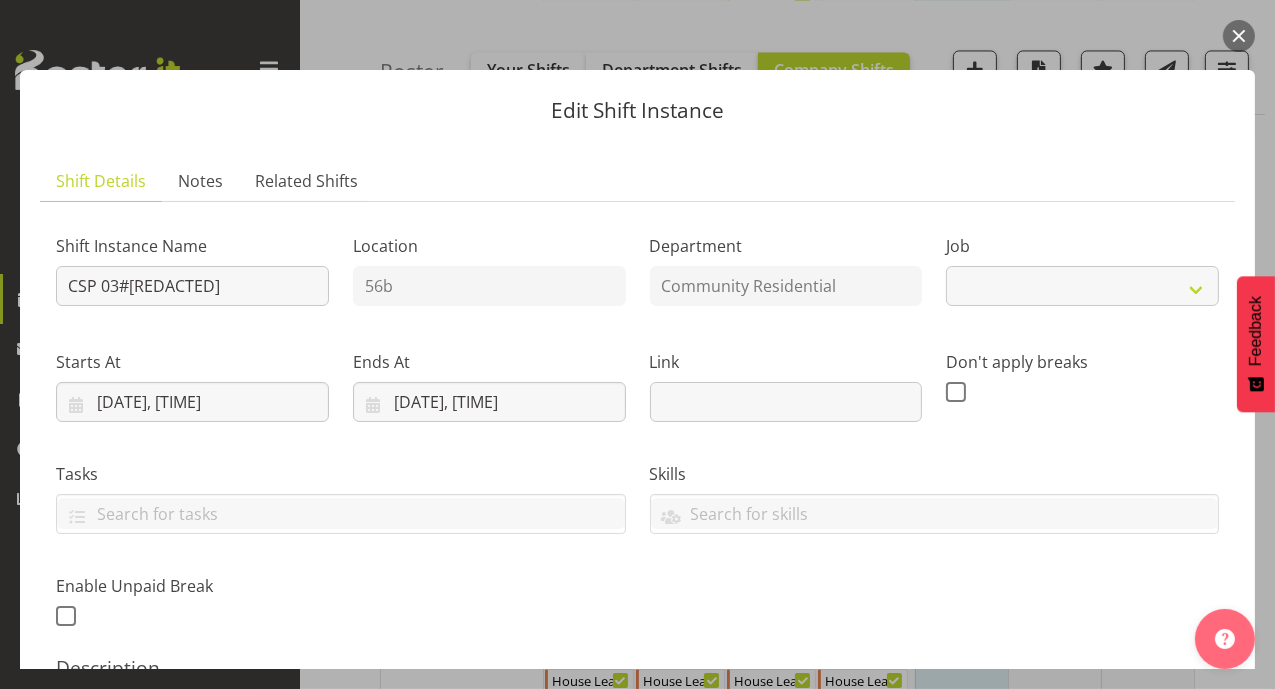 select on "2" 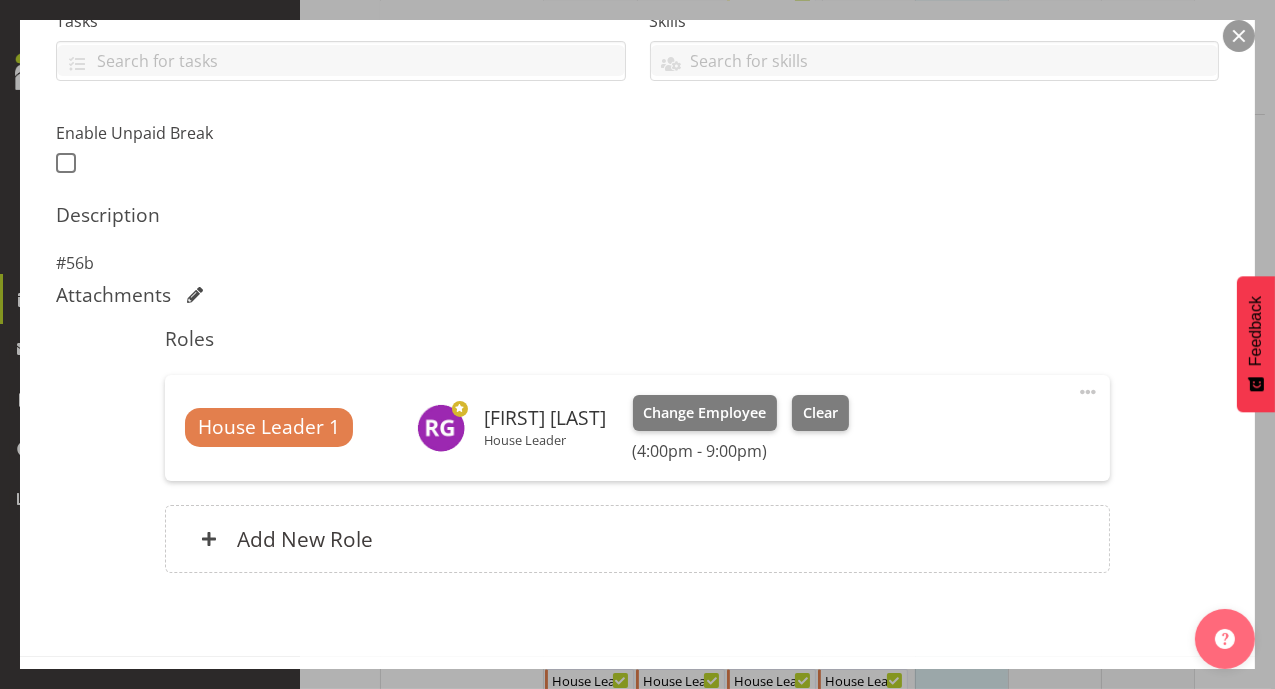 scroll, scrollTop: 457, scrollLeft: 0, axis: vertical 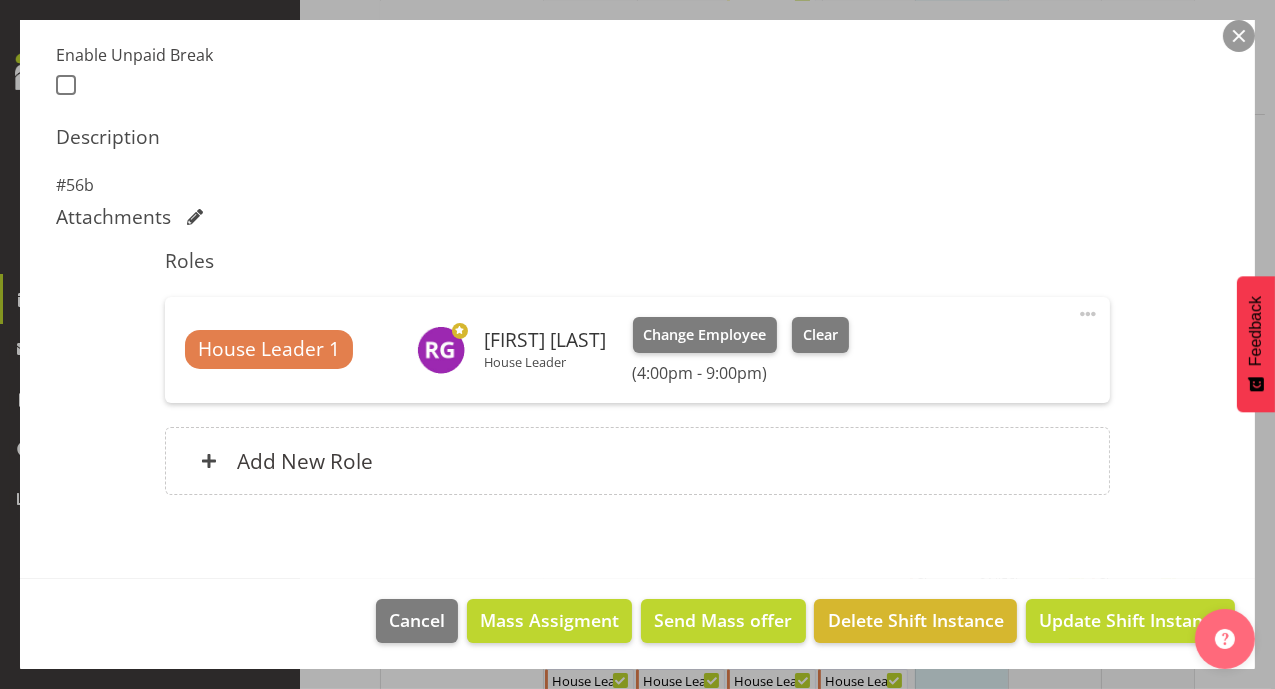 click at bounding box center [1239, 36] 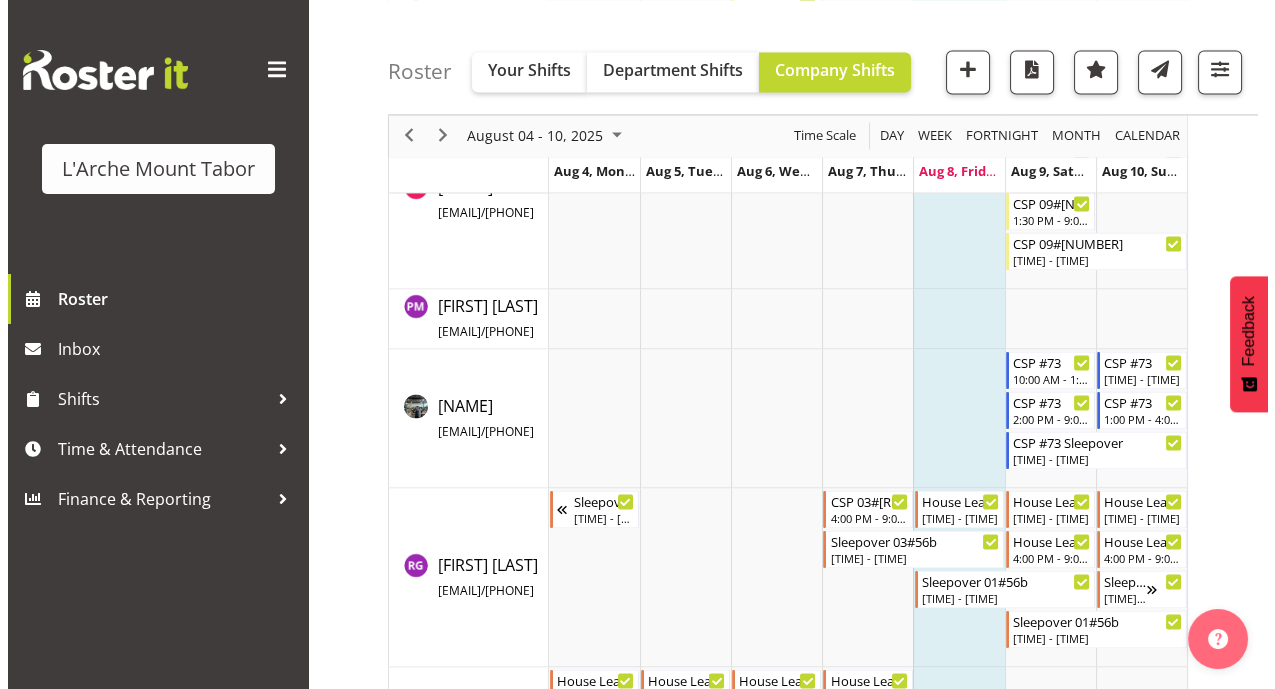 scroll, scrollTop: 4778, scrollLeft: 0, axis: vertical 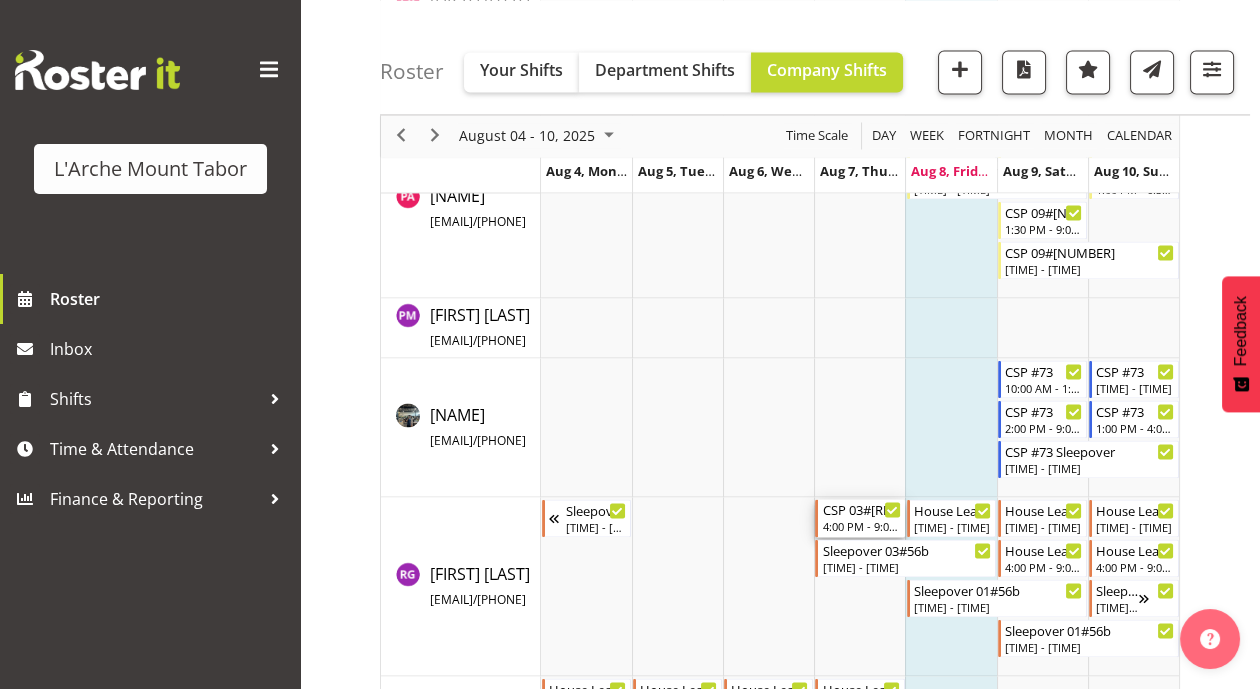 click on "CSP 03#[REDACTED]" at bounding box center (861, 509) 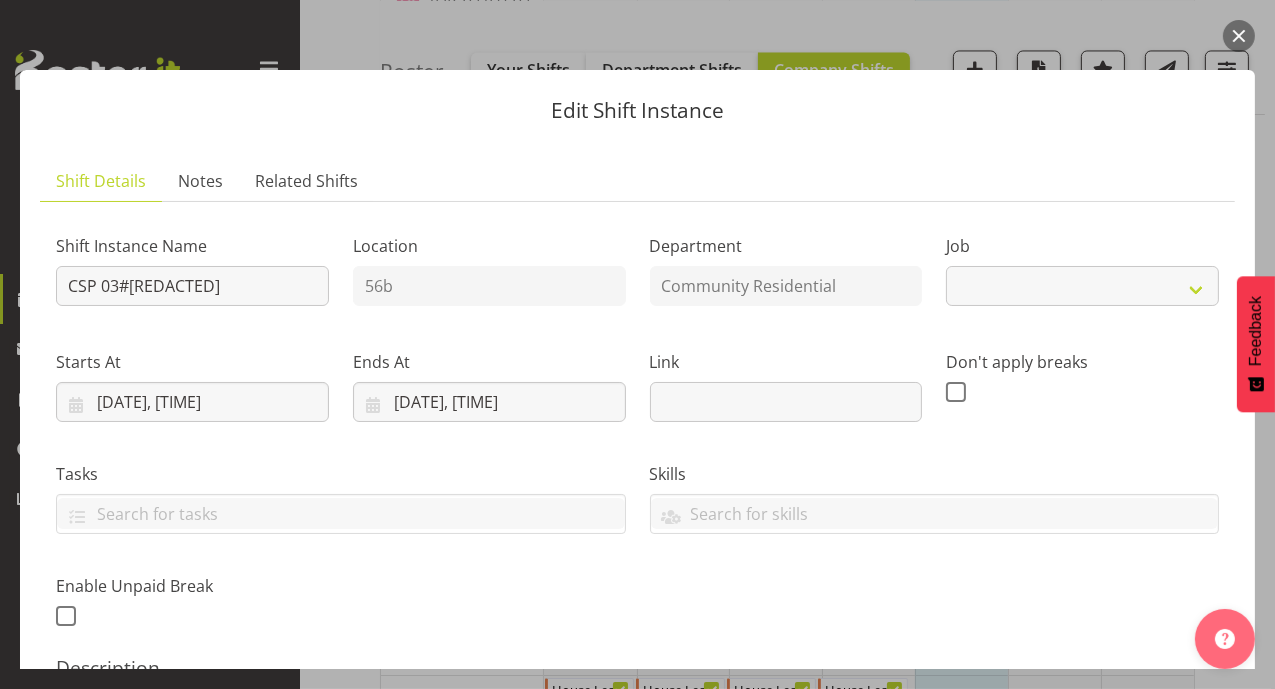 select on "2" 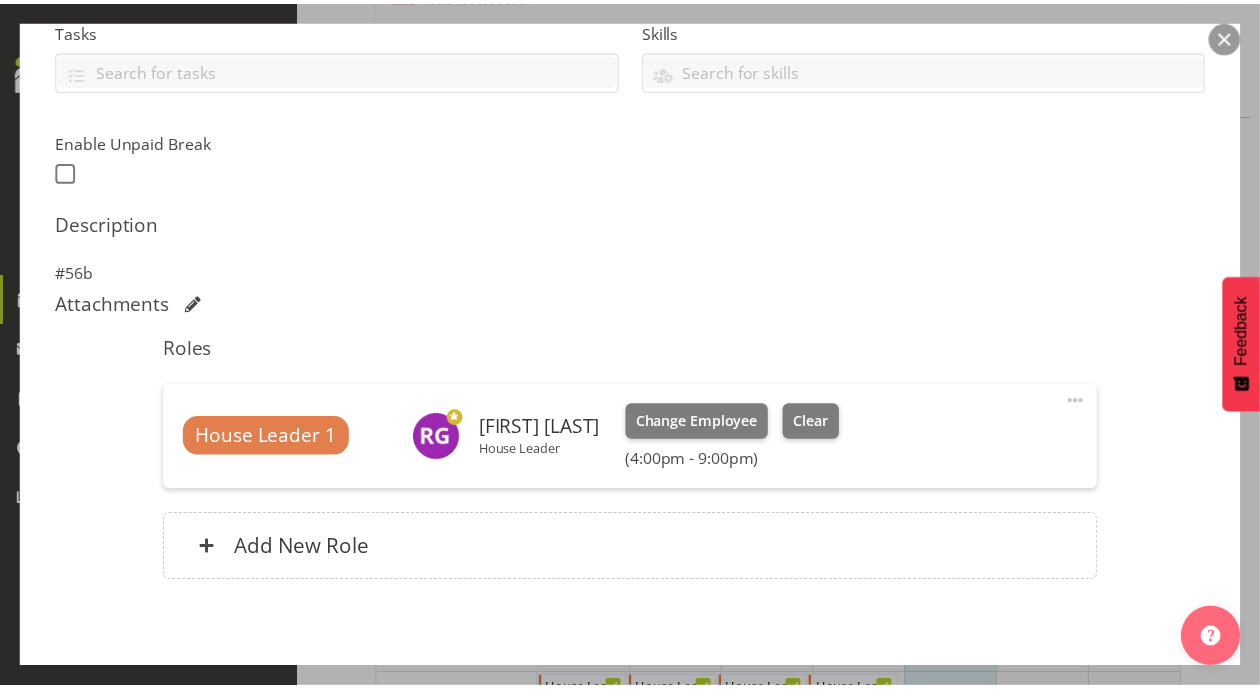 scroll, scrollTop: 531, scrollLeft: 0, axis: vertical 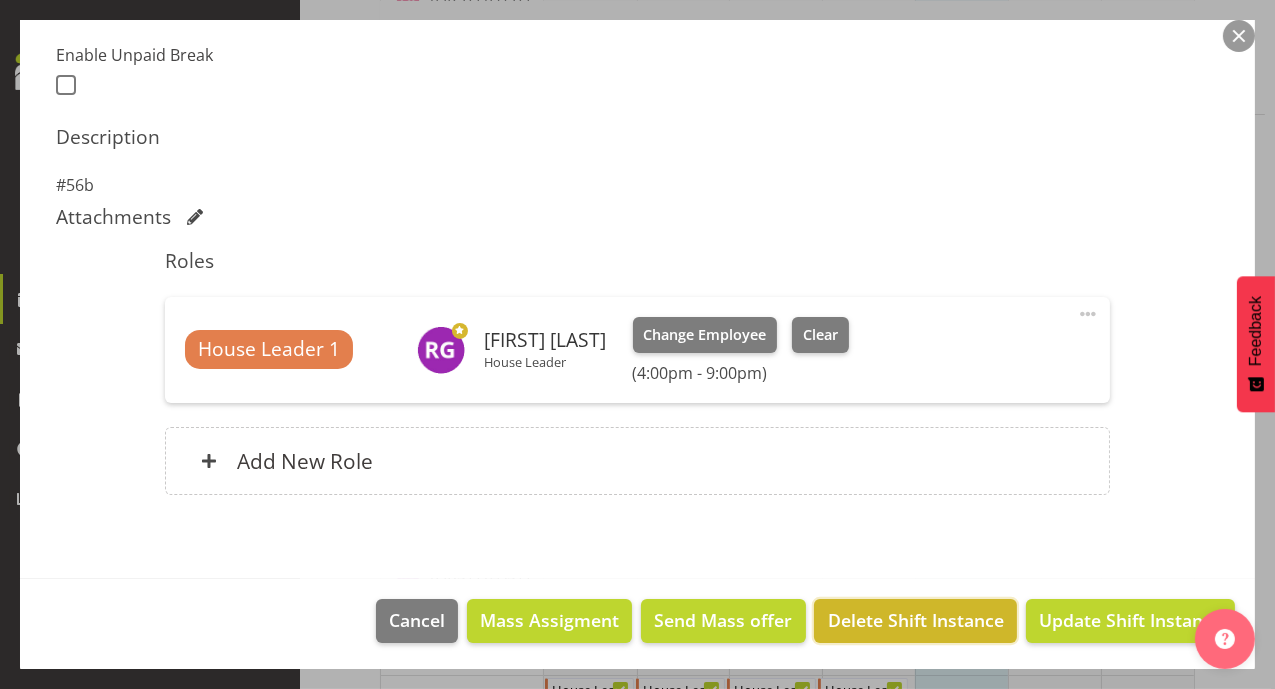 click on "Delete Shift Instance" at bounding box center (916, 620) 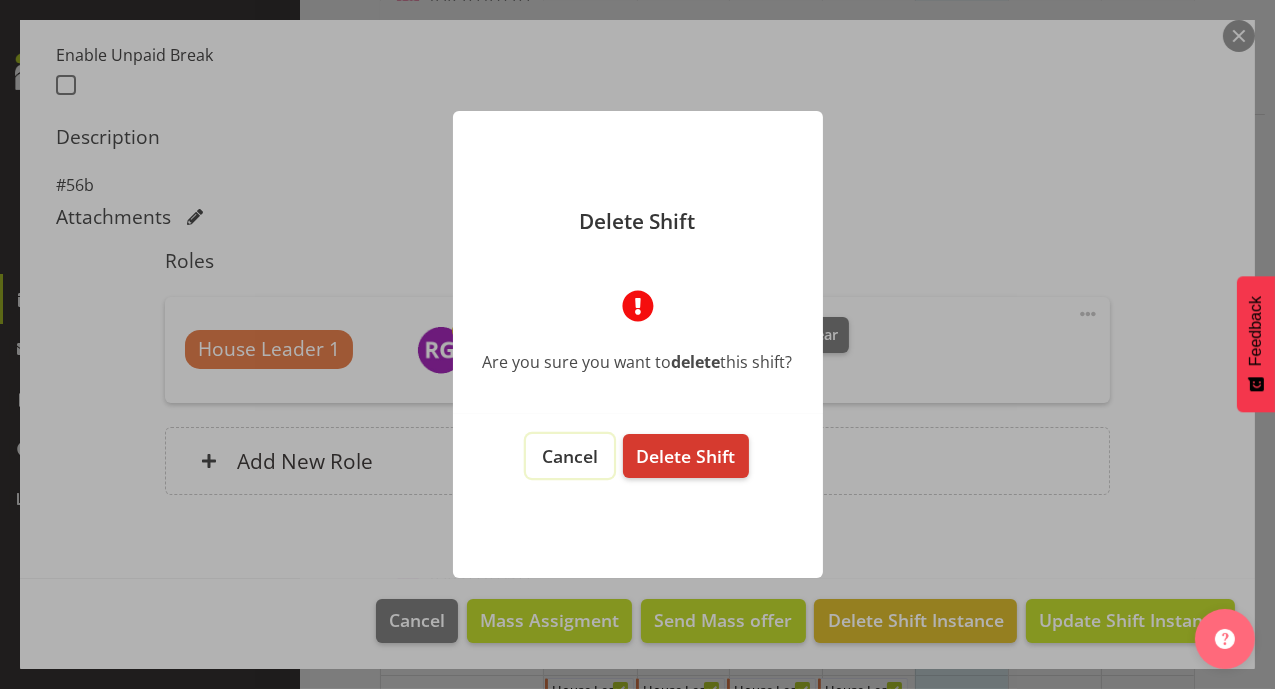 click on "Cancel" at bounding box center (570, 456) 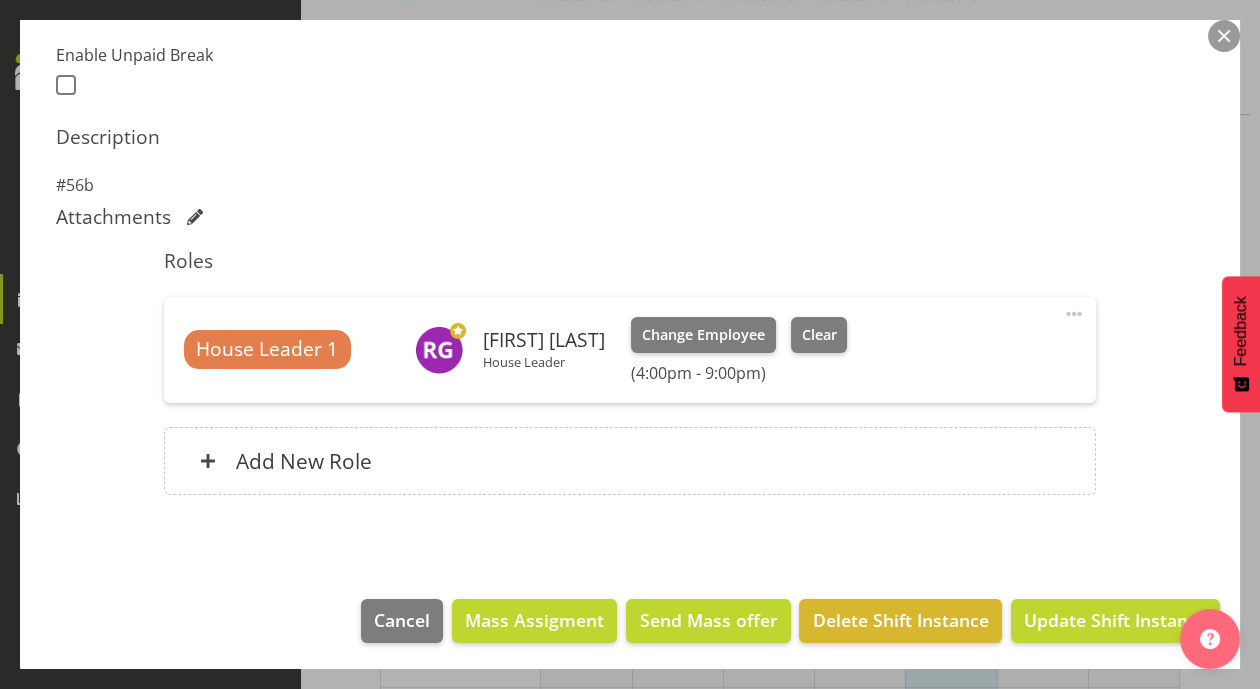 scroll, scrollTop: 0, scrollLeft: 0, axis: both 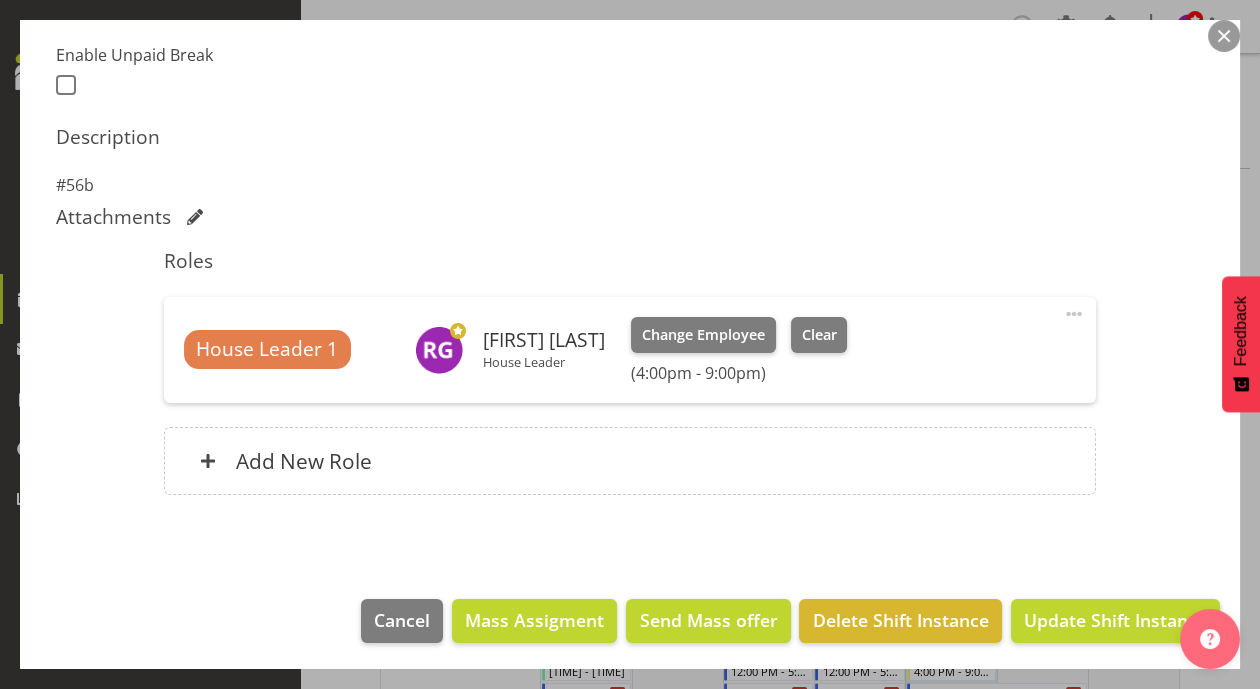 click at bounding box center (1224, 36) 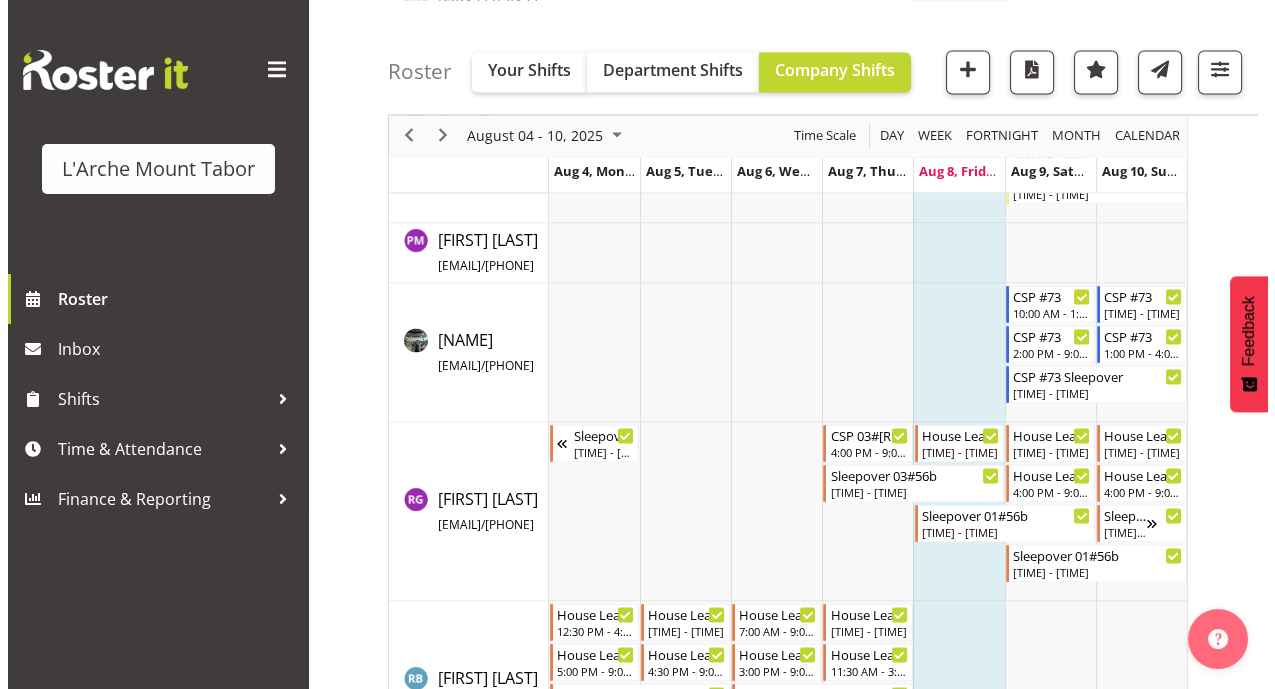 scroll, scrollTop: 4858, scrollLeft: 0, axis: vertical 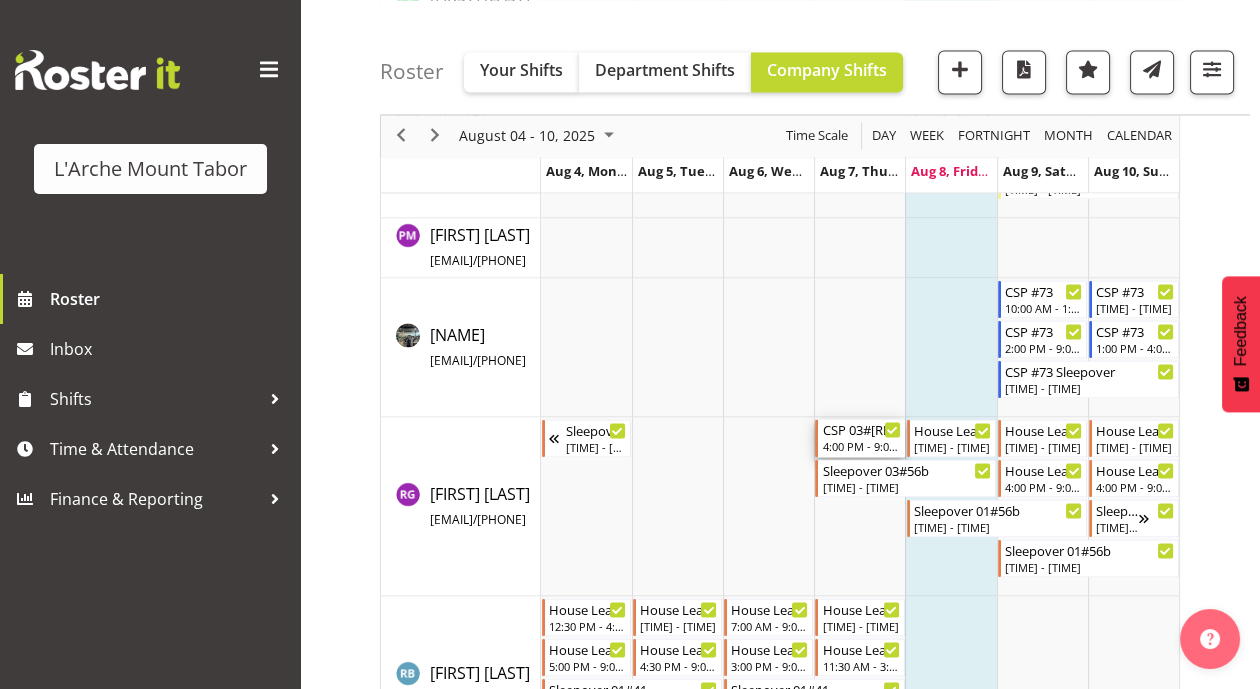 click on "CSP 03#[REDACTED]" at bounding box center [861, 429] 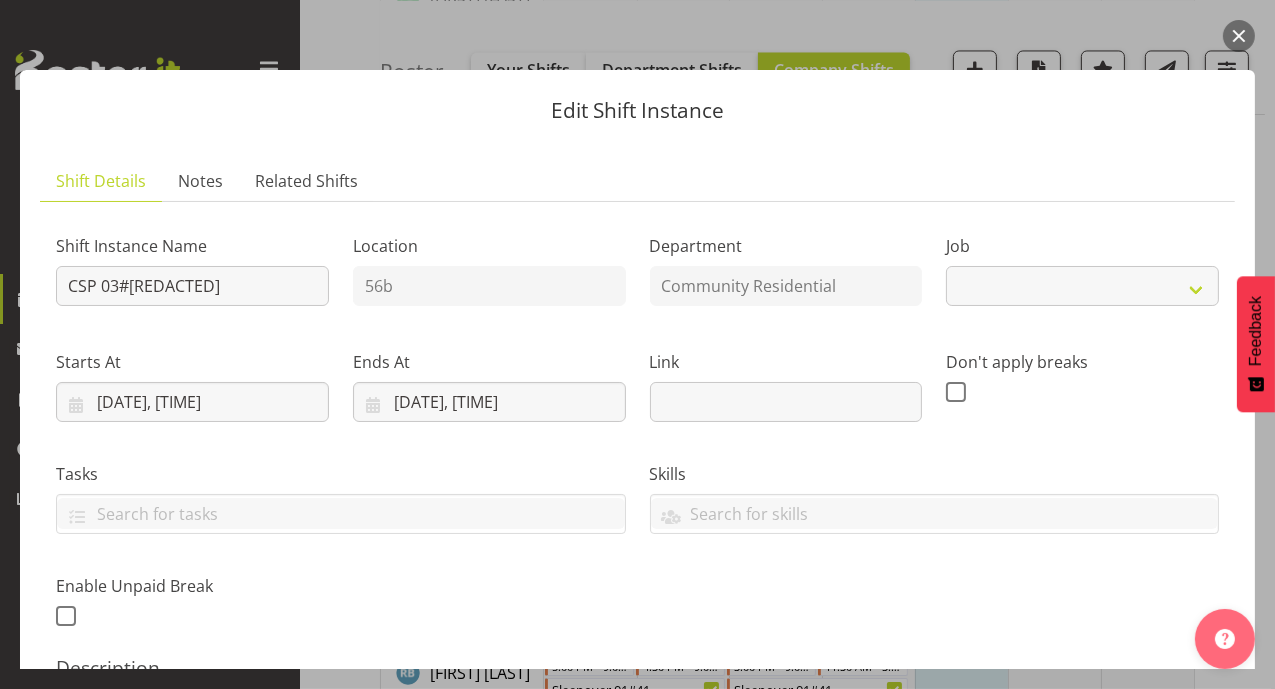 select on "2" 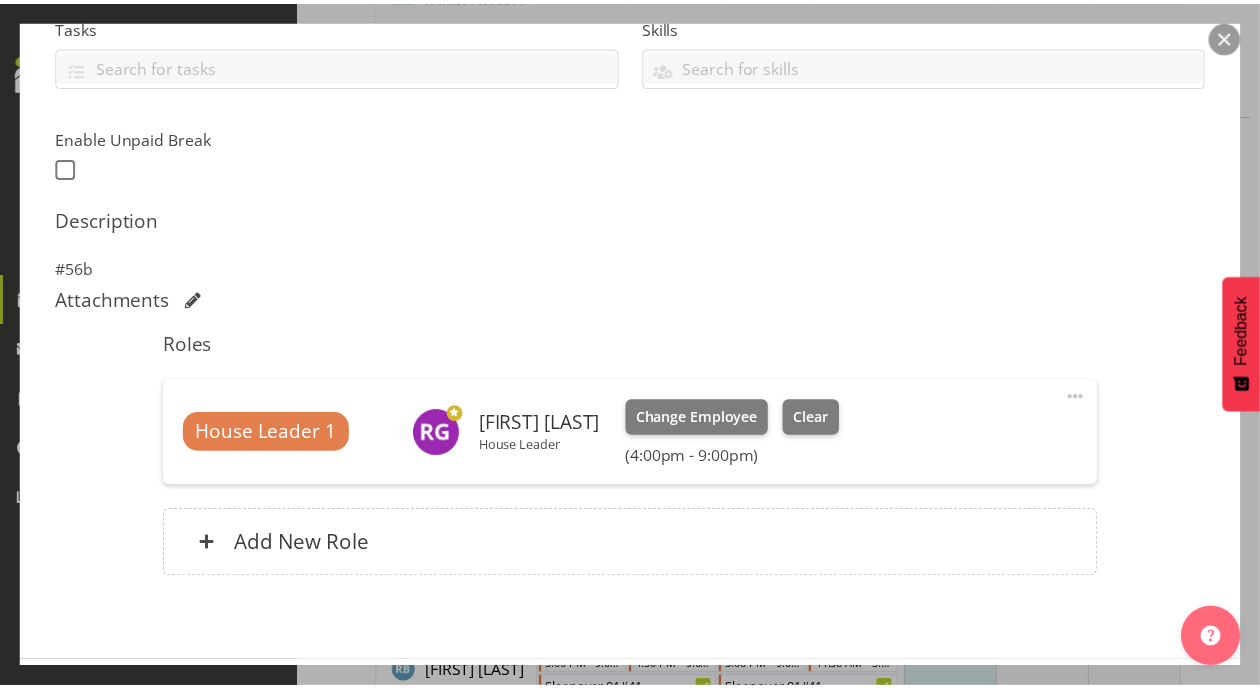scroll, scrollTop: 531, scrollLeft: 0, axis: vertical 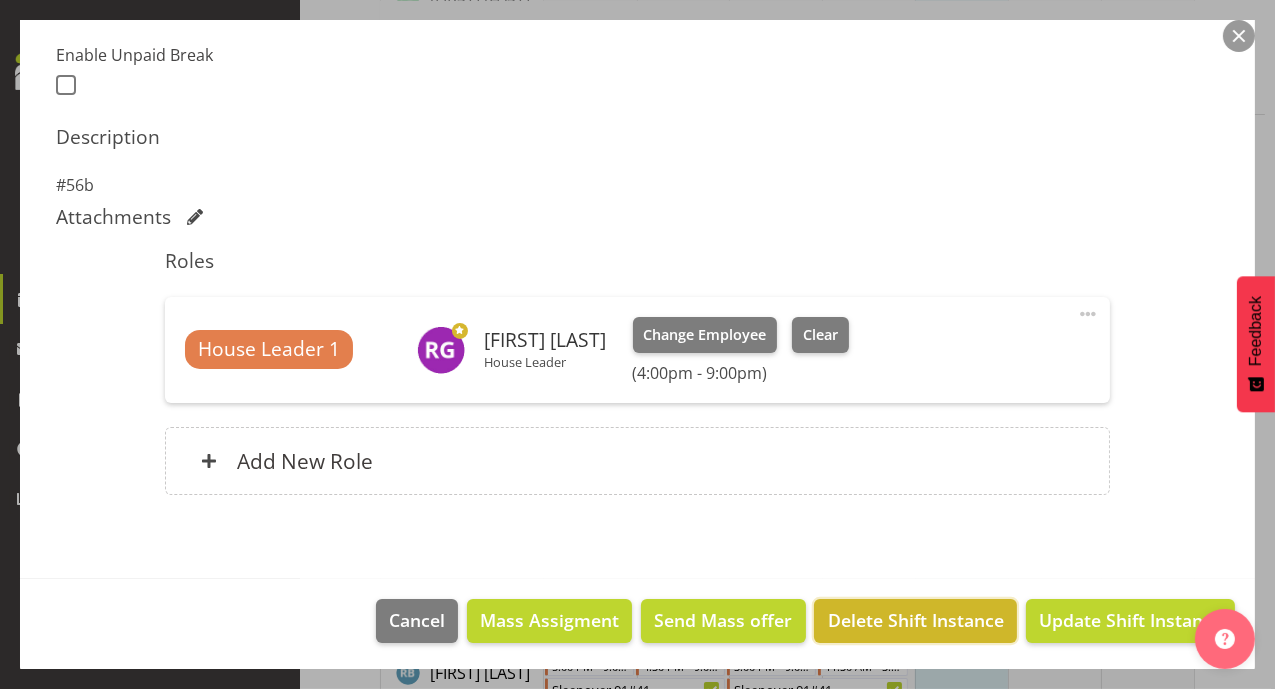 click on "Delete Shift Instance" at bounding box center [915, 621] 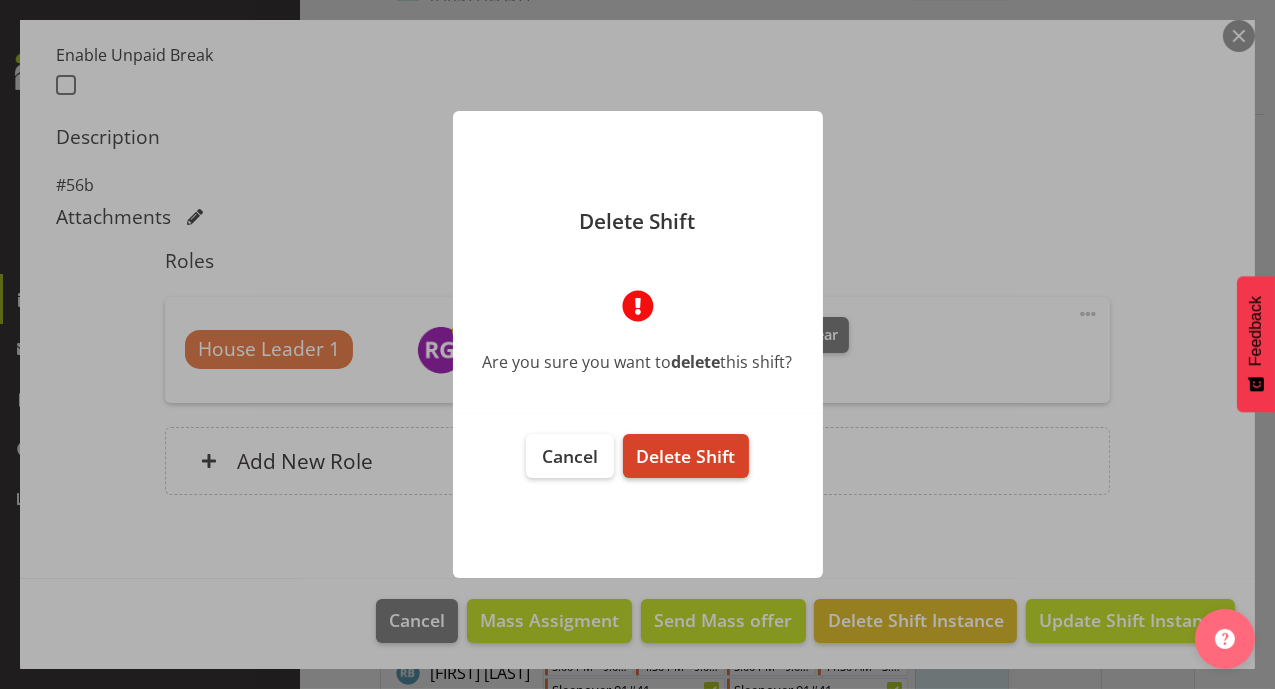 click on "Delete Shift" at bounding box center (685, 456) 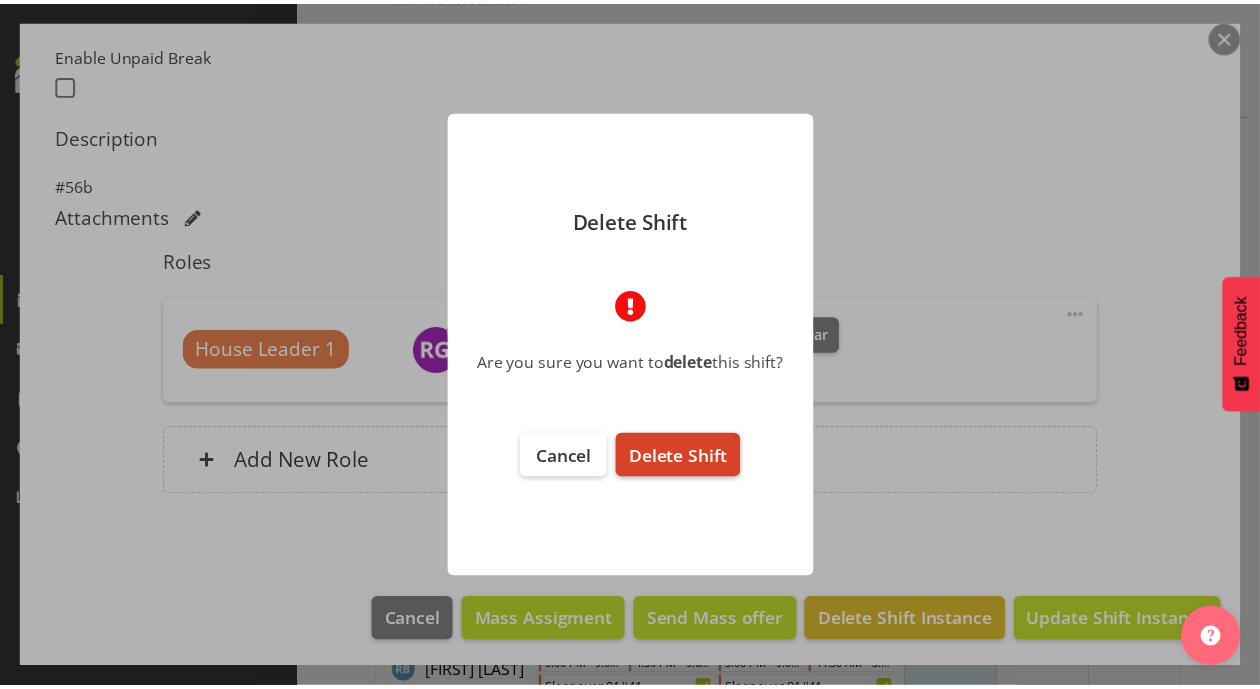 scroll, scrollTop: 452, scrollLeft: 0, axis: vertical 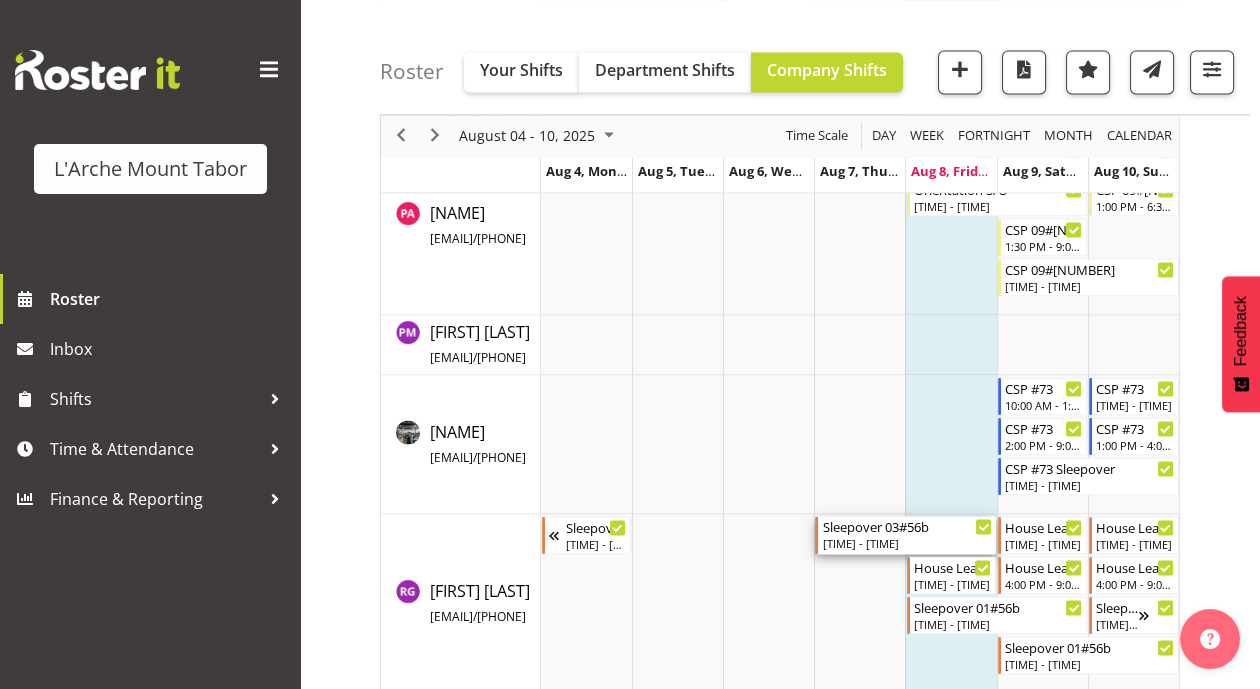 click on "[TIME] - [TIME]" at bounding box center (907, 543) 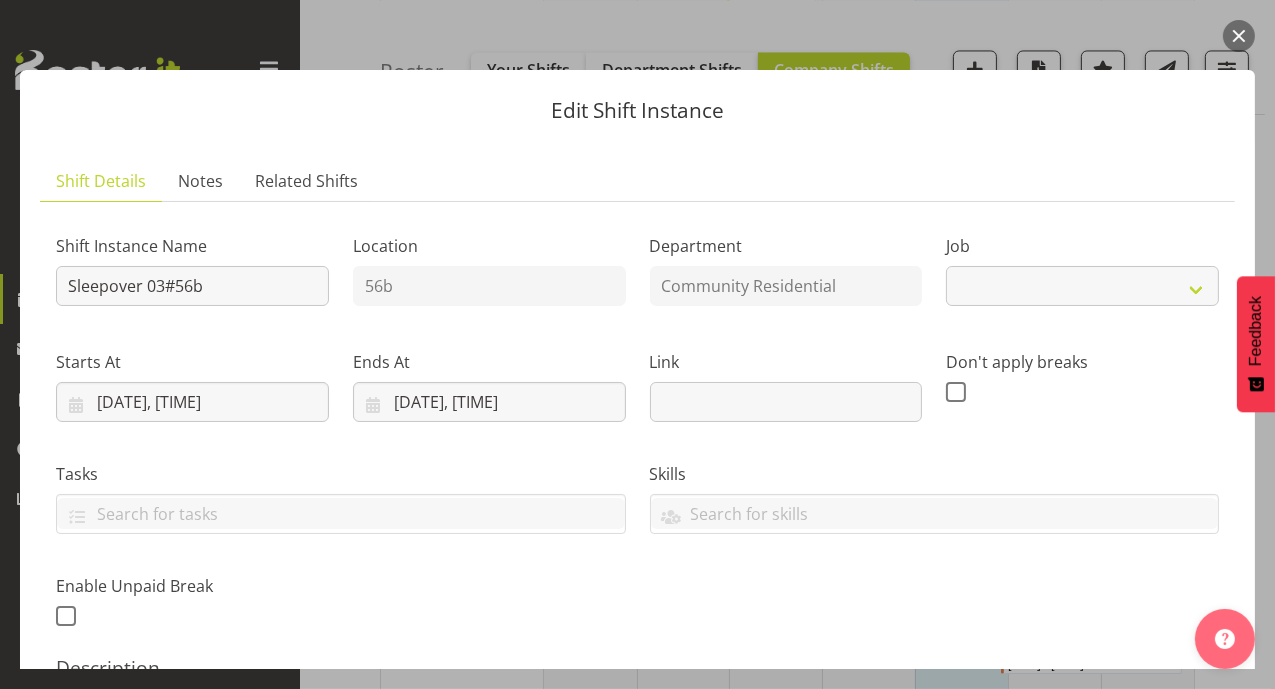 select on "1" 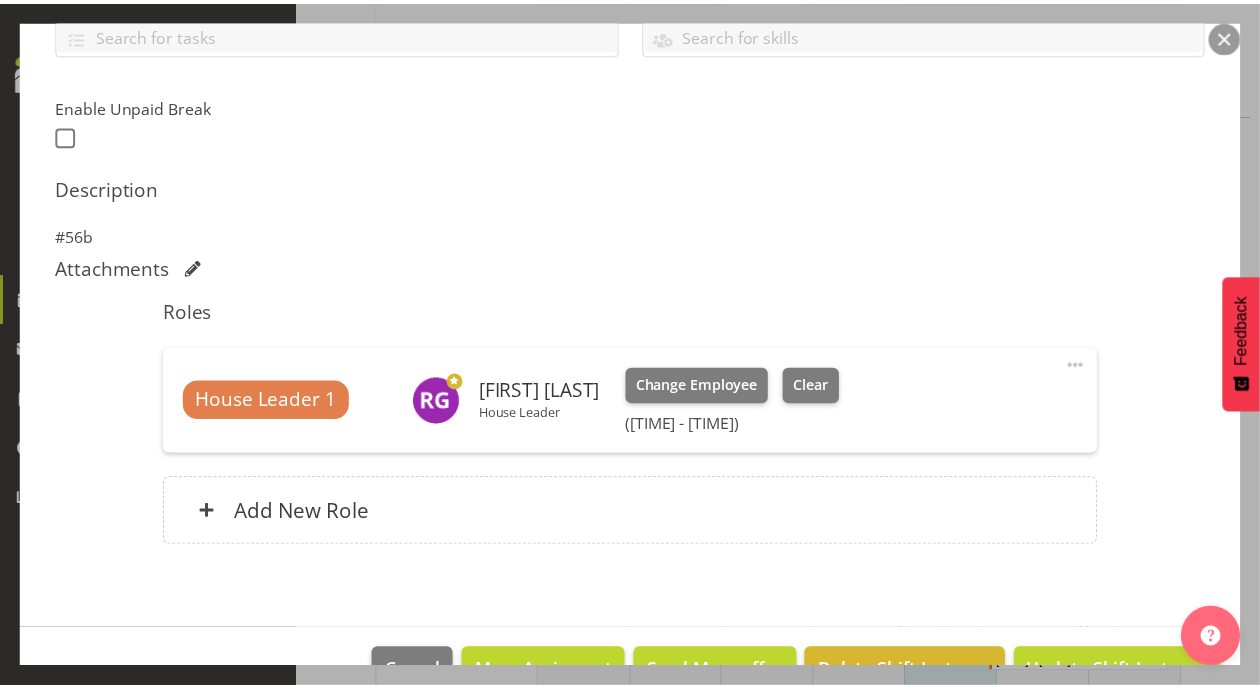 scroll, scrollTop: 500, scrollLeft: 0, axis: vertical 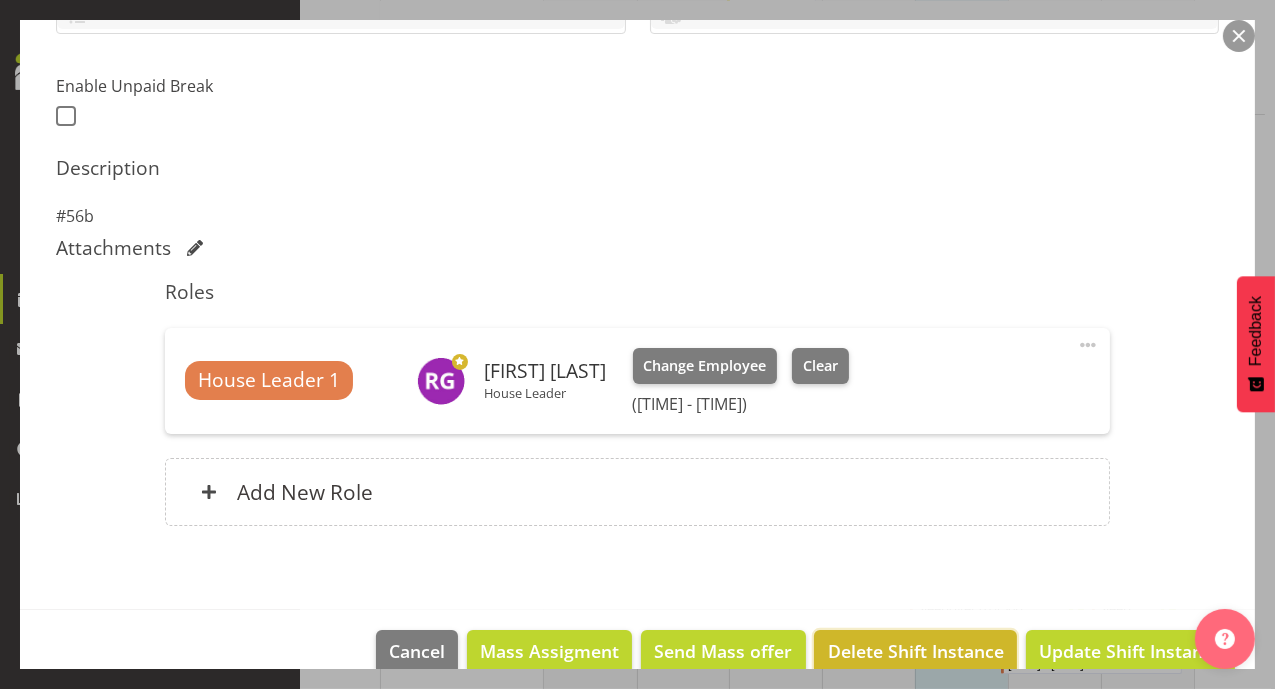 click on "Delete Shift Instance" at bounding box center [916, 651] 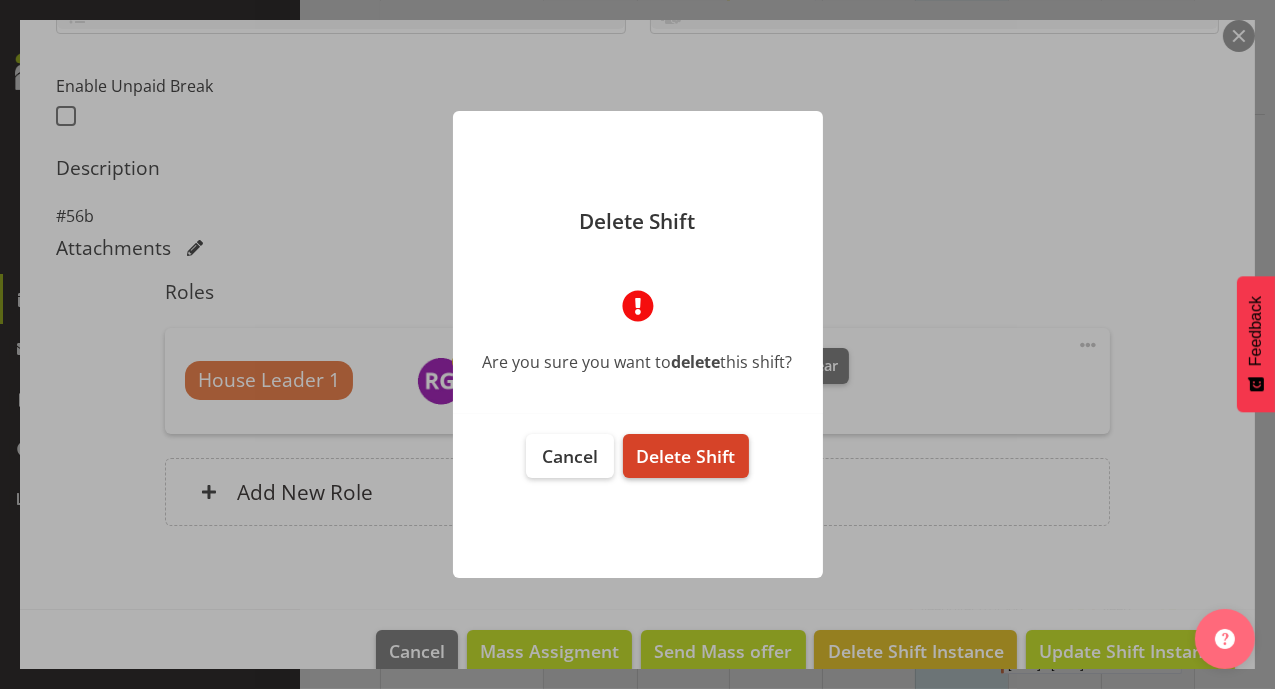 click on "Delete Shift" at bounding box center [685, 456] 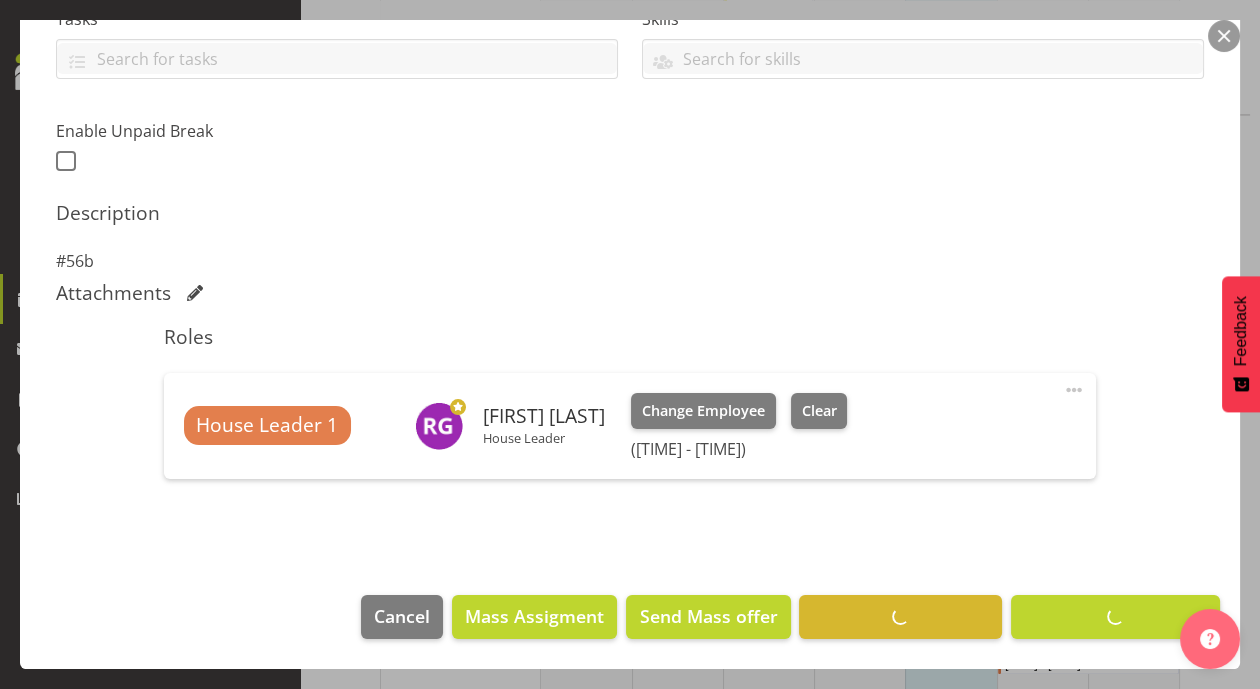 scroll, scrollTop: 452, scrollLeft: 0, axis: vertical 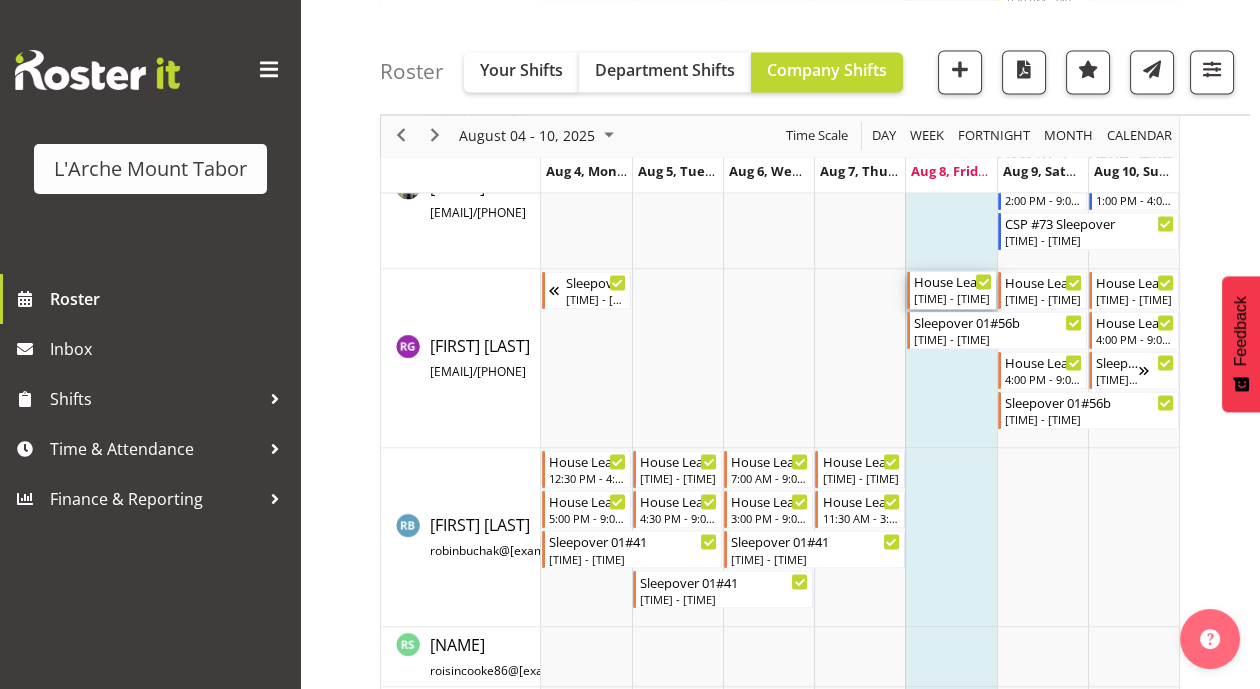 click on "[TIME] - [TIME]" at bounding box center [953, 298] 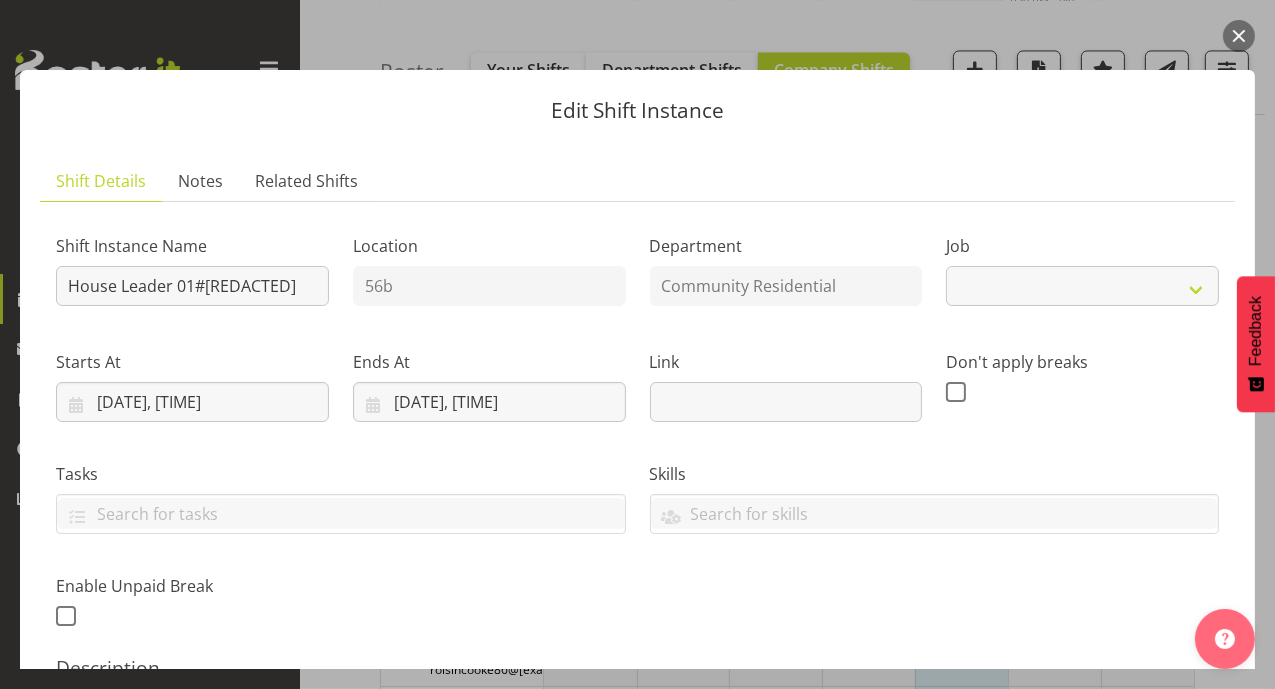 select on "1" 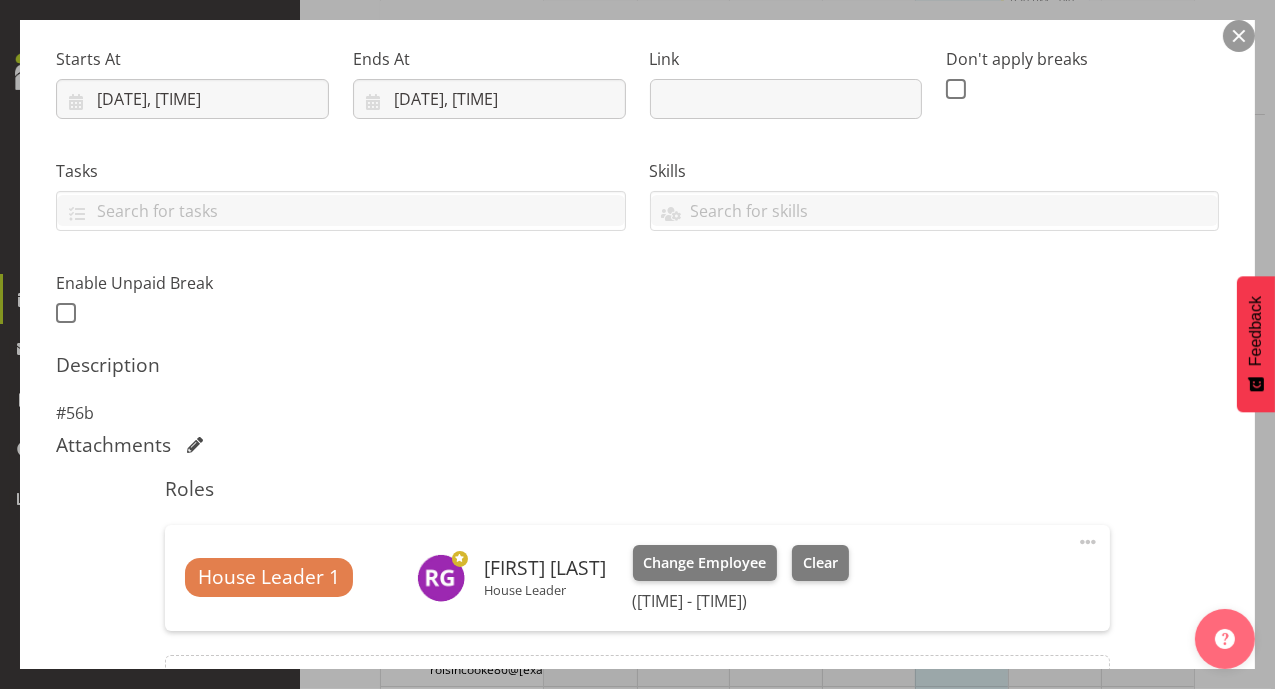 scroll, scrollTop: 531, scrollLeft: 0, axis: vertical 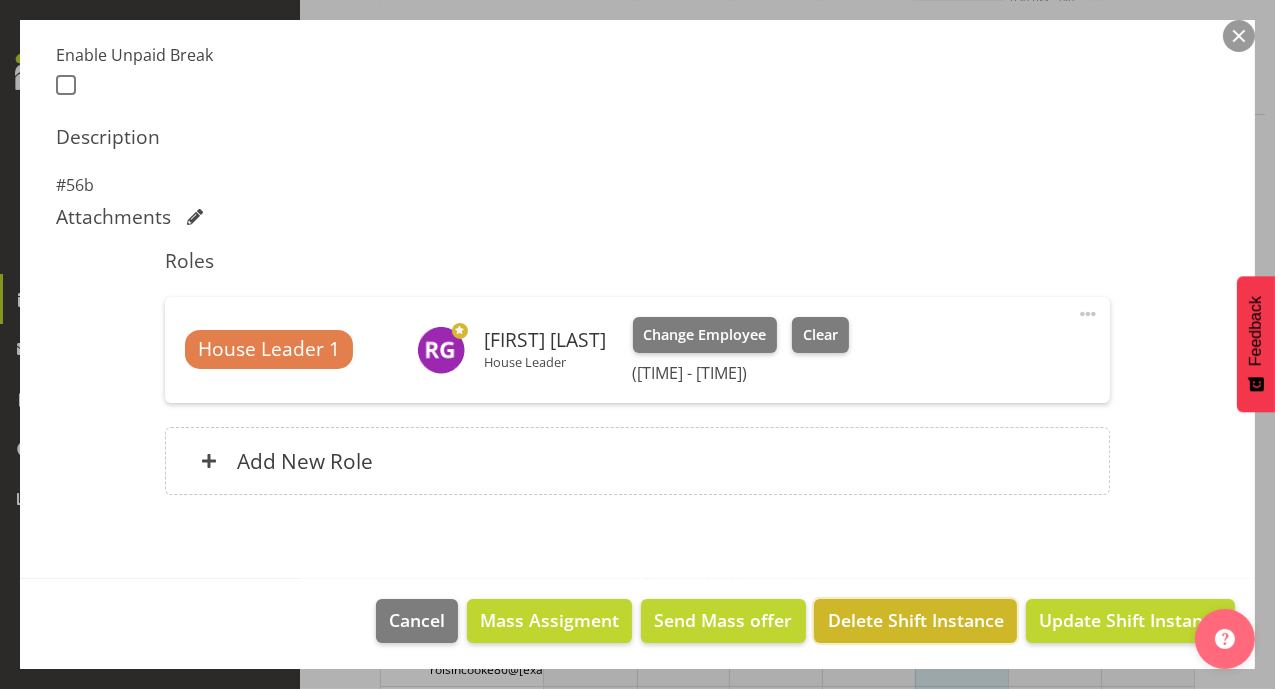 click on "Delete Shift Instance" at bounding box center [916, 620] 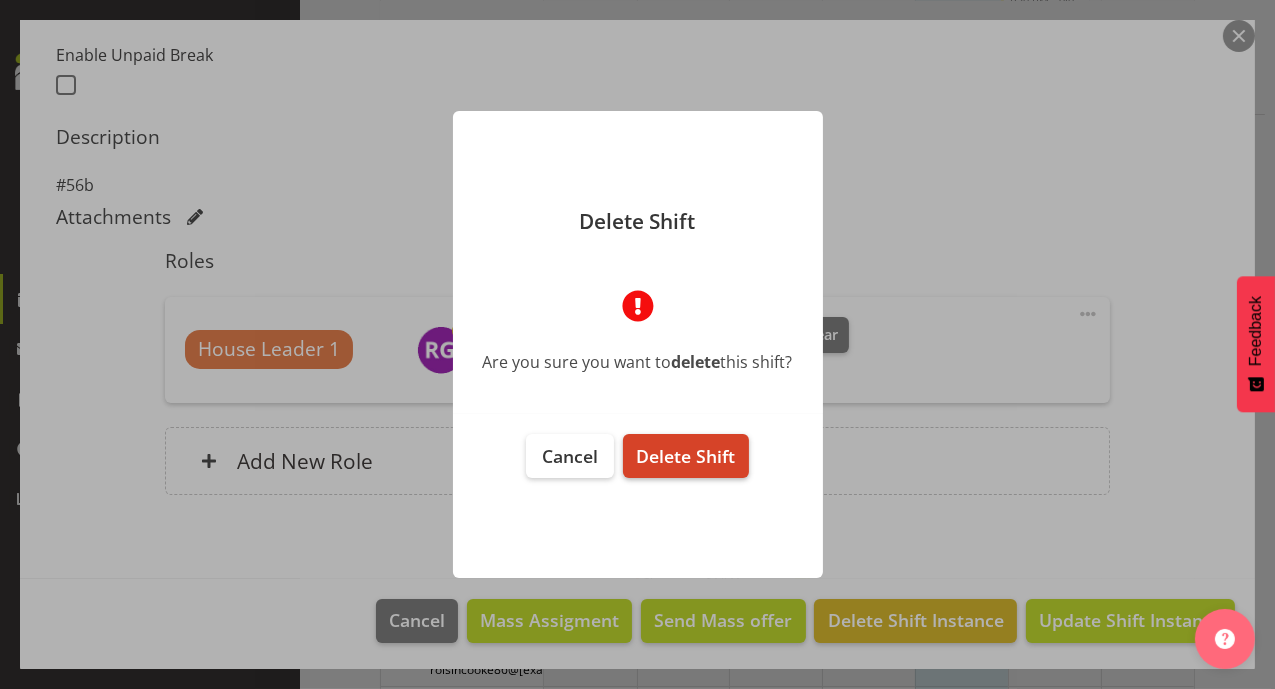 click on "Delete Shift" at bounding box center (685, 456) 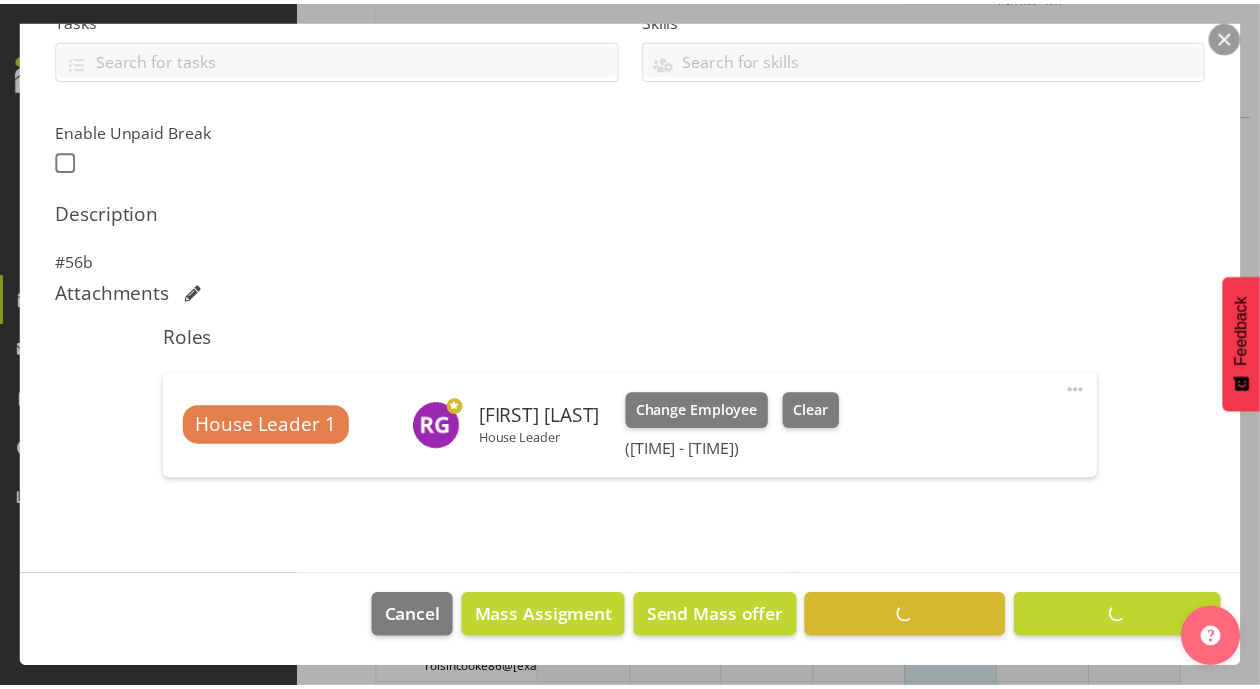 scroll, scrollTop: 452, scrollLeft: 0, axis: vertical 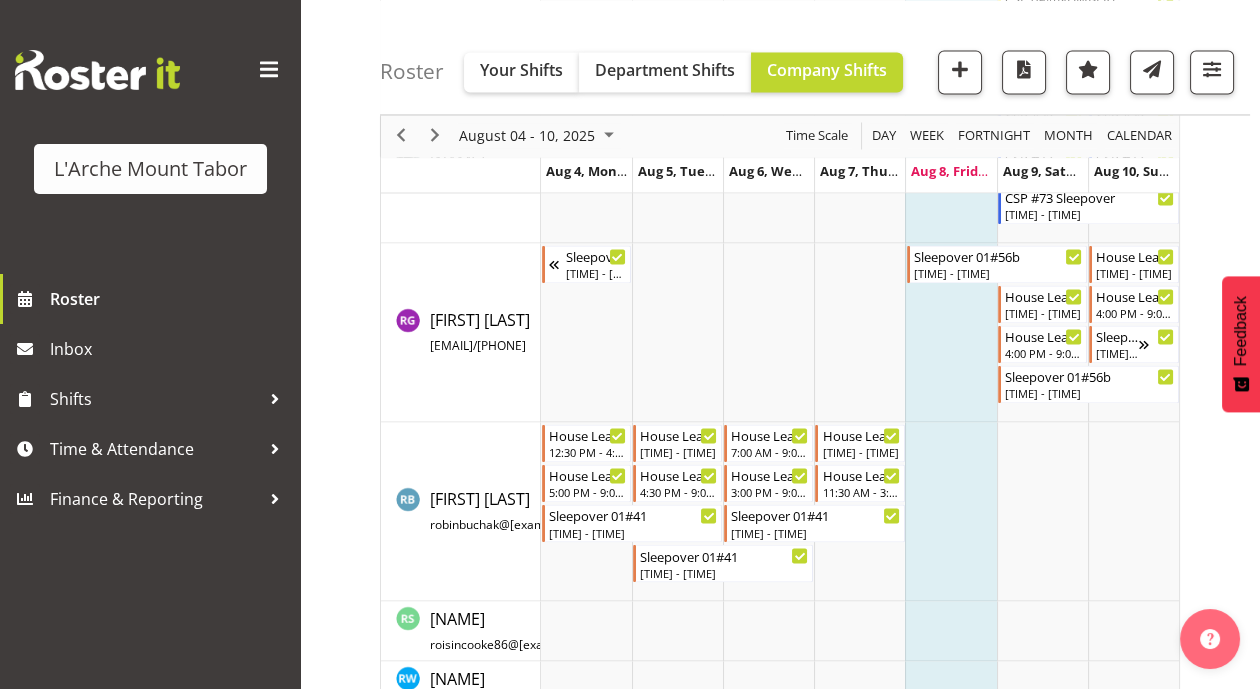 click at bounding box center [950, 332] 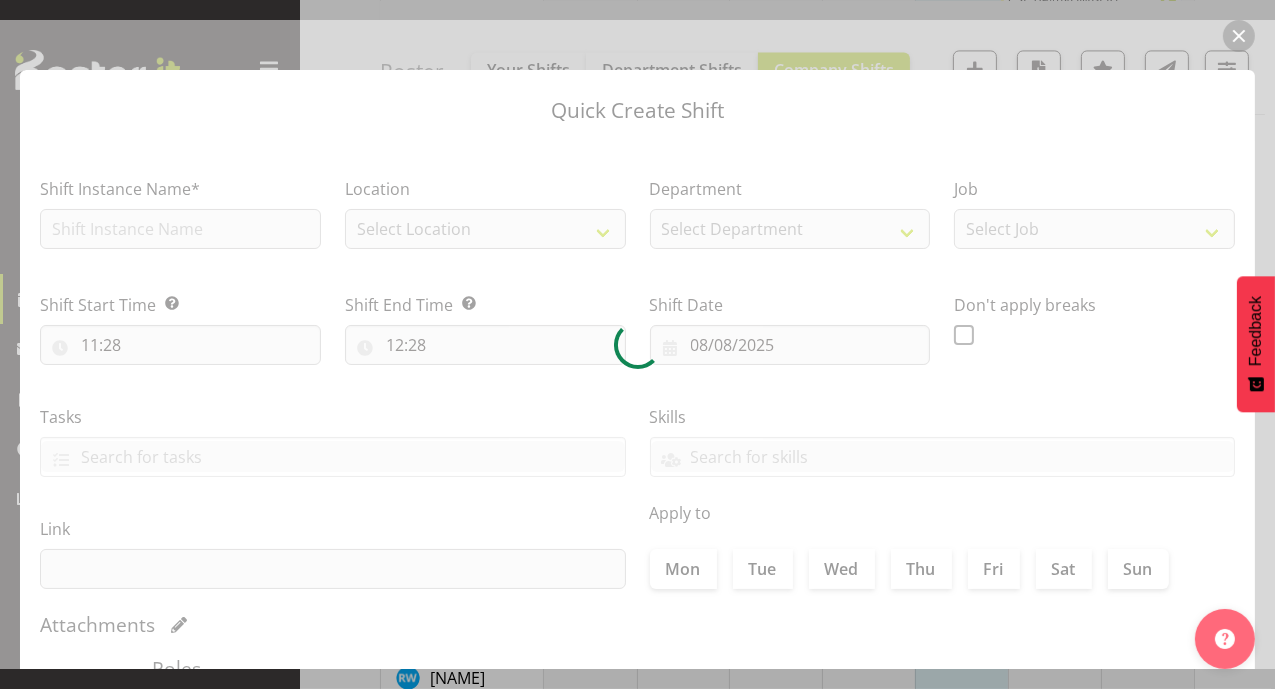checkbox on "true" 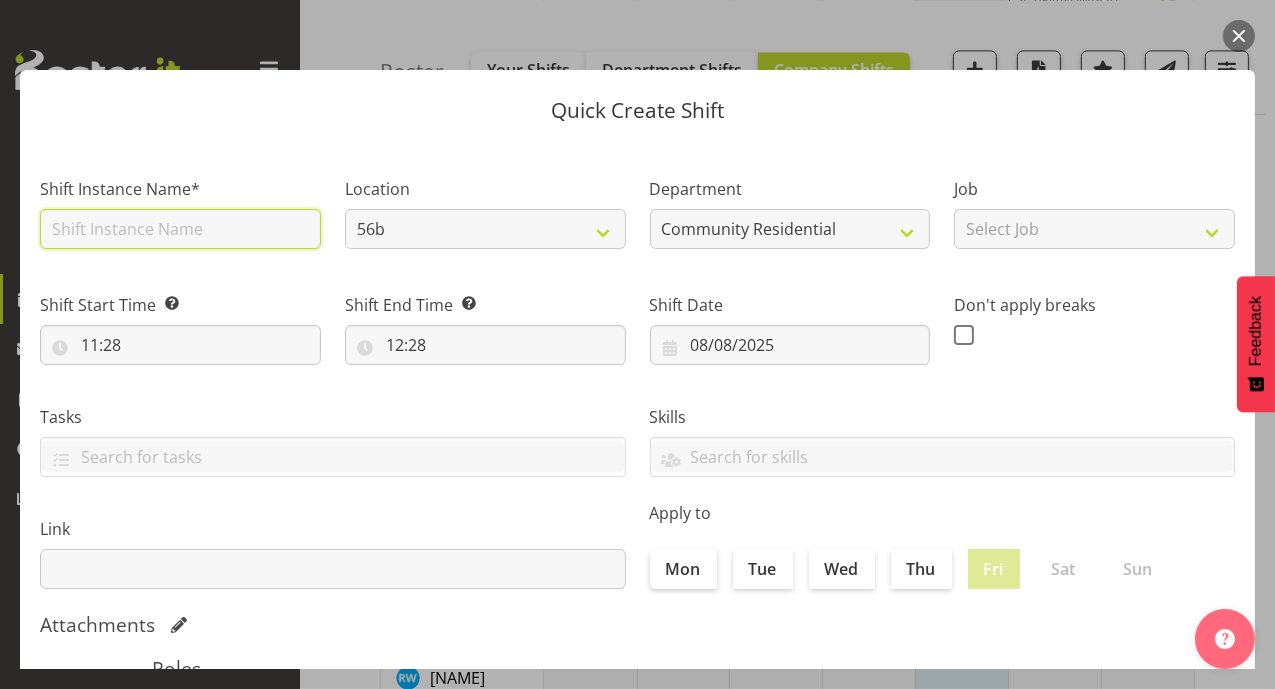 click at bounding box center (180, 229) 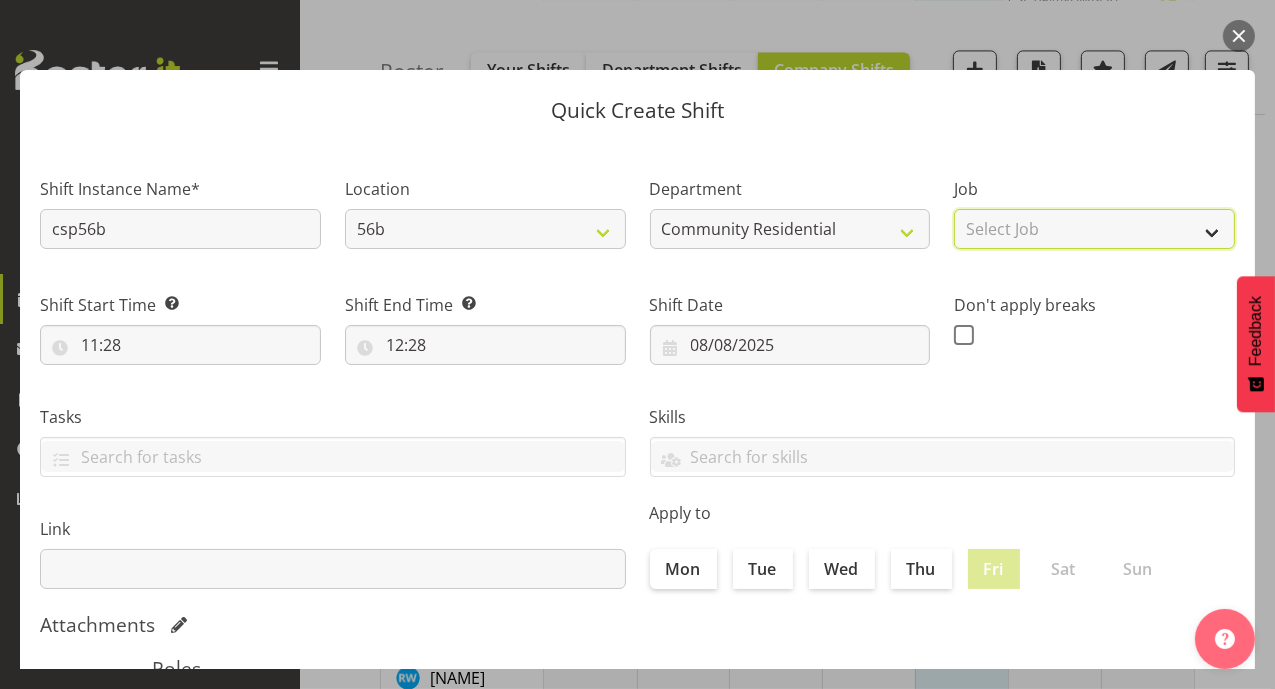 click on "Select Job  Accounts Admin Art Coordinator Community Leader Community Support Person Community Support Person-Casual House Leader Office Admin Senior Coordinator Service Manager Volunteer" at bounding box center [1094, 229] 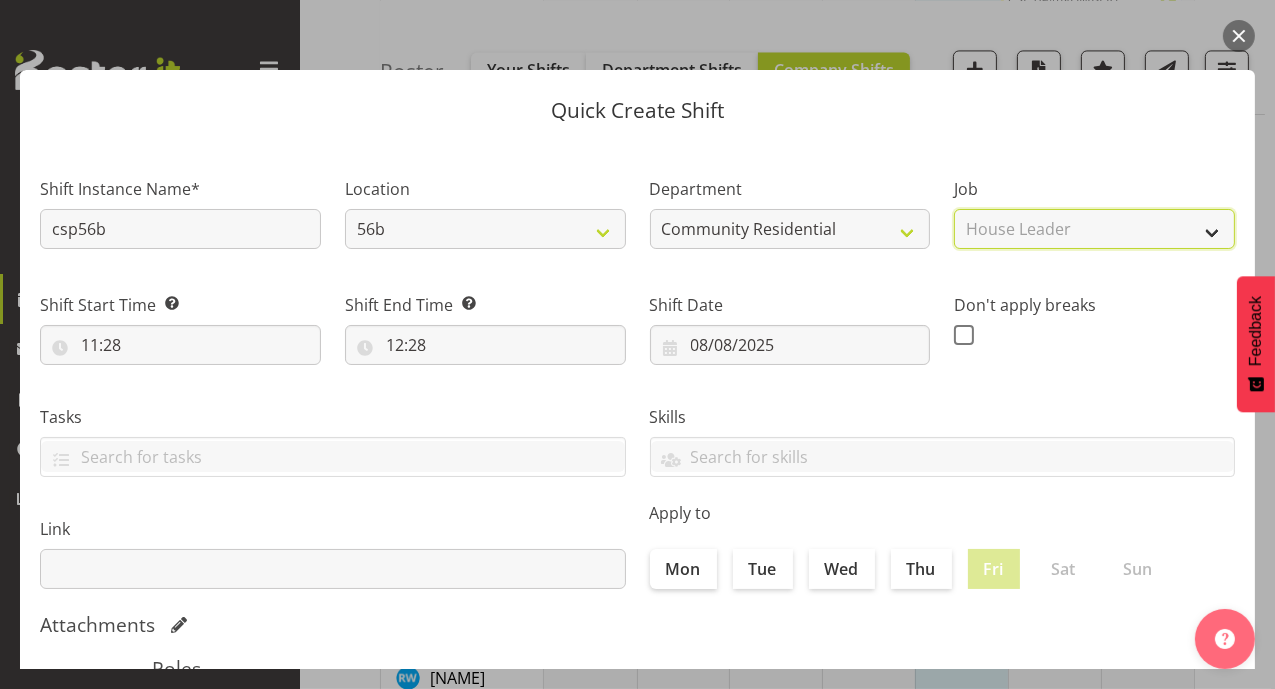 click on "Select Job  Accounts Admin Art Coordinator Community Leader Community Support Person Community Support Person-Casual House Leader Office Admin Senior Coordinator Service Manager Volunteer" at bounding box center (1094, 229) 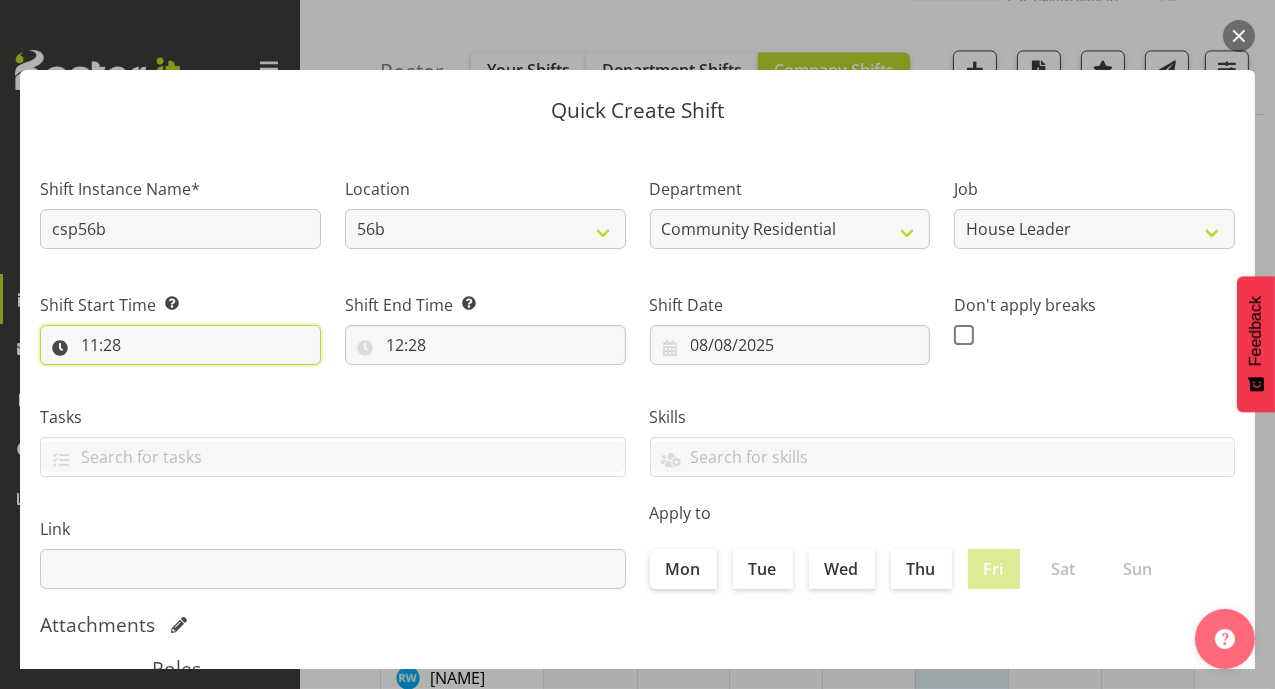 click on "11:28" at bounding box center [180, 345] 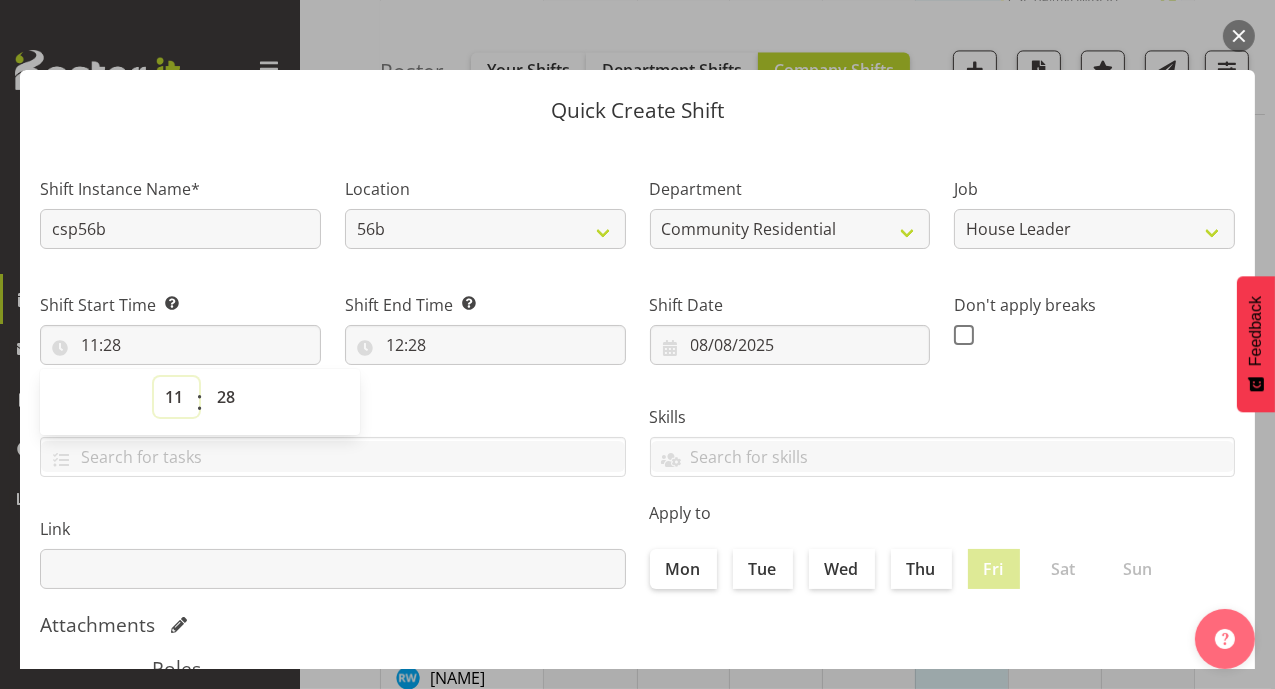 click on "00   01   02   03   04   05   06   07   08   09   10   11   12   13   14   15   16   17   18   19   20   21   22   23" at bounding box center [176, 397] 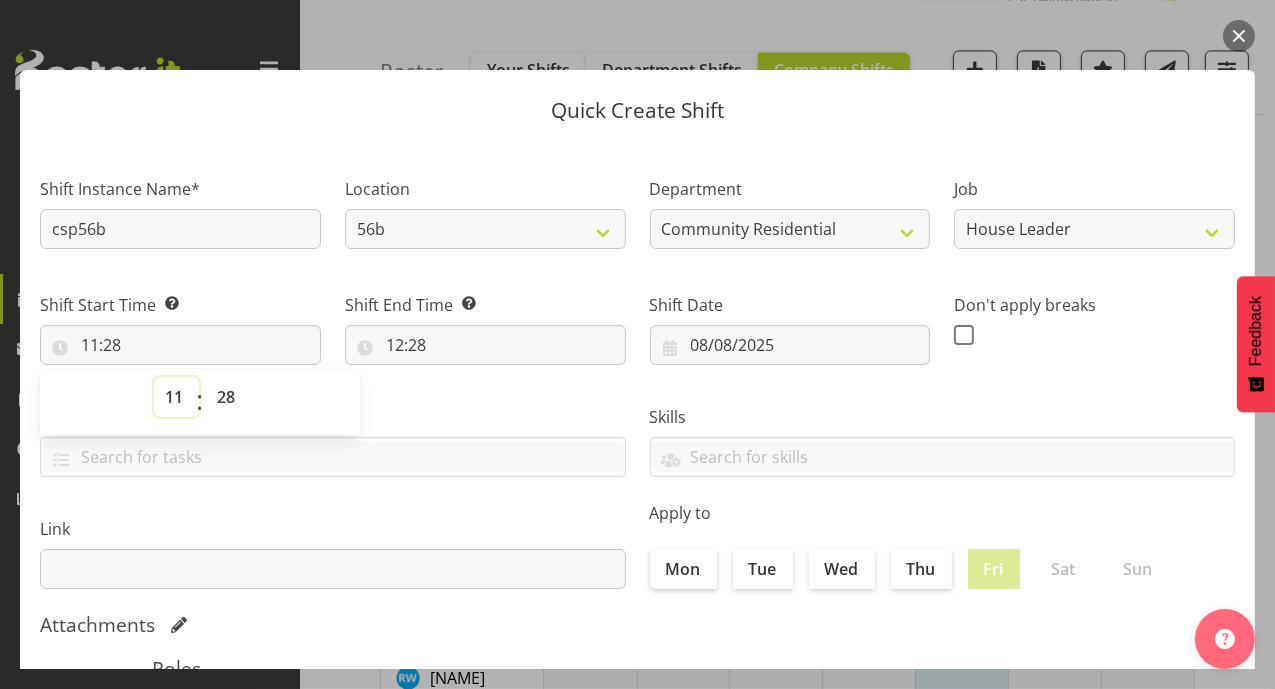 select on "17" 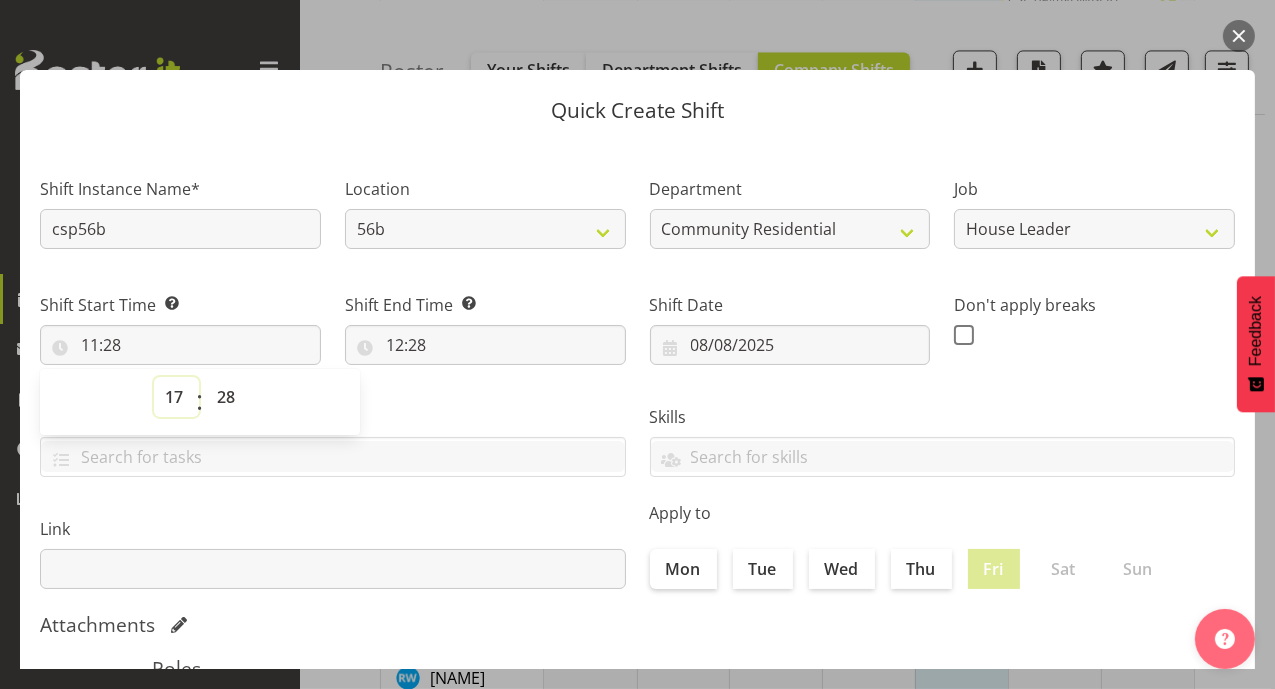 click on "00   01   02   03   04   05   06   07   08   09   10   11   12   13   14   15   16   17   18   19   20   21   22   23" at bounding box center [176, 397] 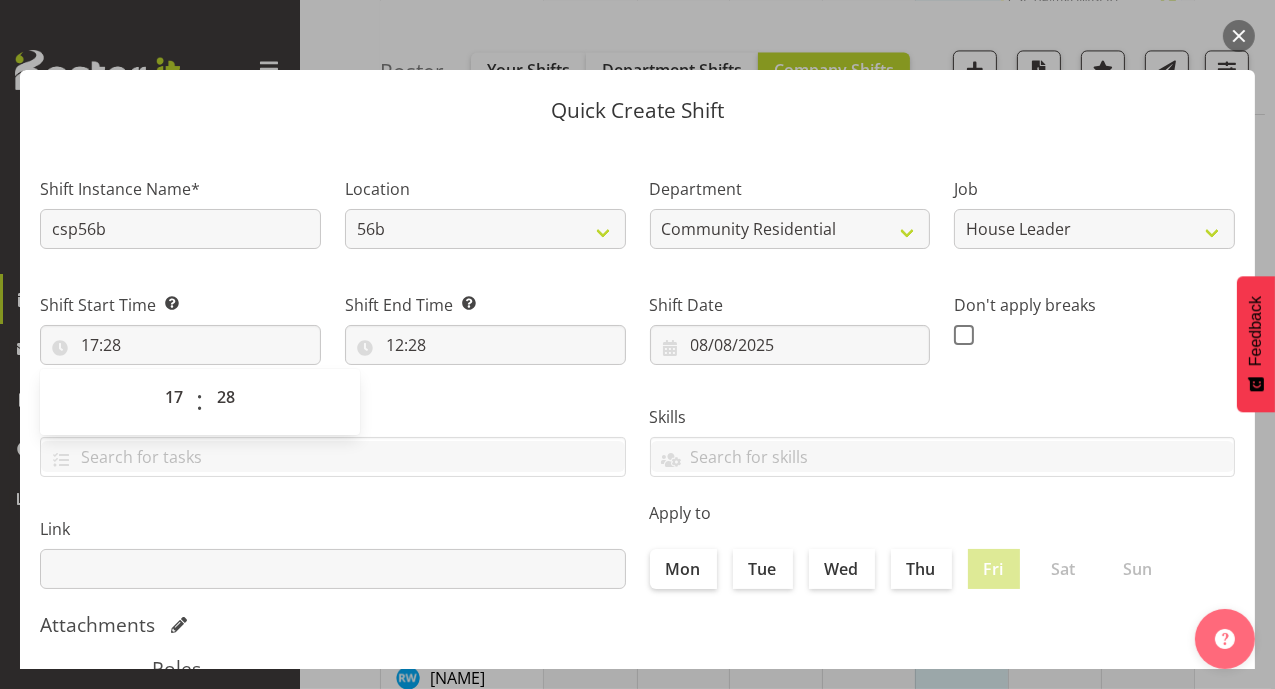click on "Shift Start Time
Set the time of the day you wish this shift to start       17:28  00   01   02   03   04   05   06   07   08   09   10   11   12   13   14   15   16   17   18   19   20   21   22   23  :  00   01   02   03   04   05   06   07   08   09   10   11   12   13   14   15   16   17   18   19   20   21   22   23   24   25   26   27   28   29   30   31   32   33   34   35   36   37   38   39   40   41   42   43   44   45   46   47   48   49   50   51   52   53   54   55   56   57   58   59" at bounding box center [180, 321] 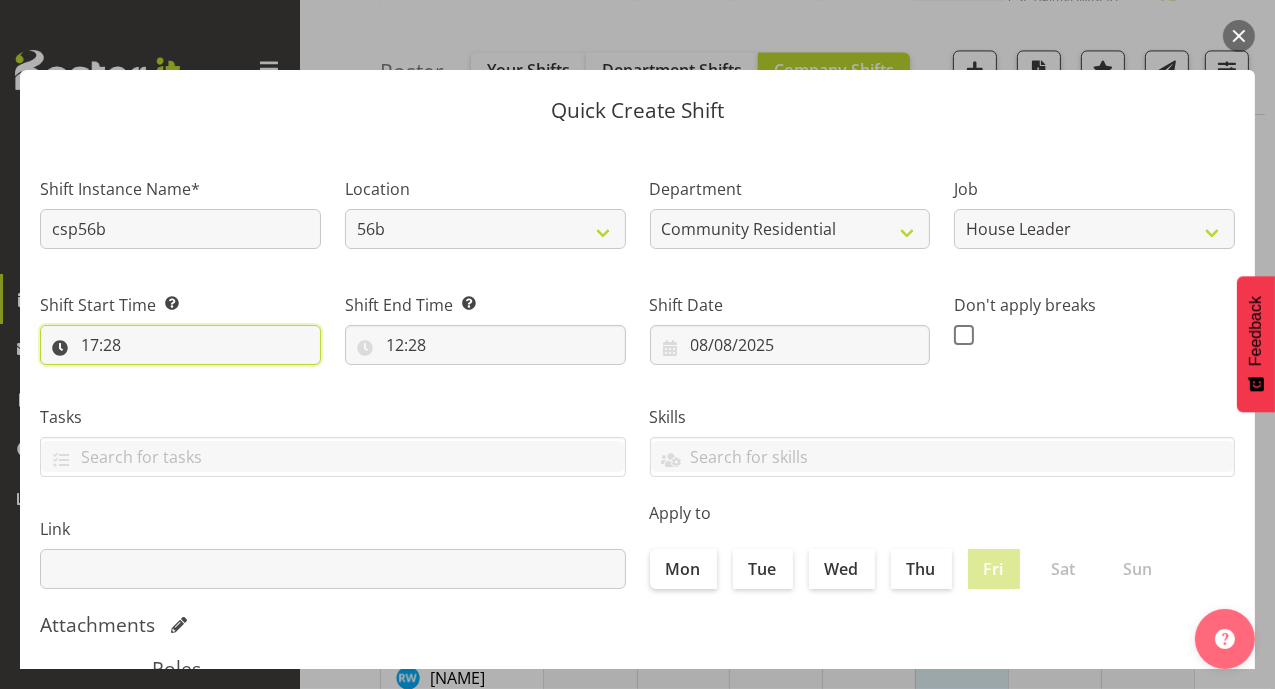 click on "17:28" at bounding box center [180, 345] 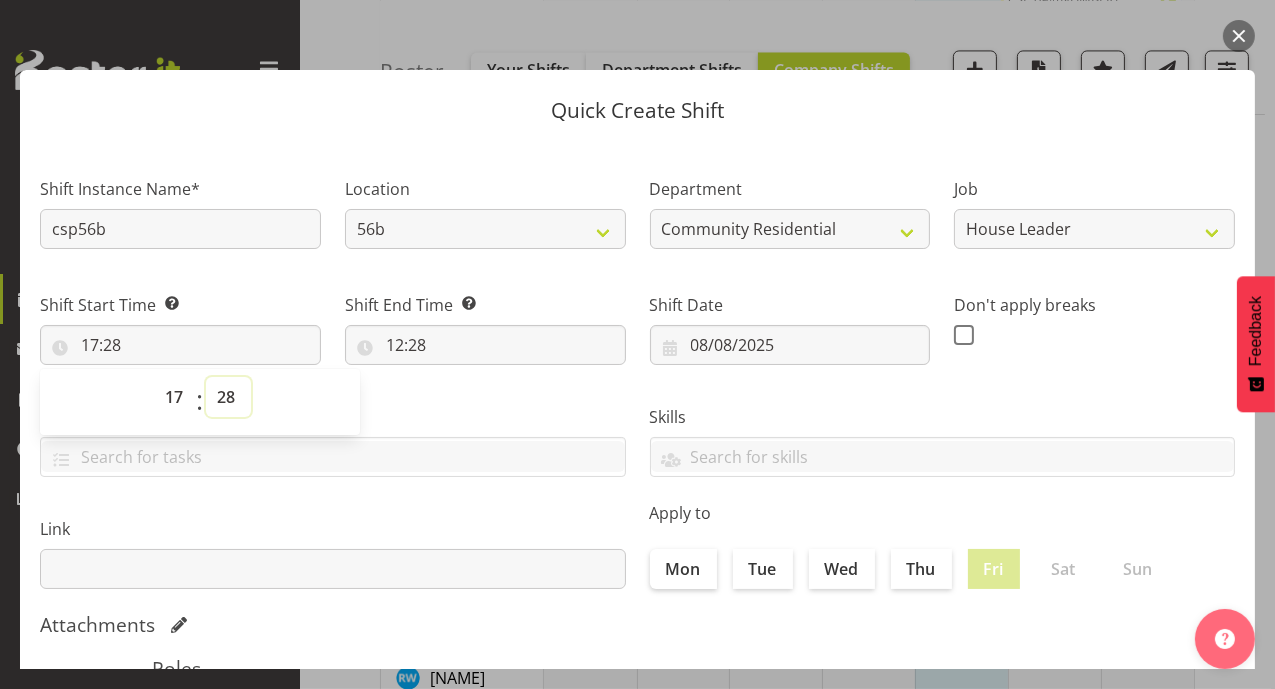 click on "00   01   02   03   04   05   06   07   08   09   10   11   12   13   14   15   16   17   18   19   20   21   22   23   24   25   26   27   28   29   30   31   32   33   34   35   36   37   38   39   40   41   42   43   44   45   46   47   48   49   50   51   52   53   54   55   56   57   58   59" at bounding box center [228, 397] 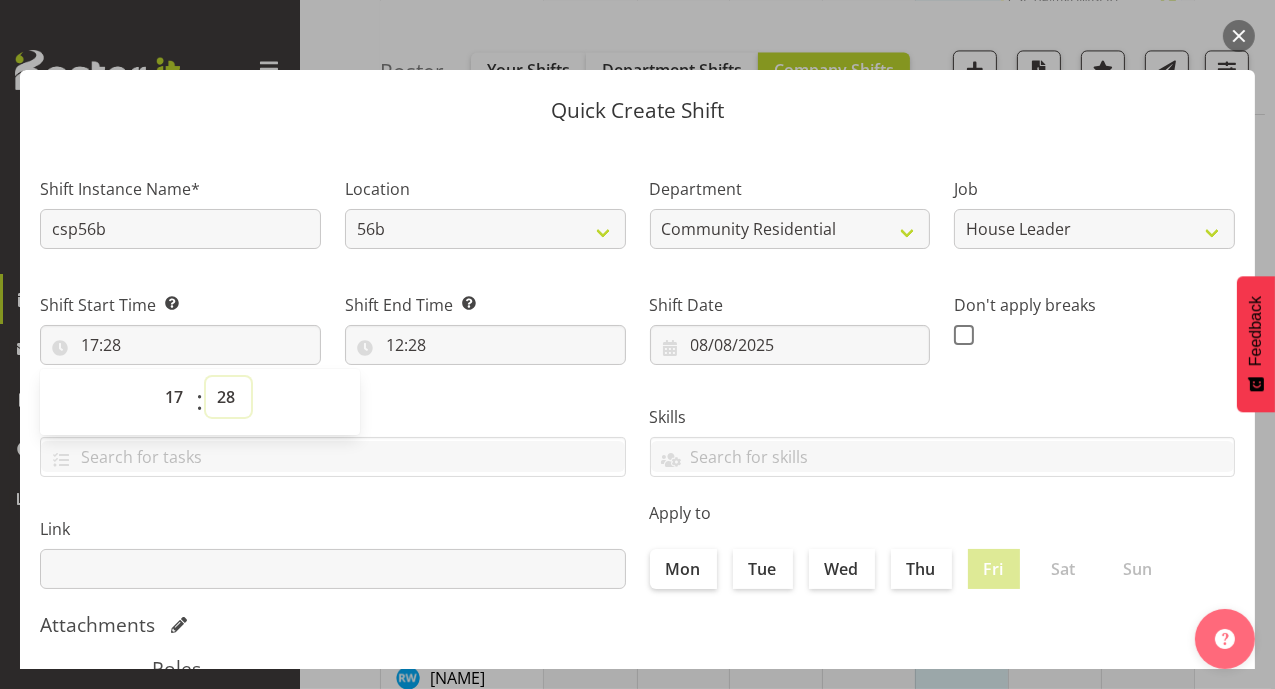 select on "0" 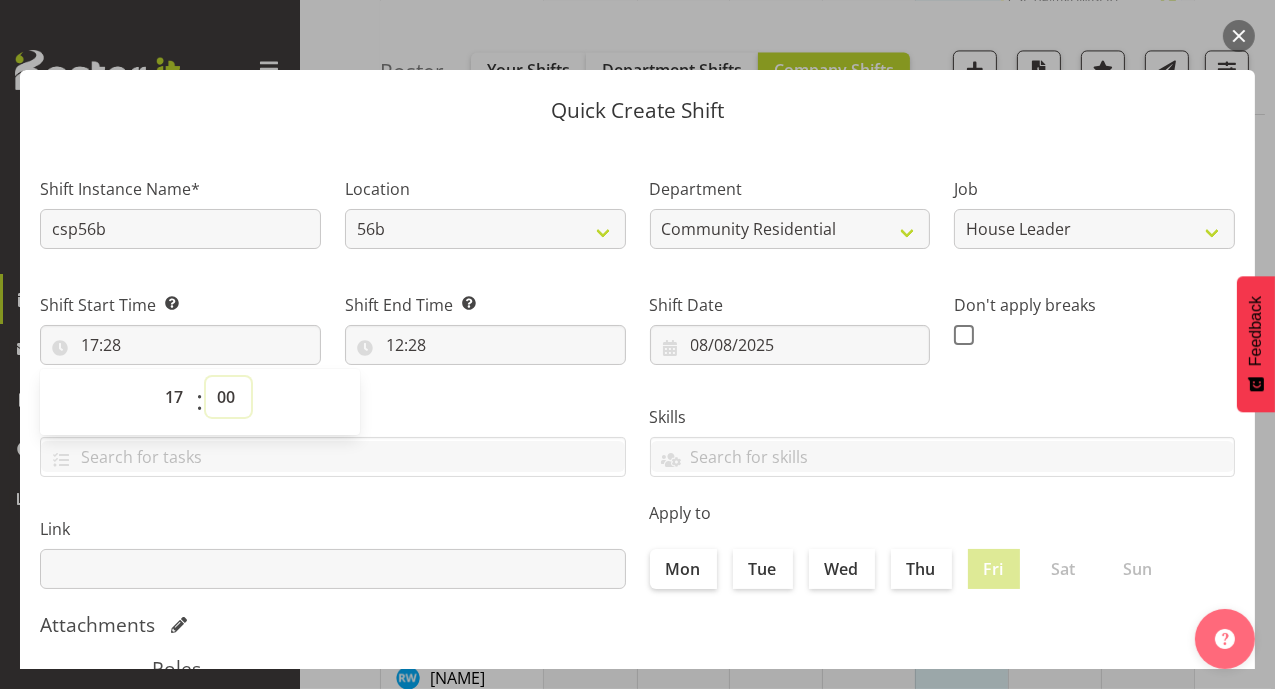 click on "00   01   02   03   04   05   06   07   08   09   10   11   12   13   14   15   16   17   18   19   20   21   22   23   24   25   26   27   28   29   30   31   32   33   34   35   36   37   38   39   40   41   42   43   44   45   46   47   48   49   50   51   52   53   54   55   56   57   58   59" at bounding box center (228, 397) 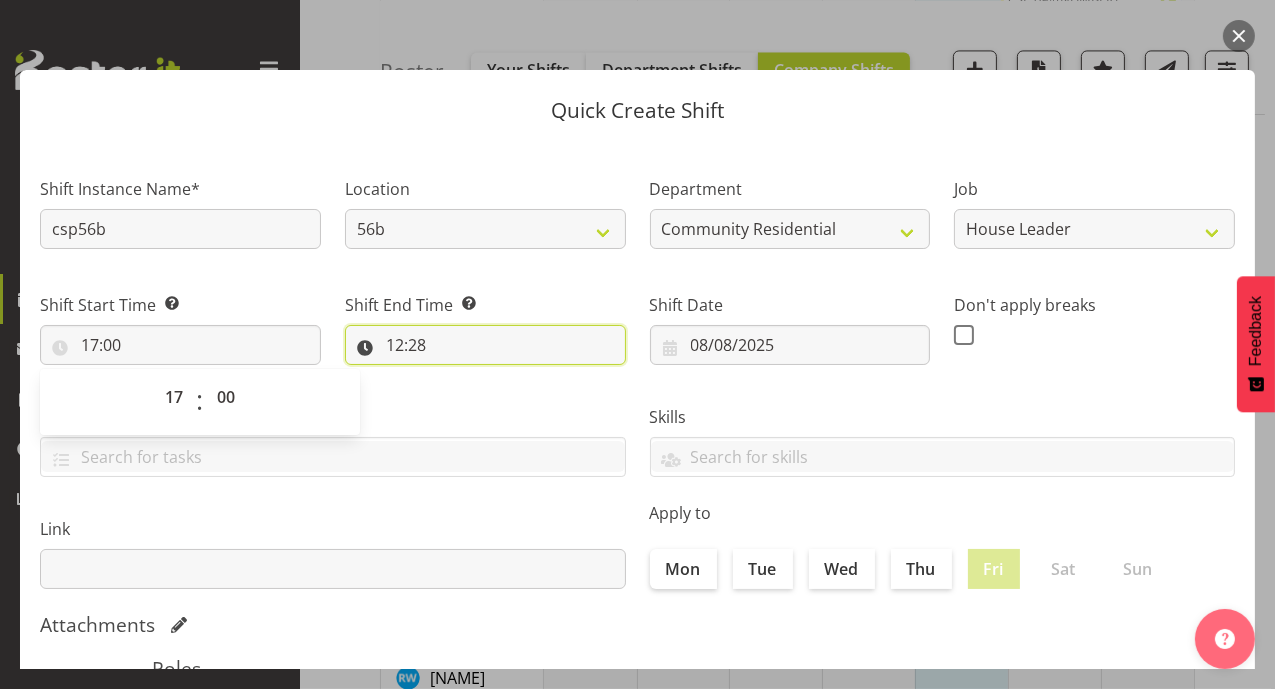 click on "12:28" at bounding box center (485, 345) 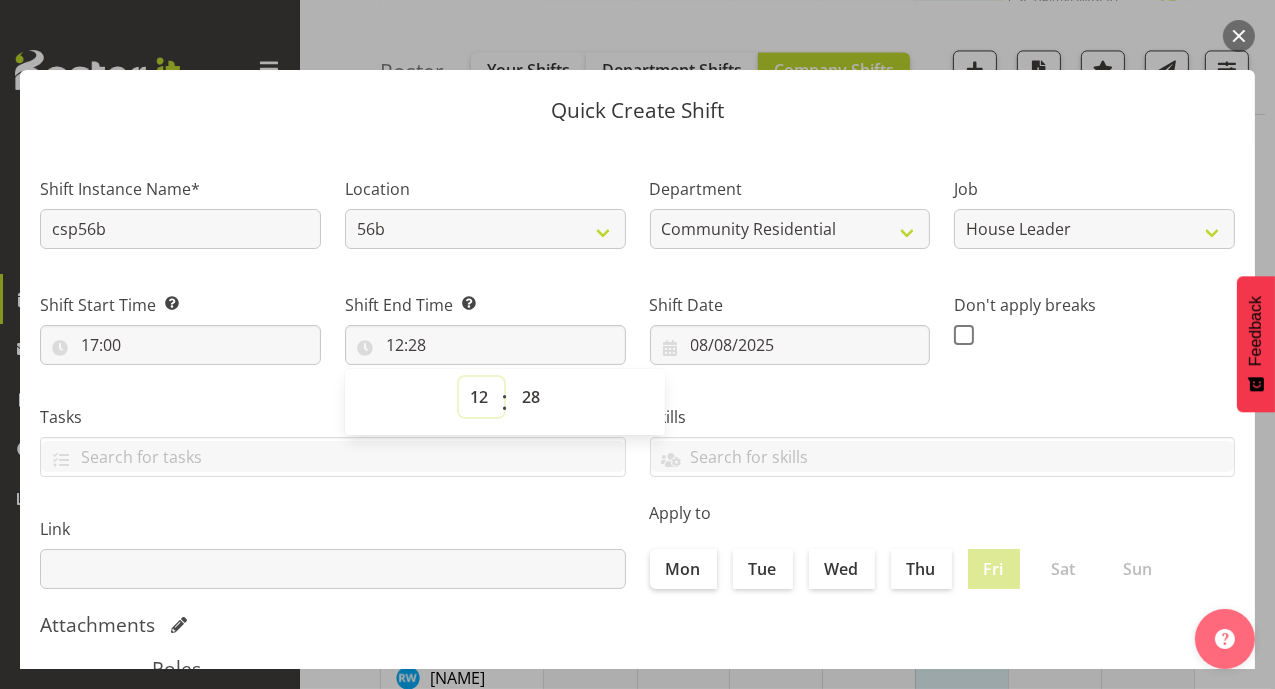 click on "00   01   02   03   04   05   06   07   08   09   10   11   12   13   14   15   16   17   18   19   20   21   22   23" at bounding box center (481, 397) 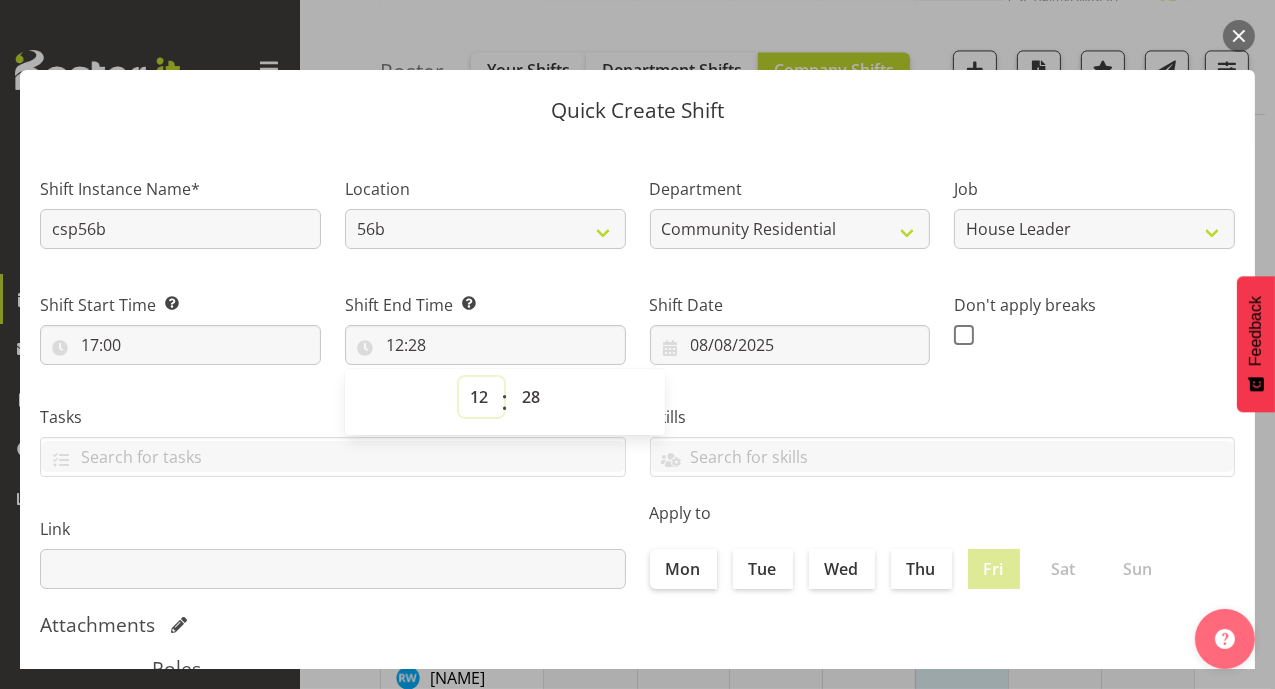 select on "22" 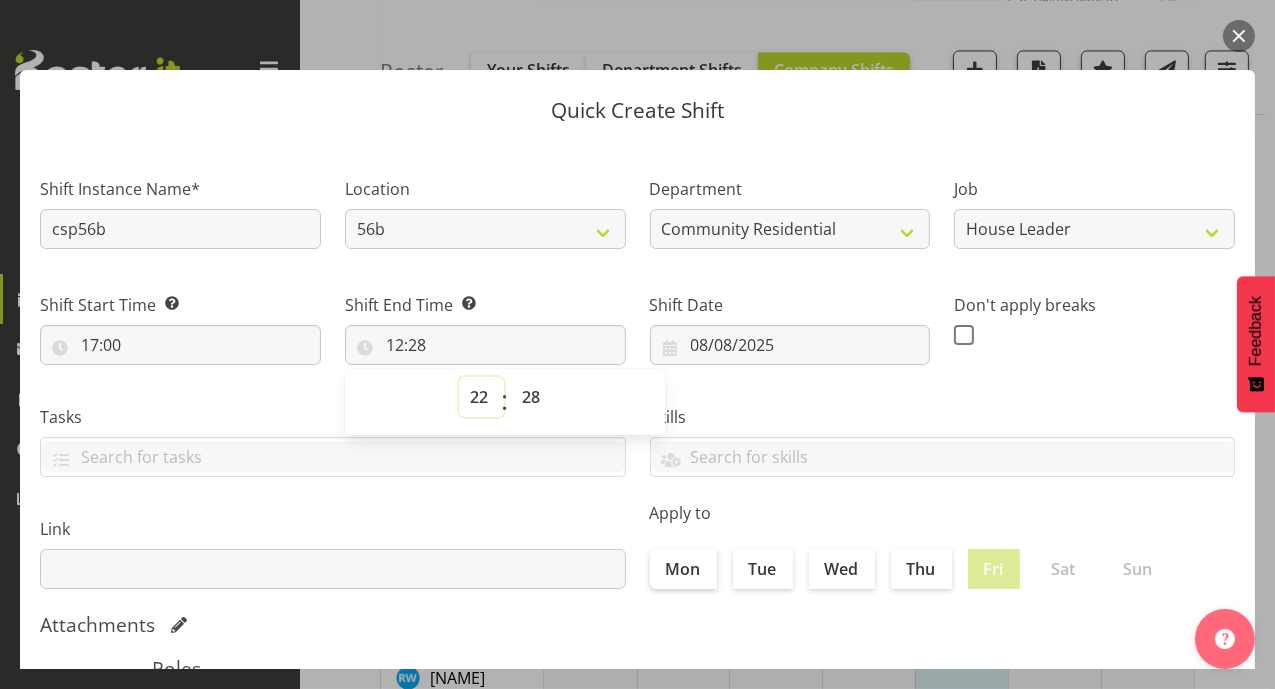click on "00   01   02   03   04   05   06   07   08   09   10   11   12   13   14   15   16   17   18   19   20   21   22   23" at bounding box center (481, 397) 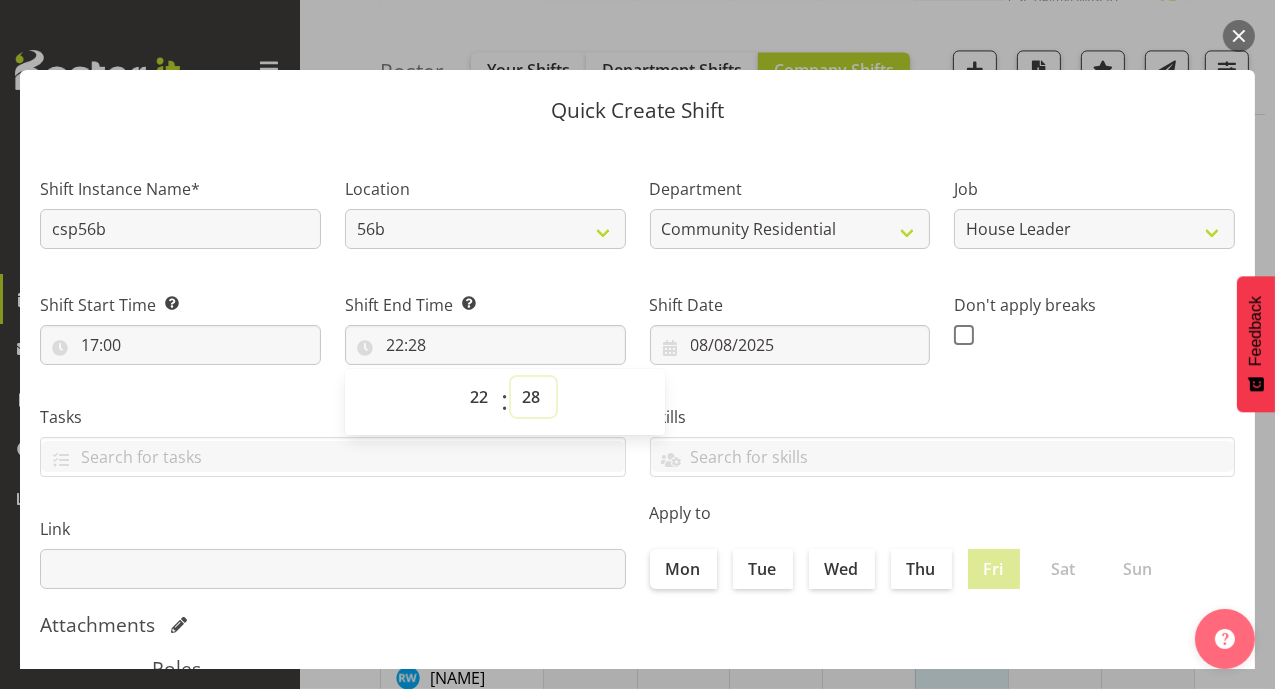 click on "00   01   02   03   04   05   06   07   08   09   10   11   12   13   14   15   16   17   18   19   20   21   22   23   24   25   26   27   28   29   30   31   32   33   34   35   36   37   38   39   40   41   42   43   44   45   46   47   48   49   50   51   52   53   54   55   56   57   58   59" at bounding box center [533, 397] 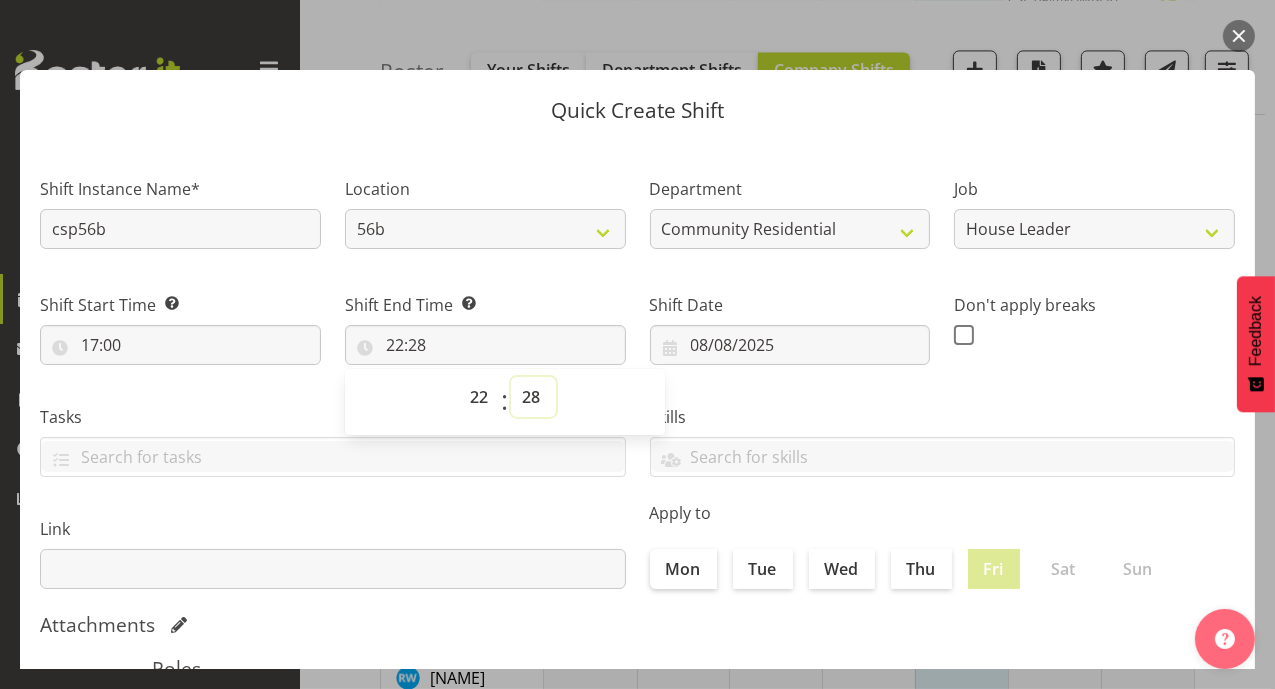 select on "0" 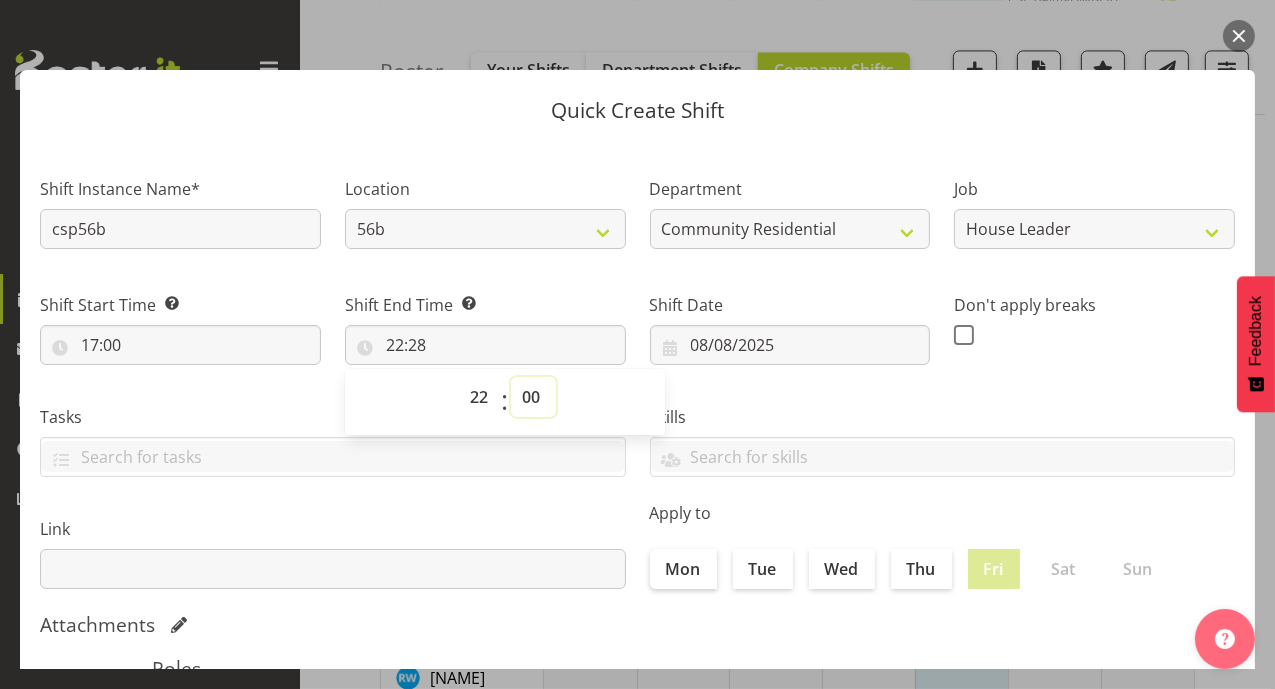 click on "00   01   02   03   04   05   06   07   08   09   10   11   12   13   14   15   16   17   18   19   20   21   22   23   24   25   26   27   28   29   30   31   32   33   34   35   36   37   38   39   40   41   42   43   44   45   46   47   48   49   50   51   52   53   54   55   56   57   58   59" at bounding box center [533, 397] 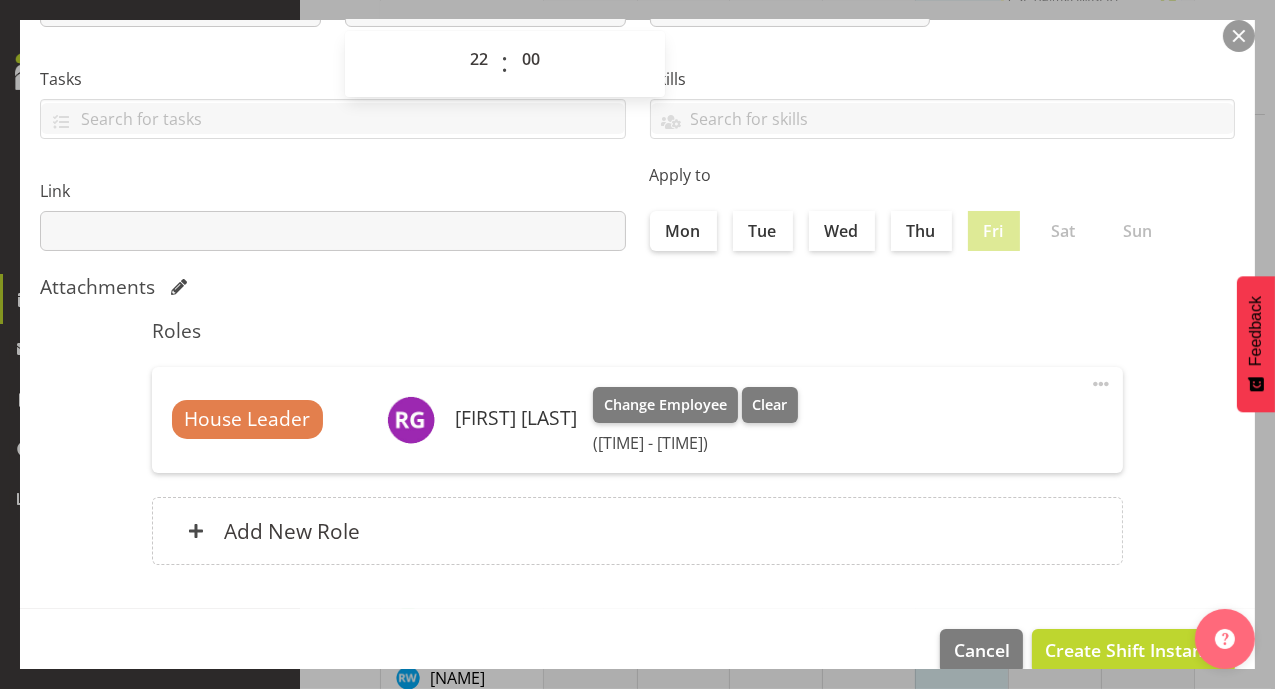 scroll, scrollTop: 368, scrollLeft: 0, axis: vertical 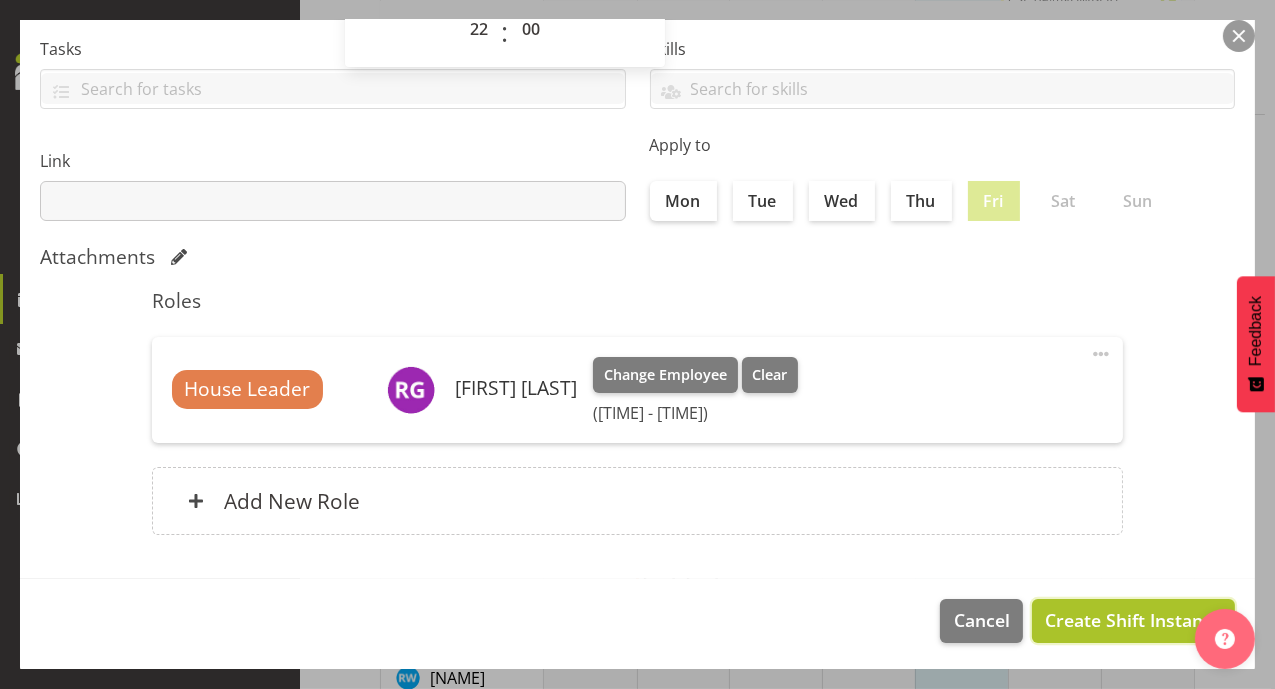 click on "Create Shift Instance" at bounding box center (1133, 620) 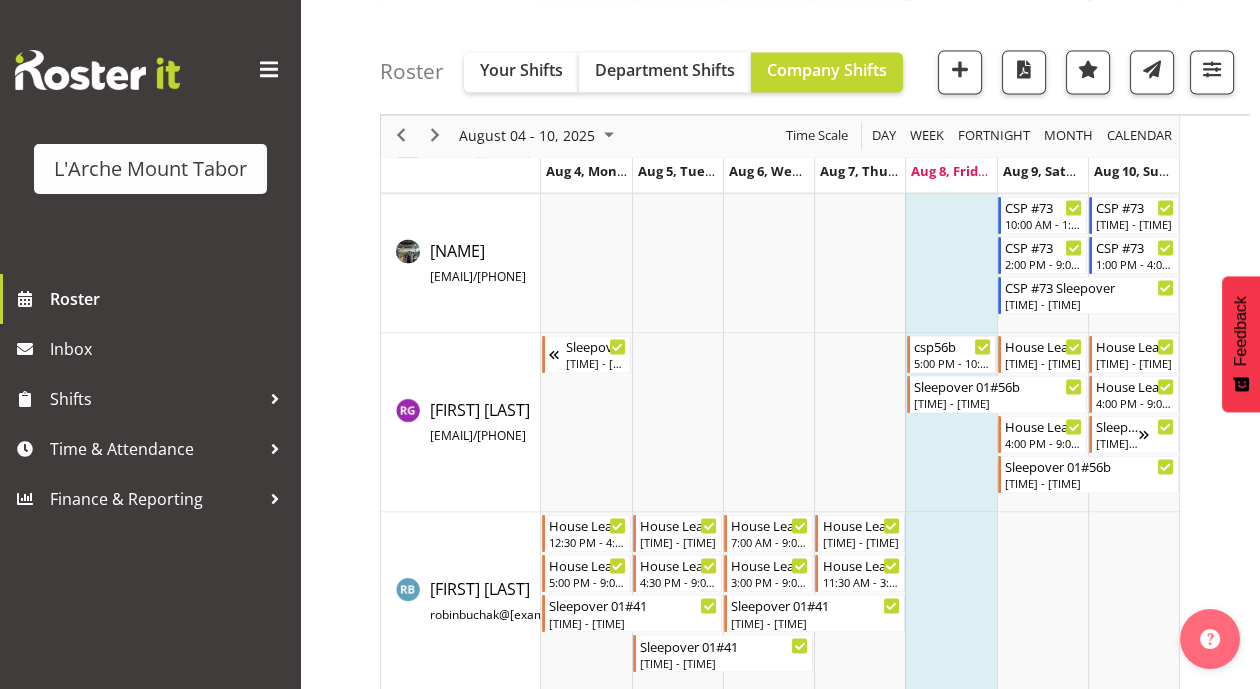 scroll, scrollTop: 4948, scrollLeft: 0, axis: vertical 